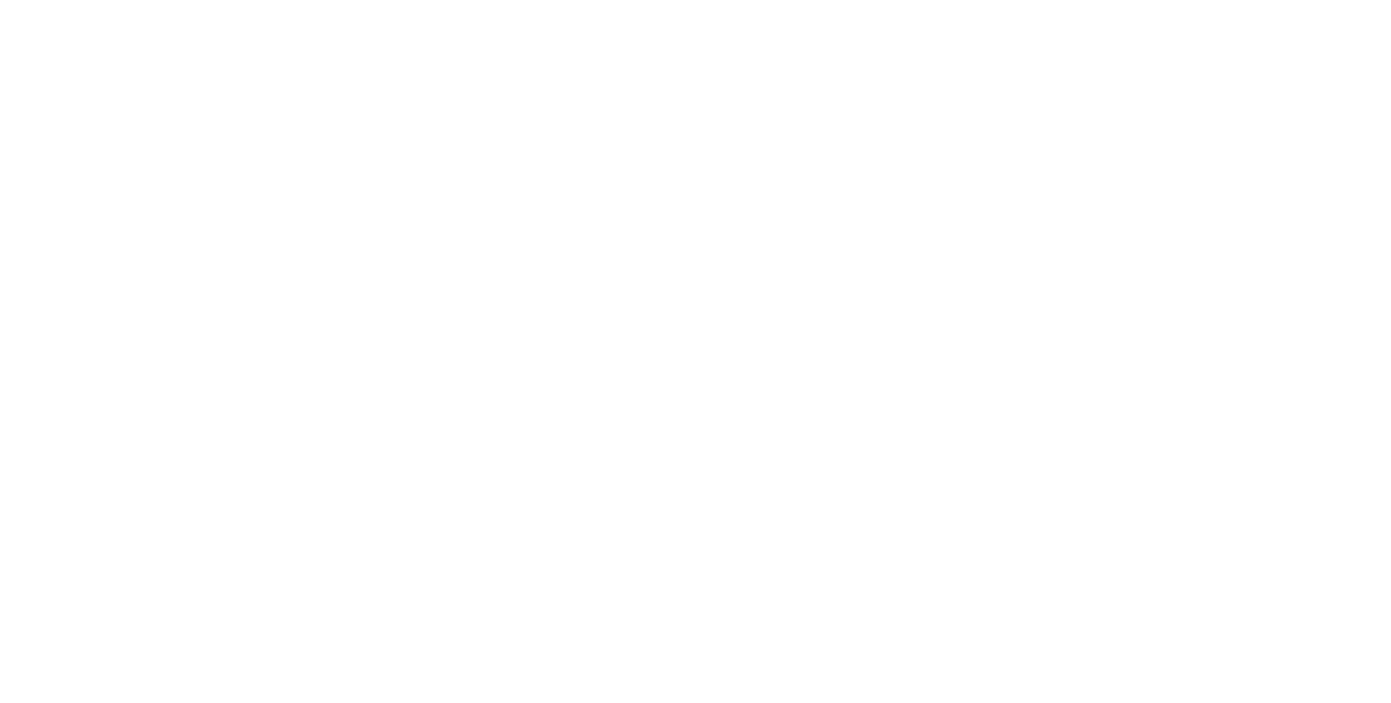 scroll, scrollTop: 0, scrollLeft: 0, axis: both 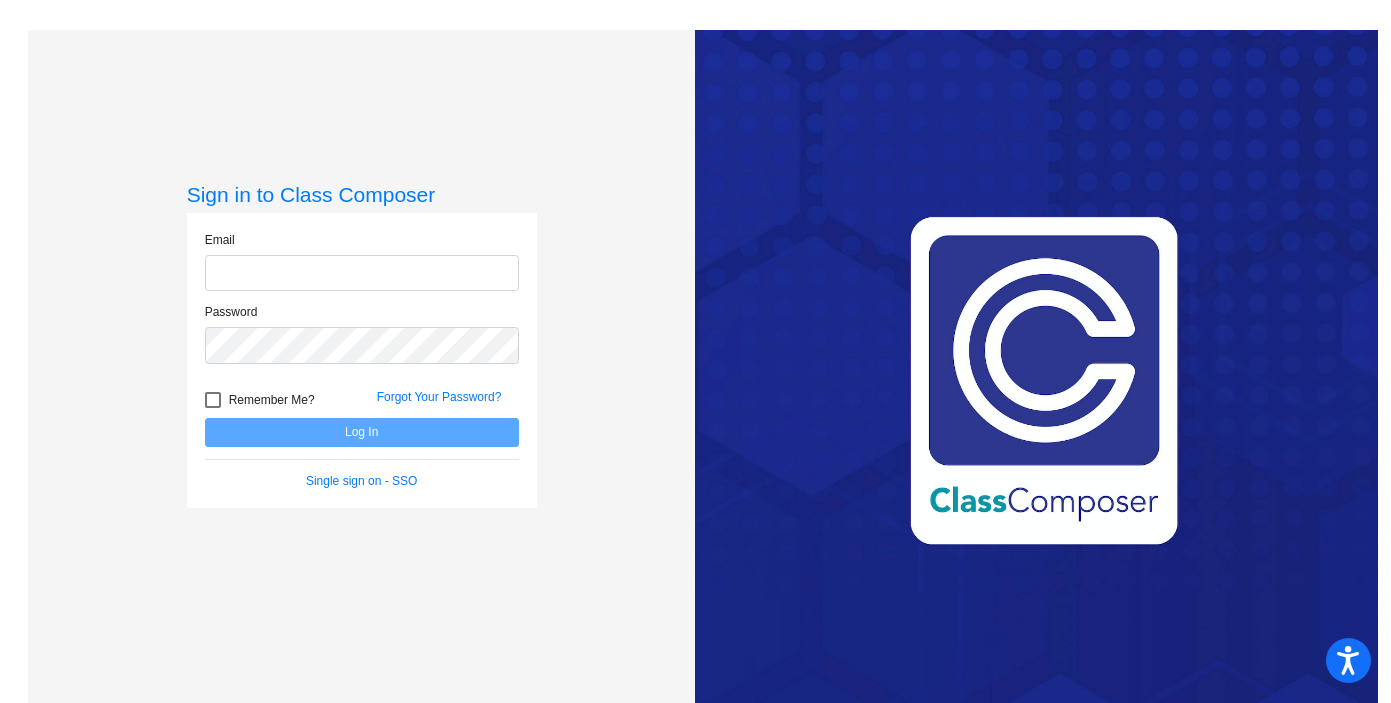 type on "[PERSON_NAME][EMAIL_ADDRESS][PERSON_NAME][DOMAIN_NAME]" 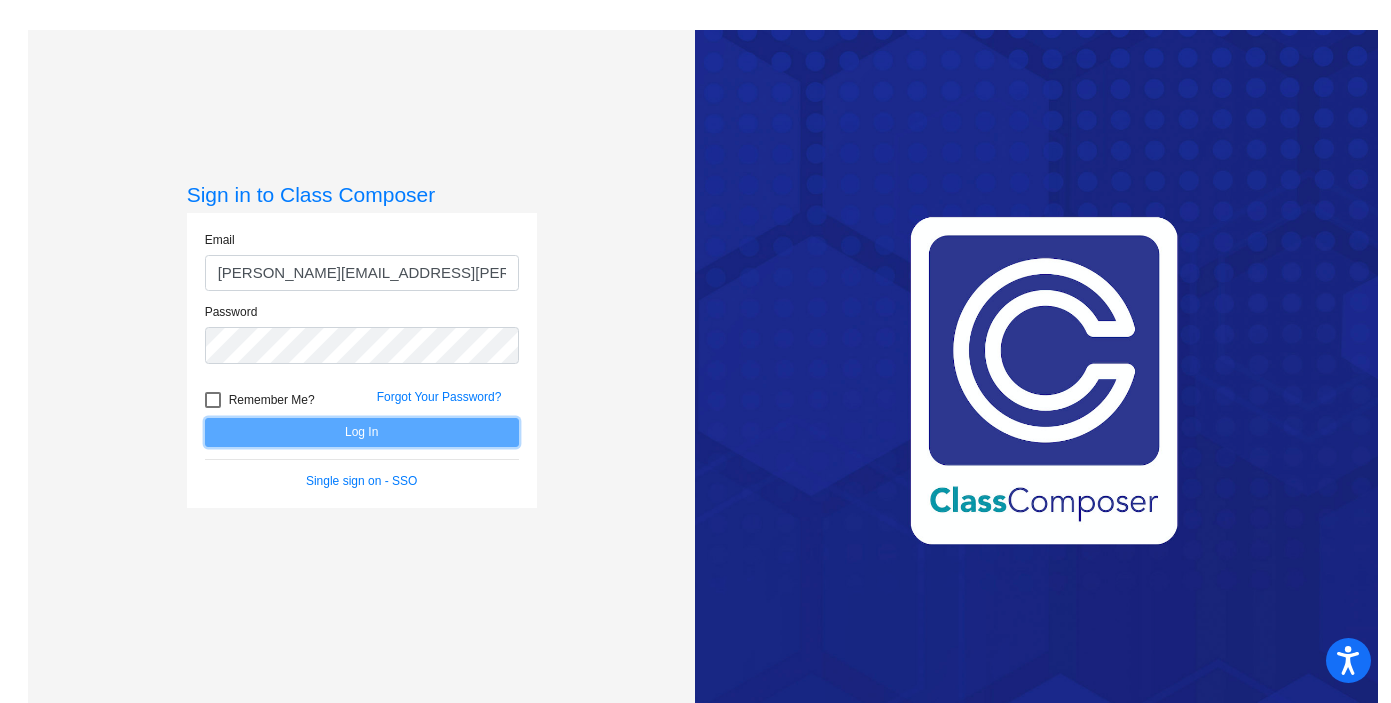click on "Log In" 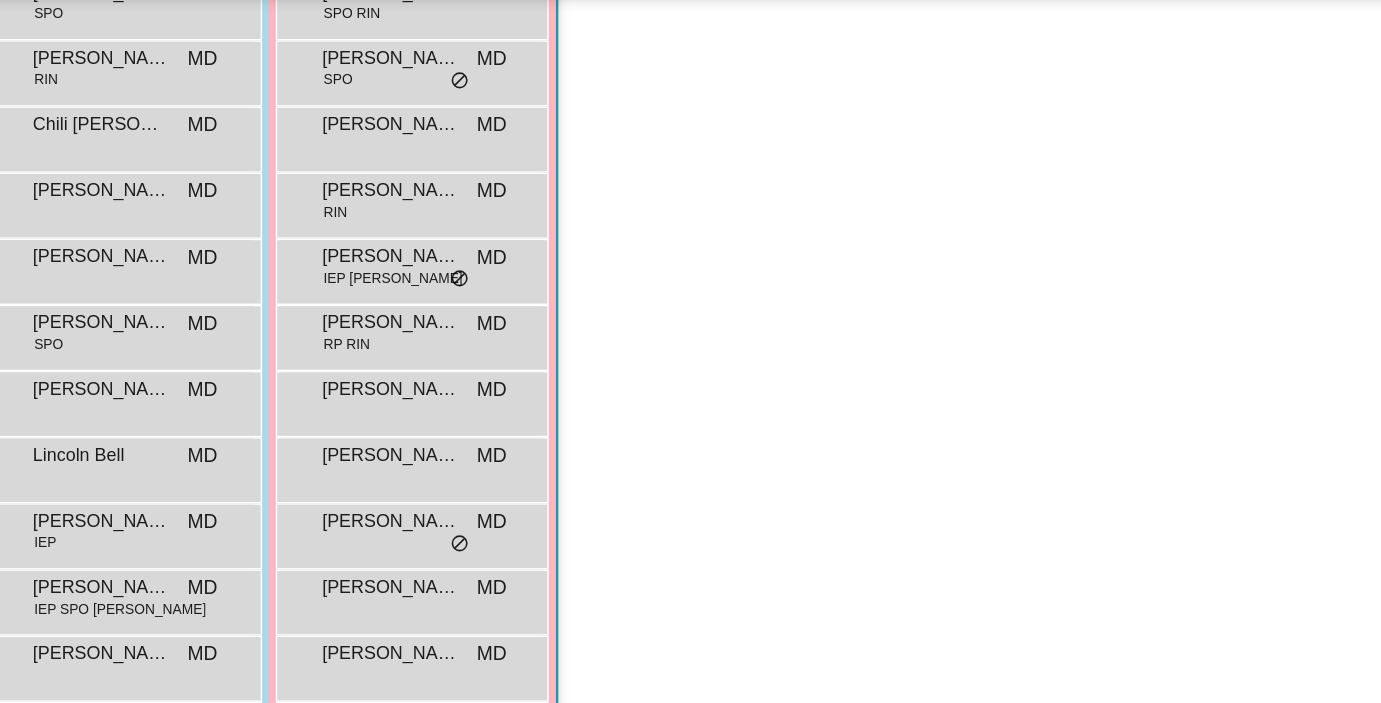 scroll, scrollTop: 225, scrollLeft: 0, axis: vertical 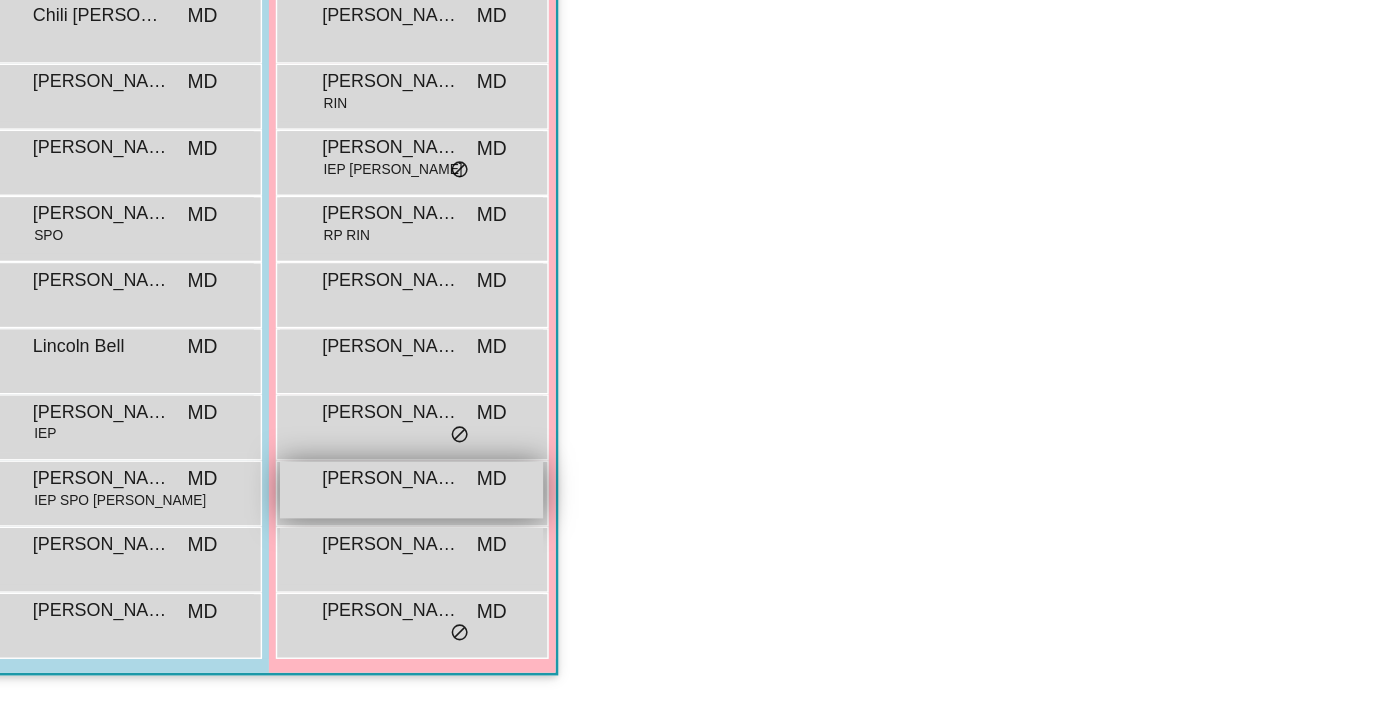 click on "[PERSON_NAME]" at bounding box center (327, 540) 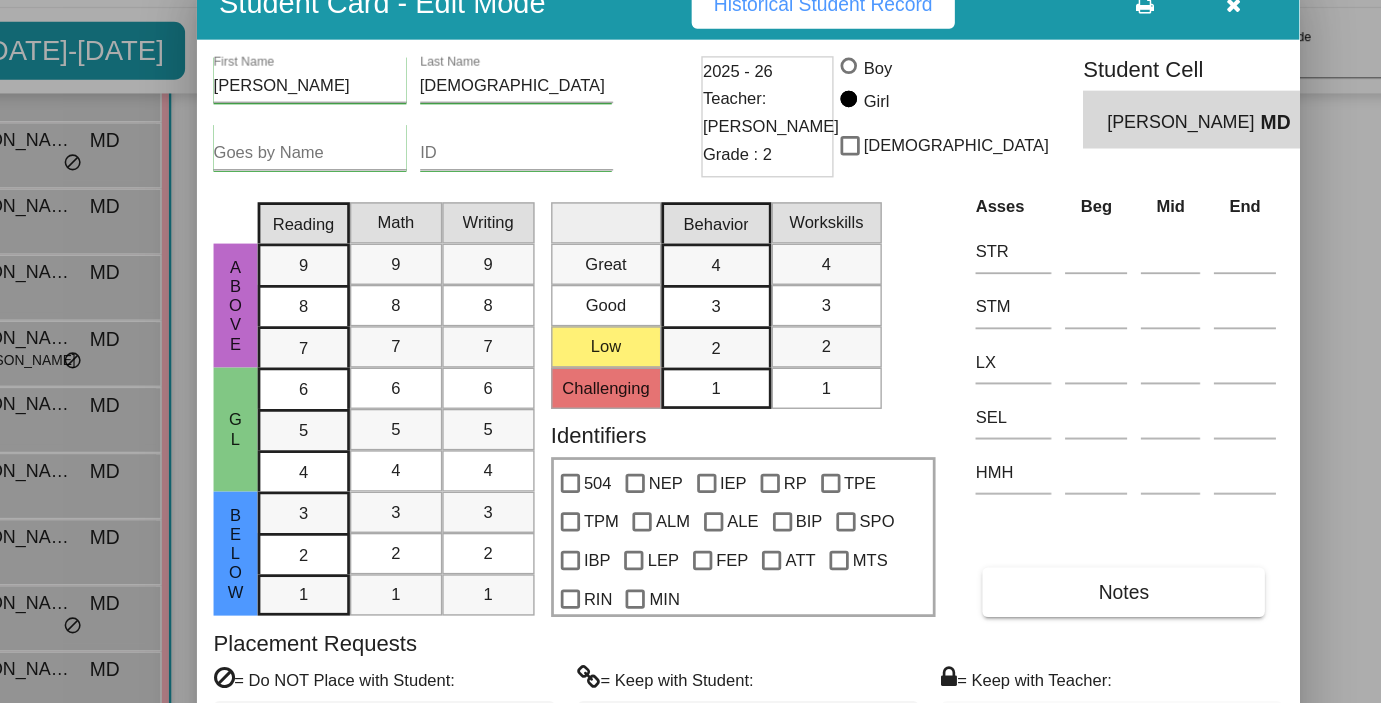 click at bounding box center (690, 351) 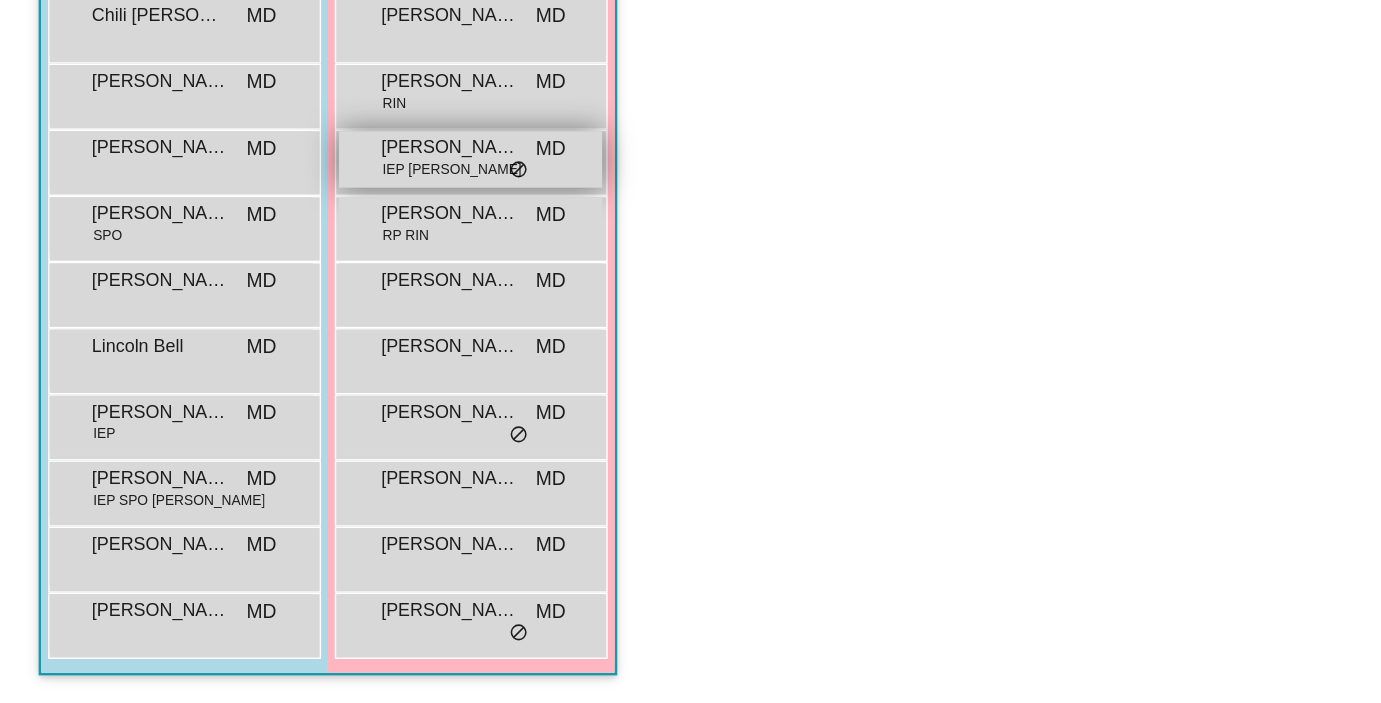 click on "do_not_disturb_alt" at bounding box center [377, 317] 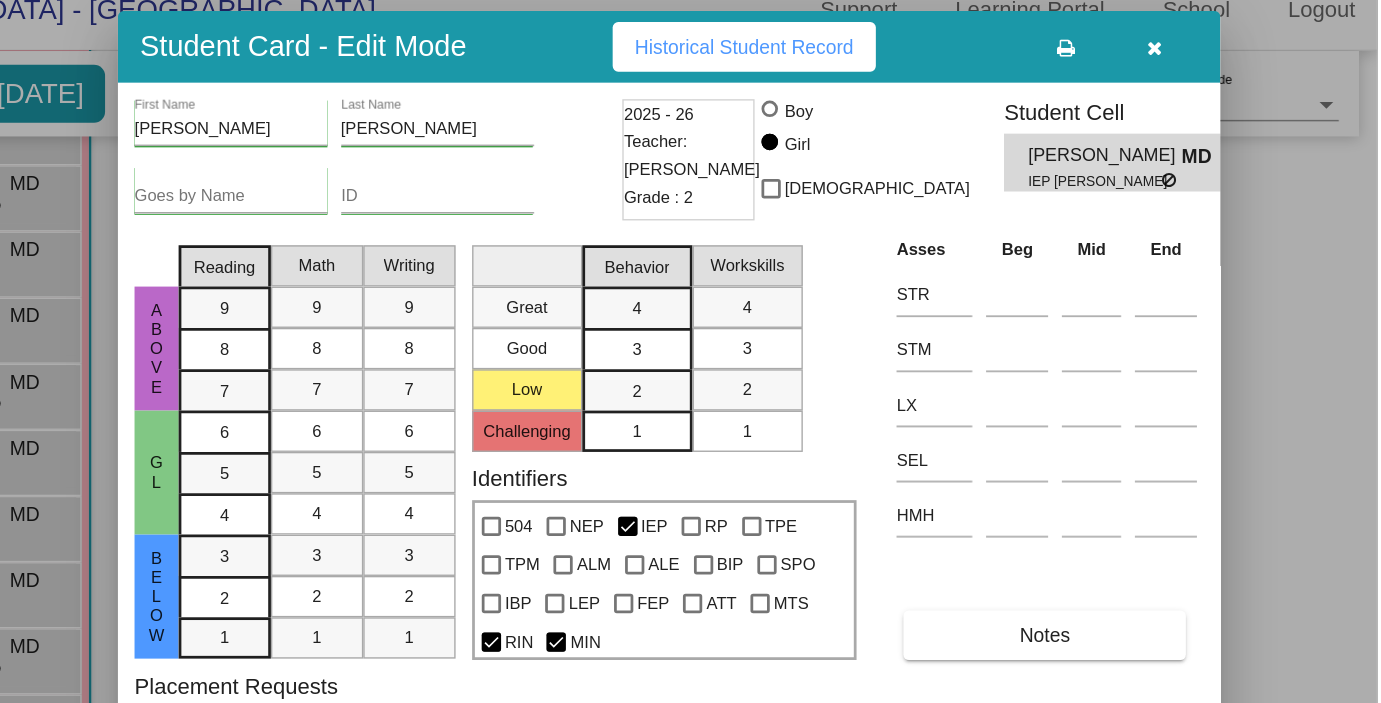 scroll, scrollTop: 0, scrollLeft: 0, axis: both 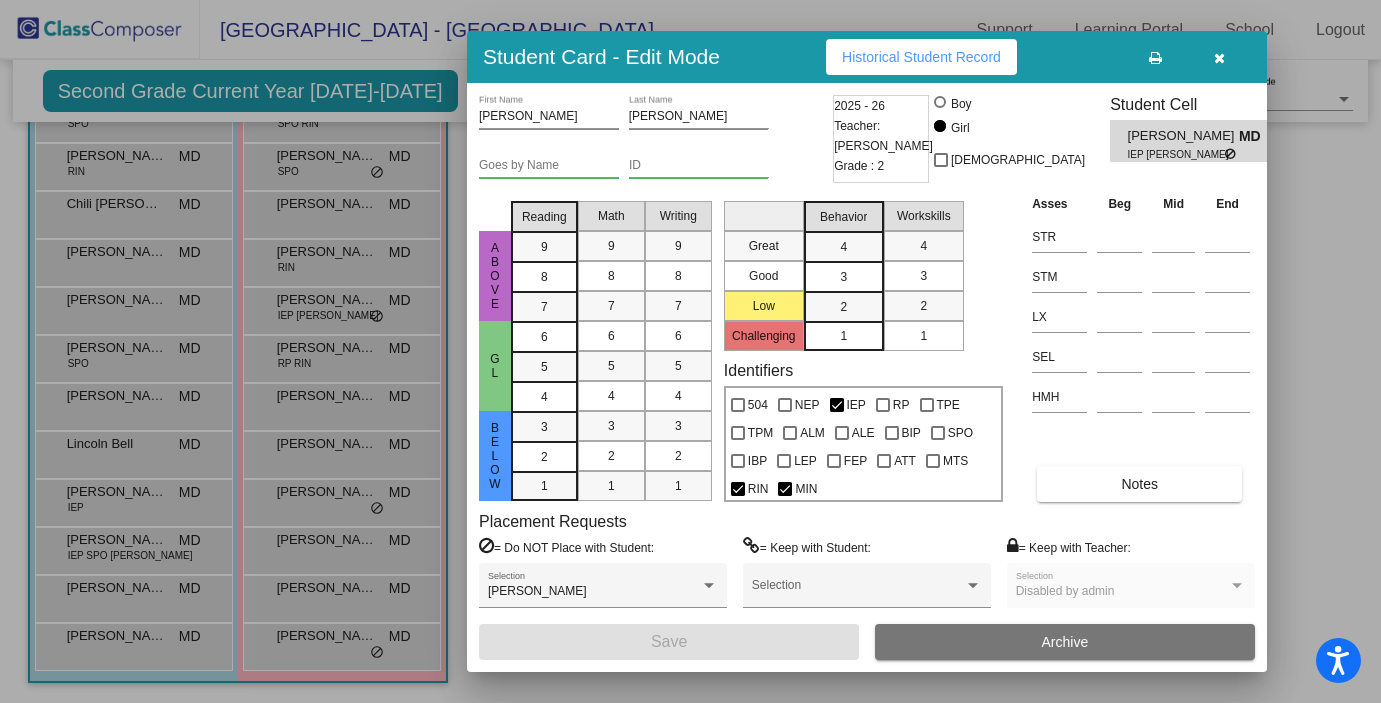 click at bounding box center (1219, 57) 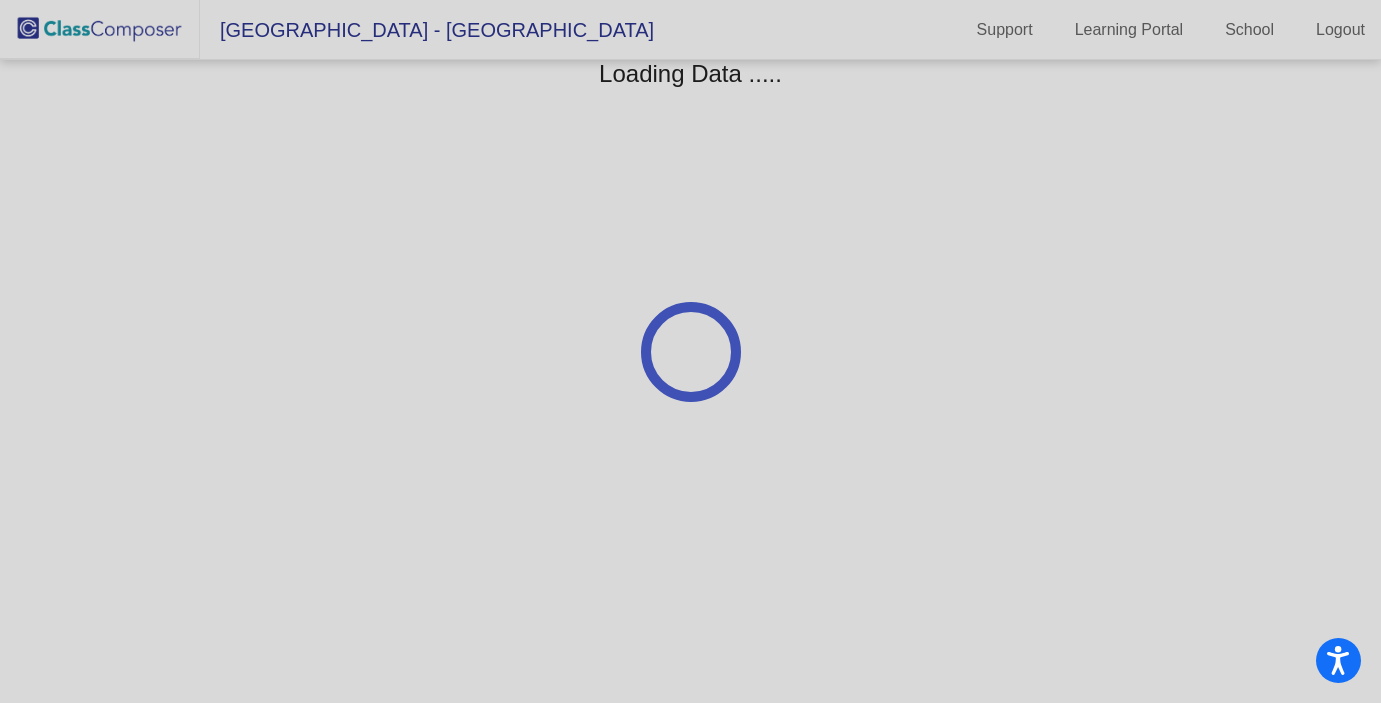 scroll, scrollTop: 0, scrollLeft: 0, axis: both 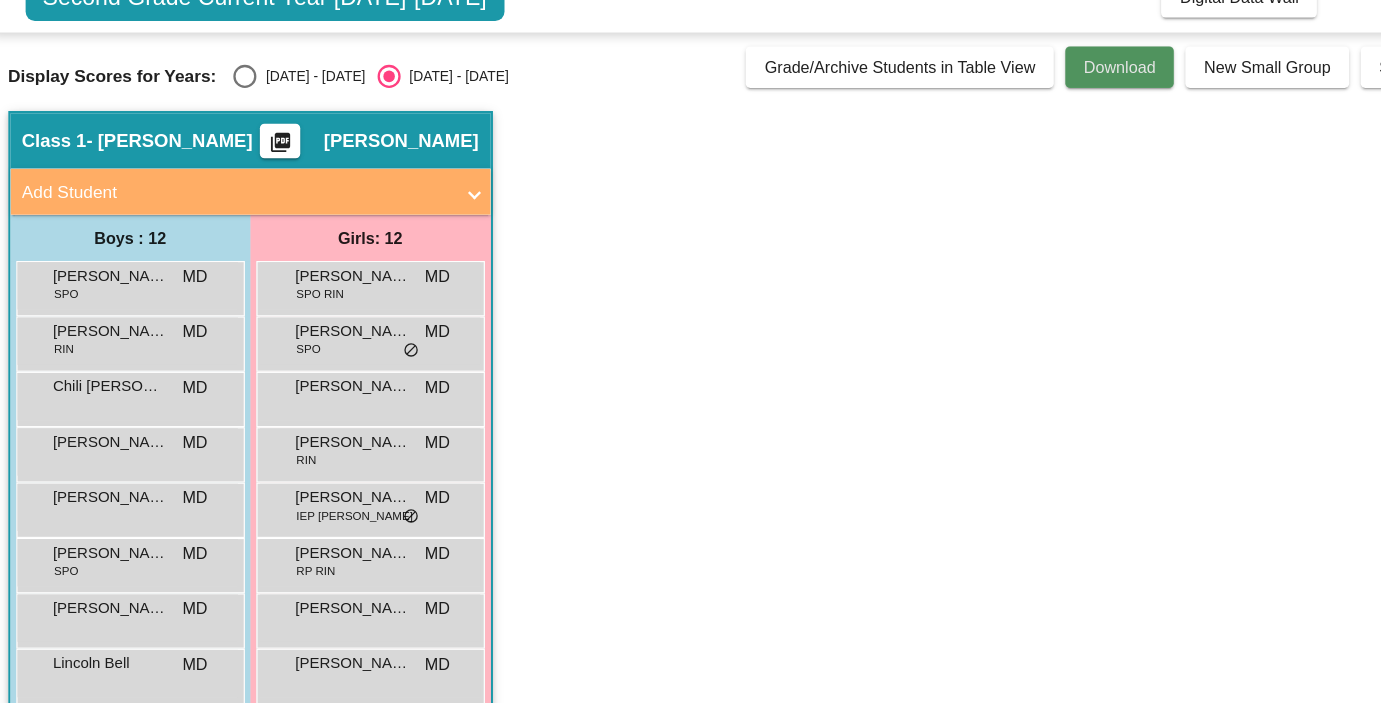 click on "Download" 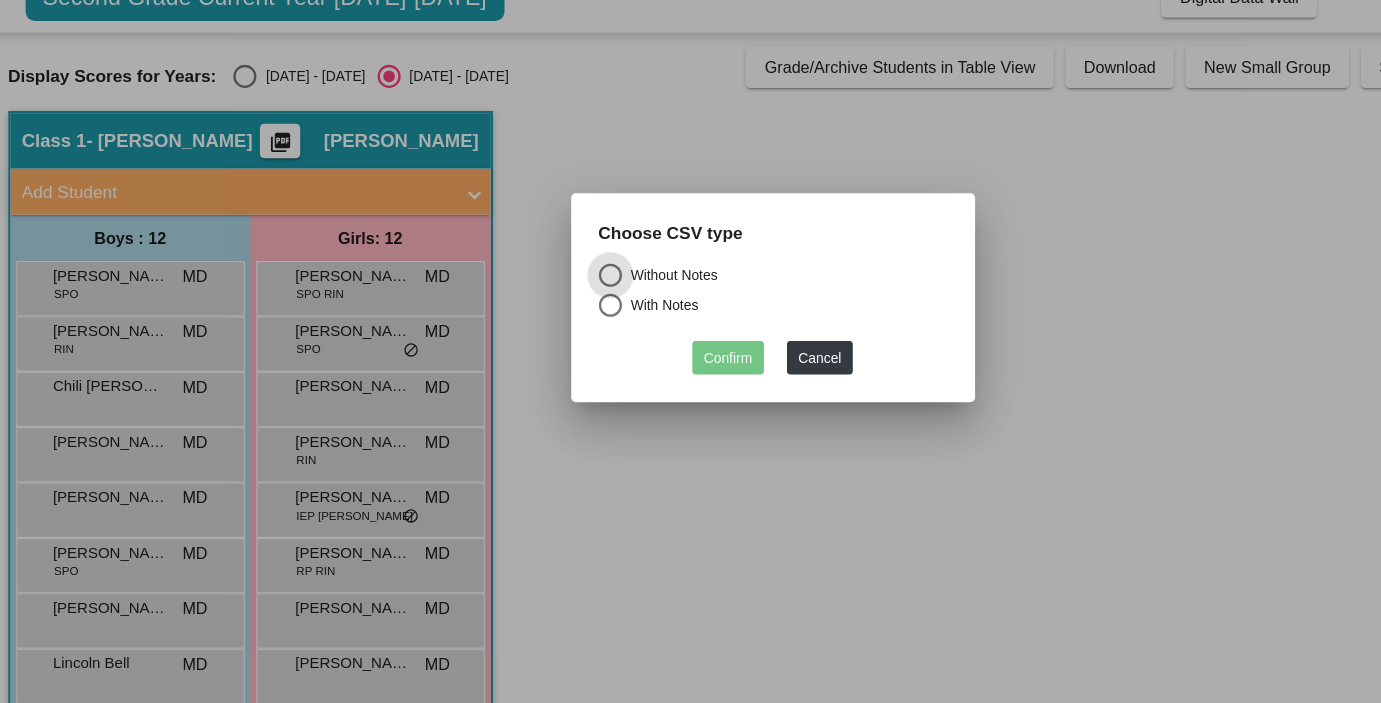 click on "With Notes" at bounding box center [593, 358] 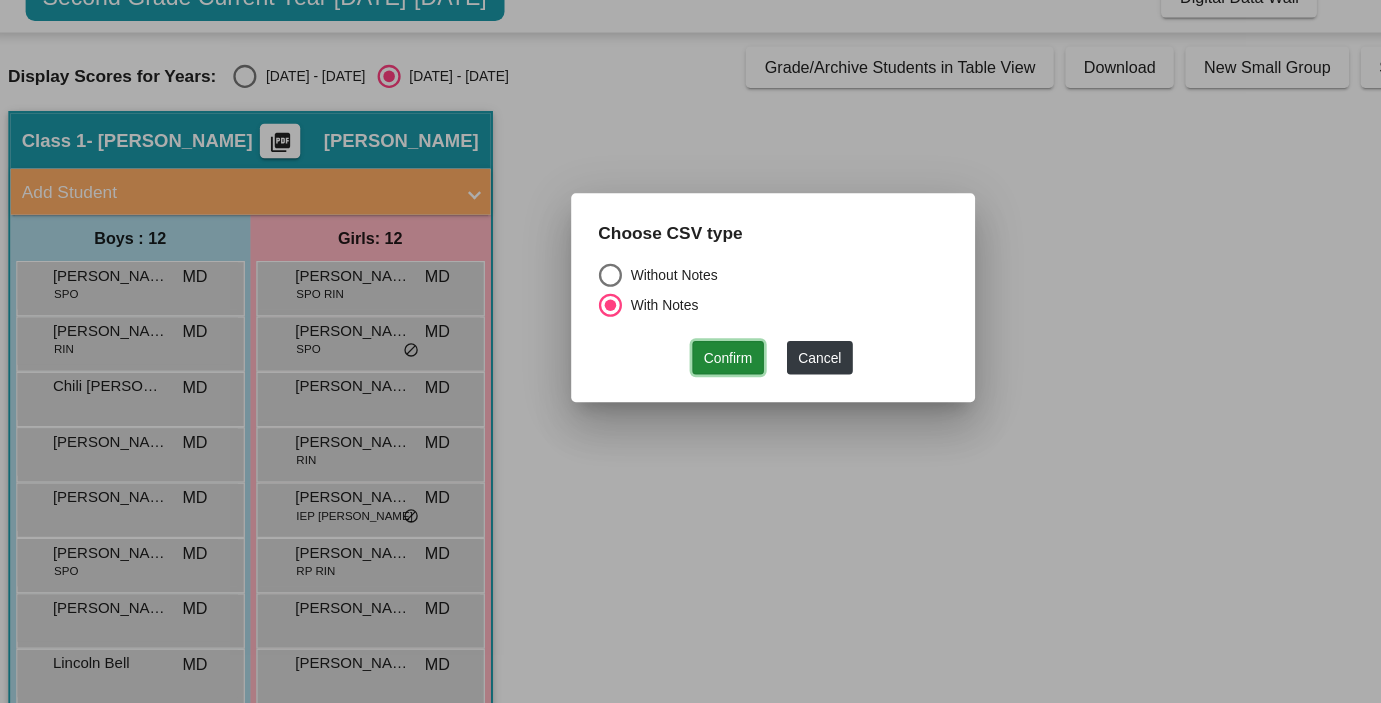 click on "Confirm" at bounding box center (652, 403) 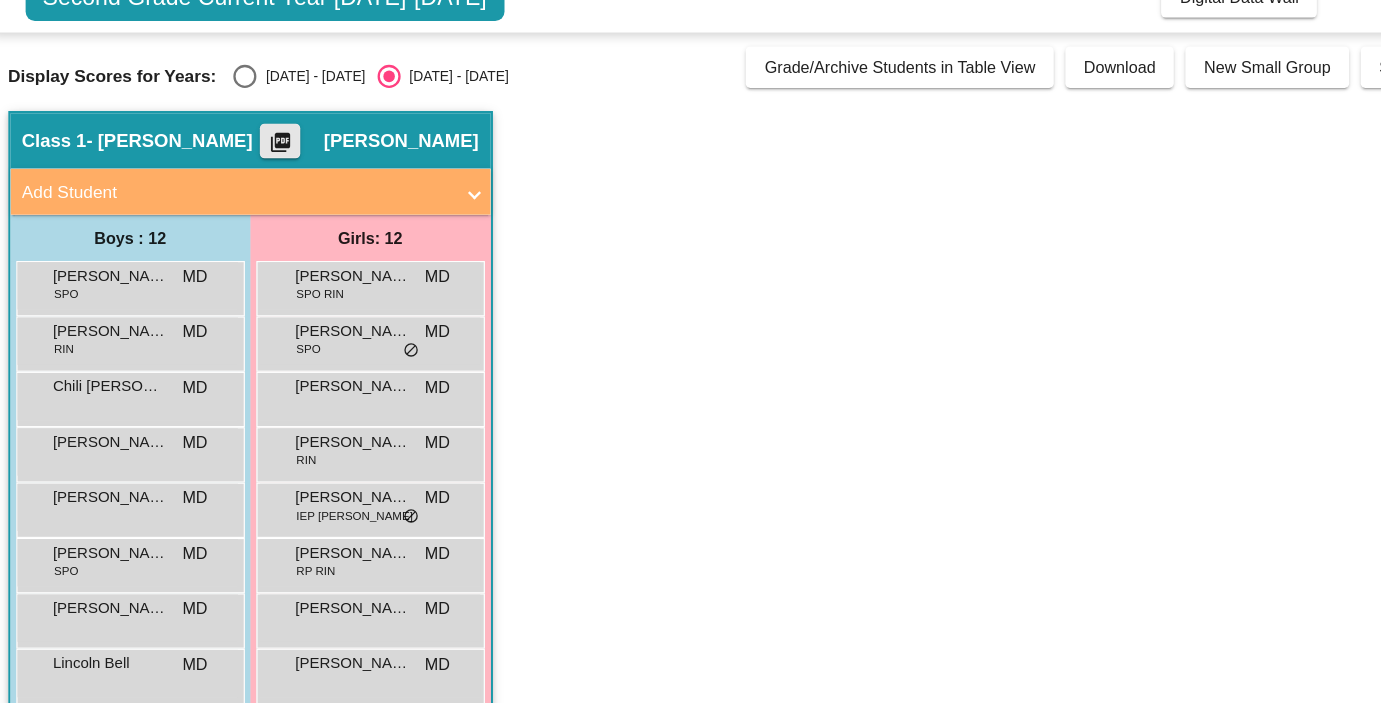 click on "picture_as_pdf" 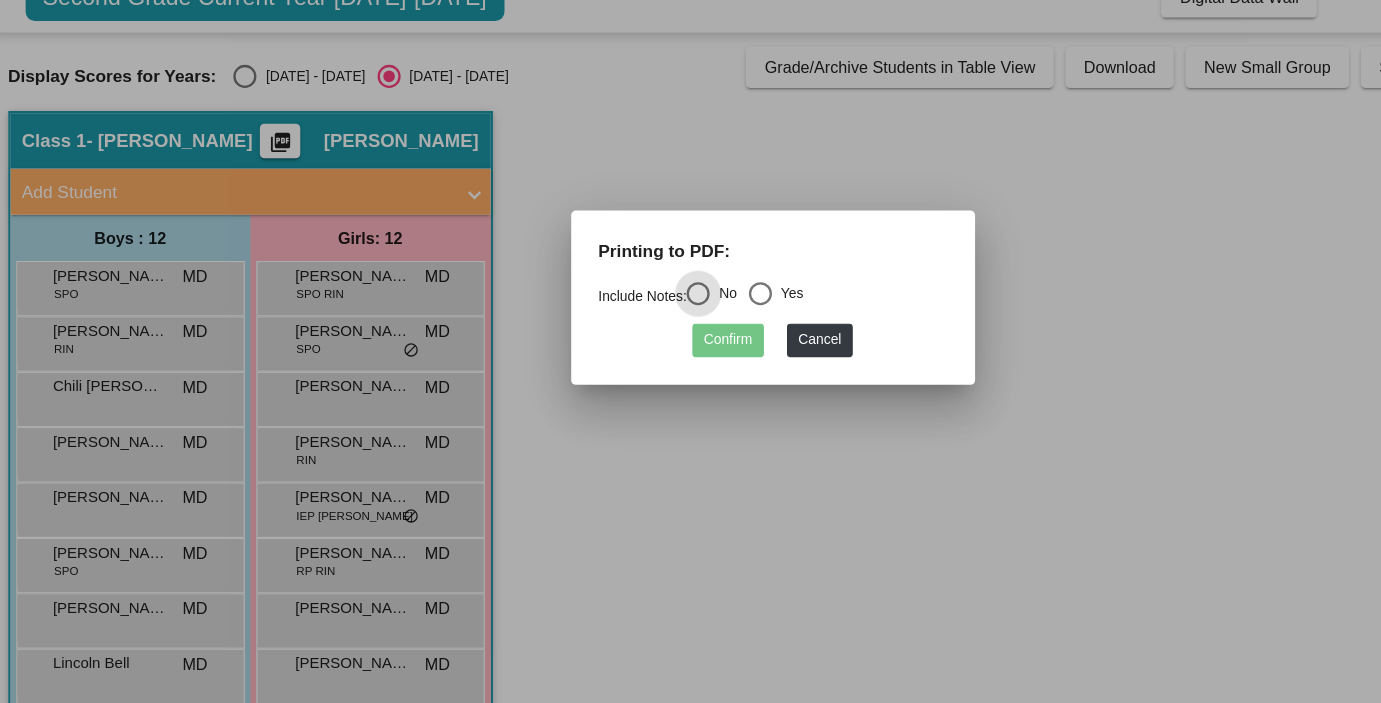 click at bounding box center (680, 348) 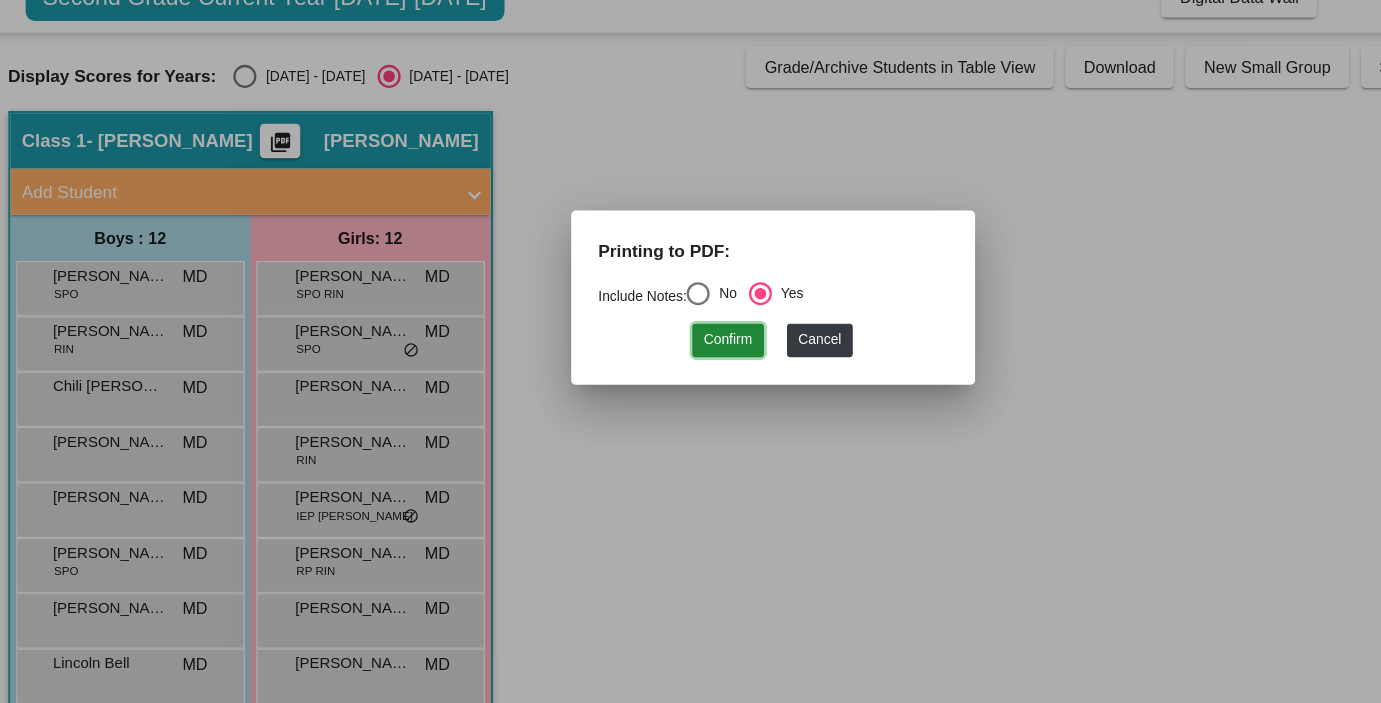 click on "Confirm" at bounding box center (652, 388) 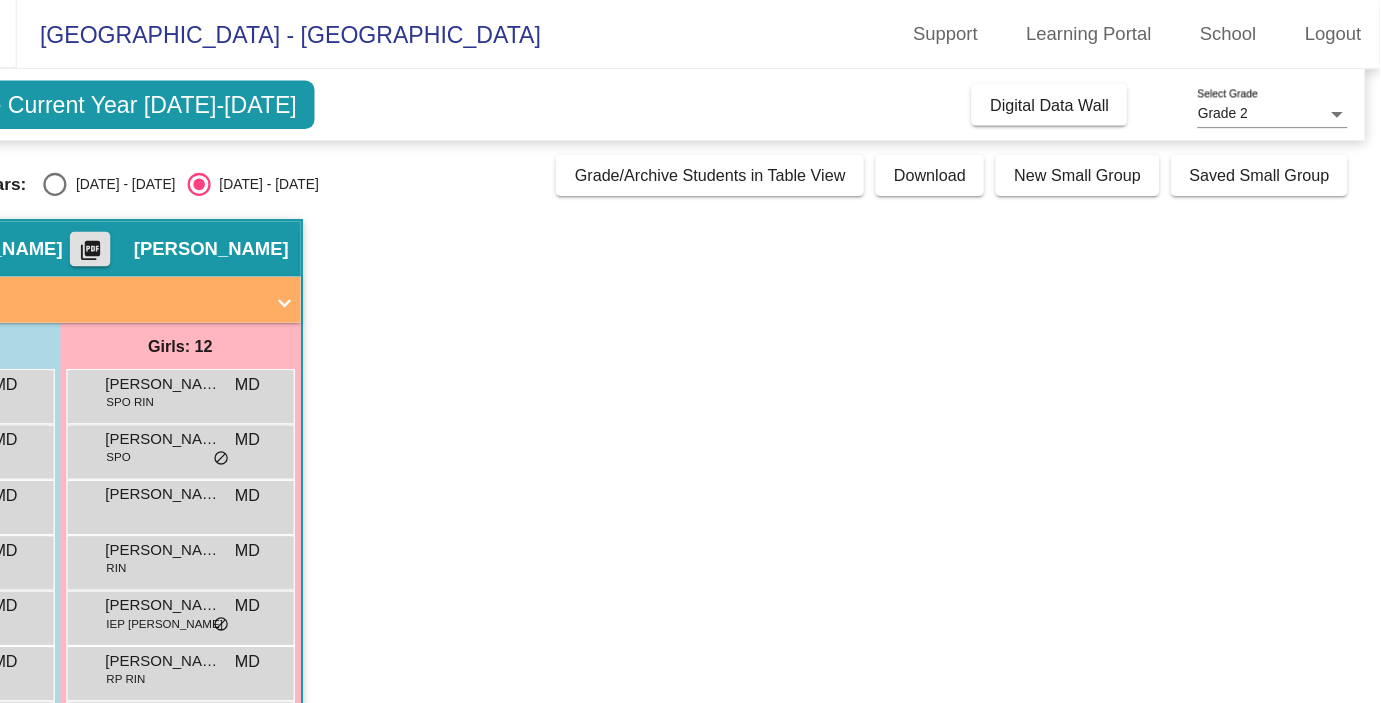 scroll, scrollTop: 0, scrollLeft: 0, axis: both 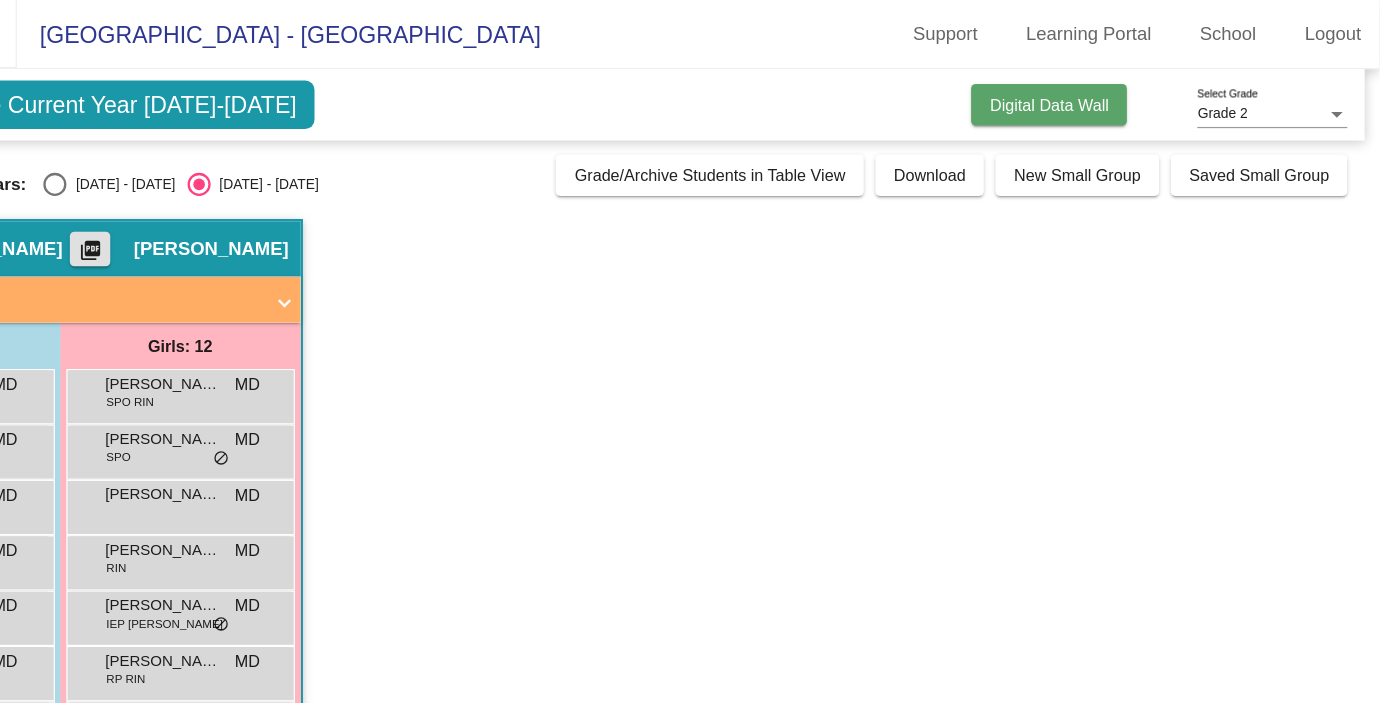 click on "Digital Data Wall" 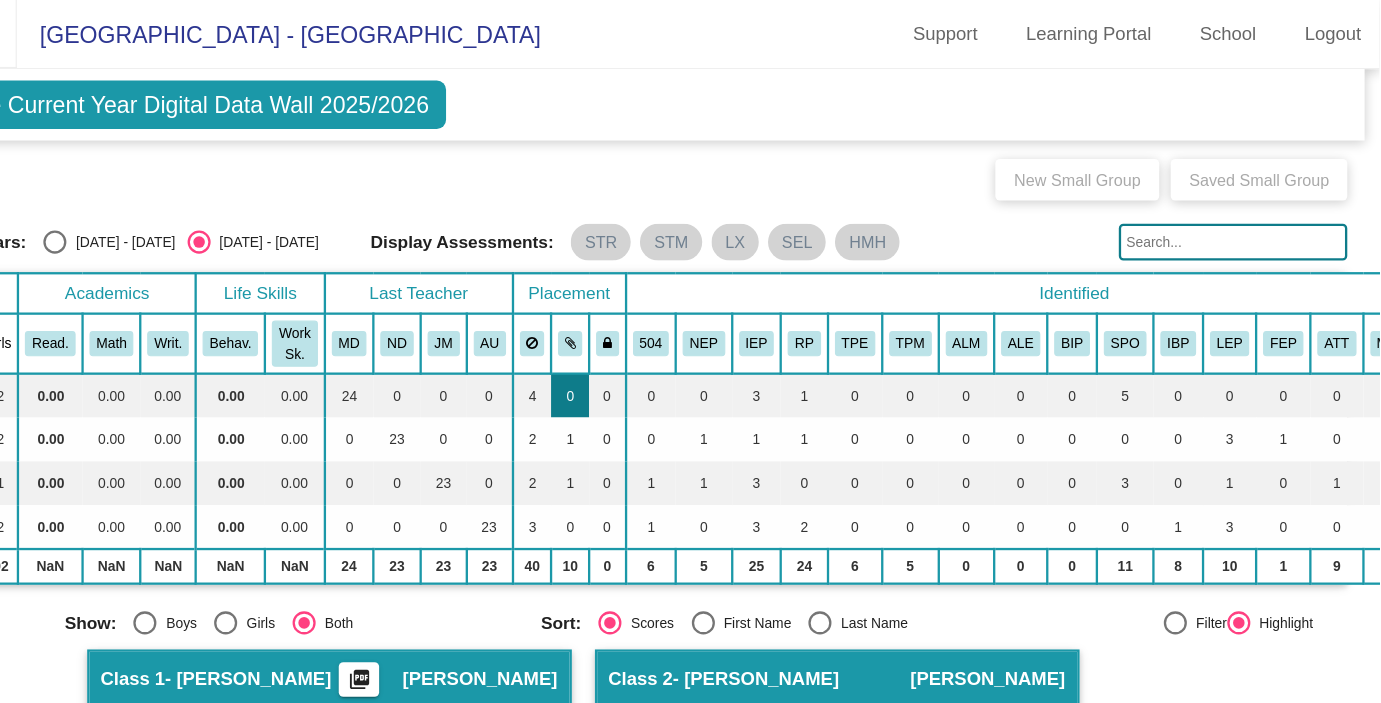 scroll, scrollTop: 0, scrollLeft: 0, axis: both 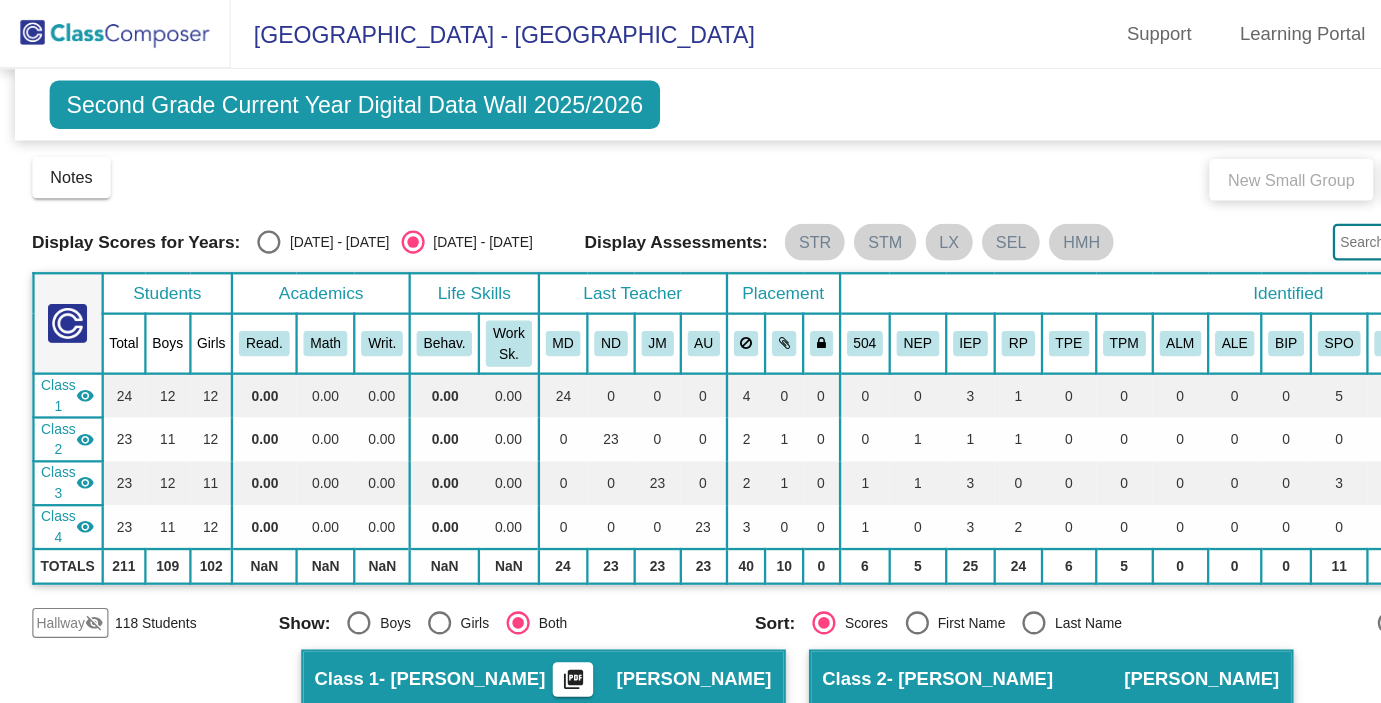 click on "visibility" 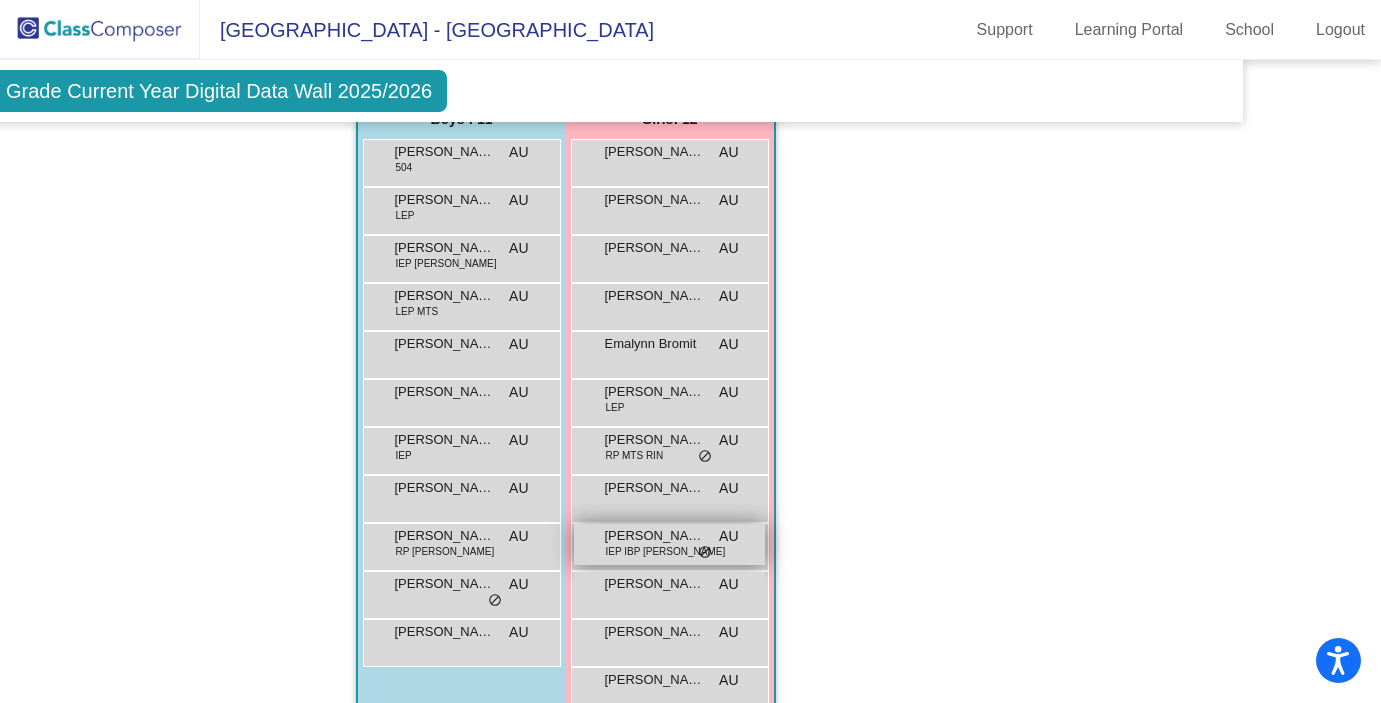 scroll, scrollTop: 1289, scrollLeft: 135, axis: both 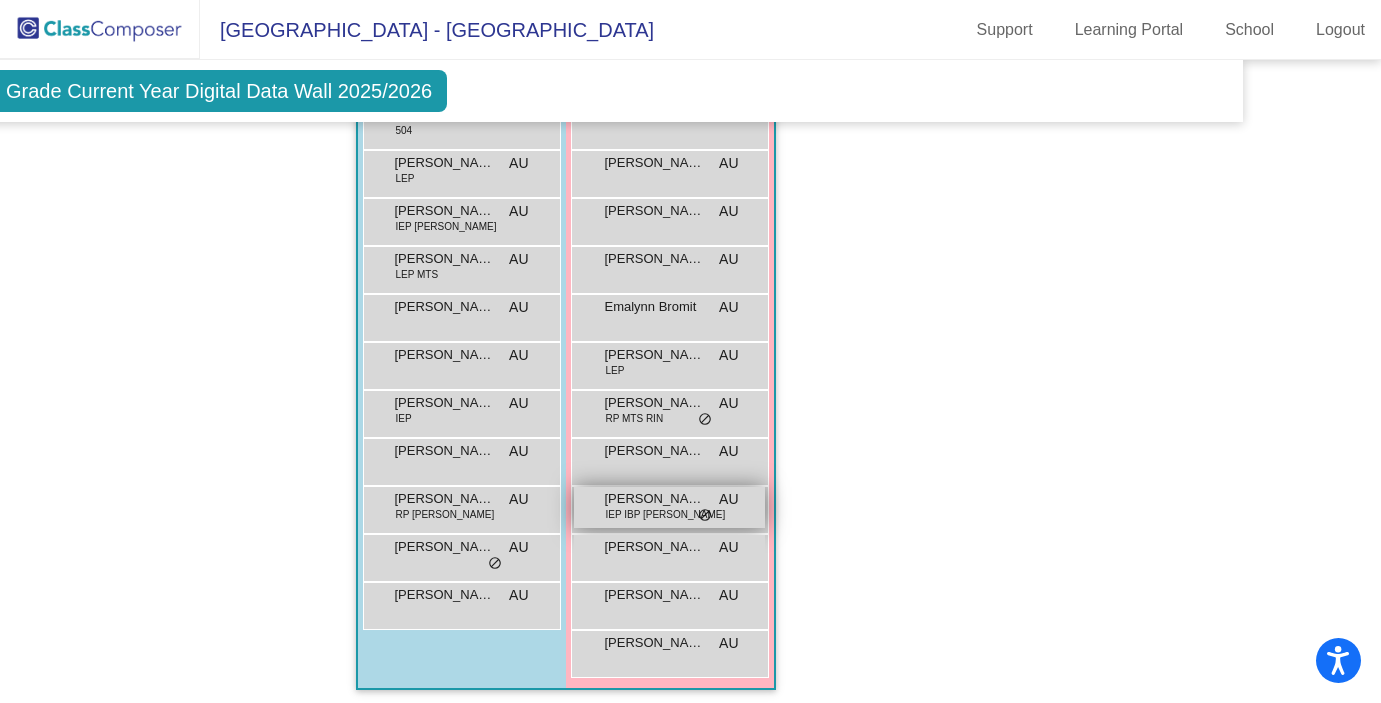 click on "IEP IBP [PERSON_NAME]" at bounding box center (666, 514) 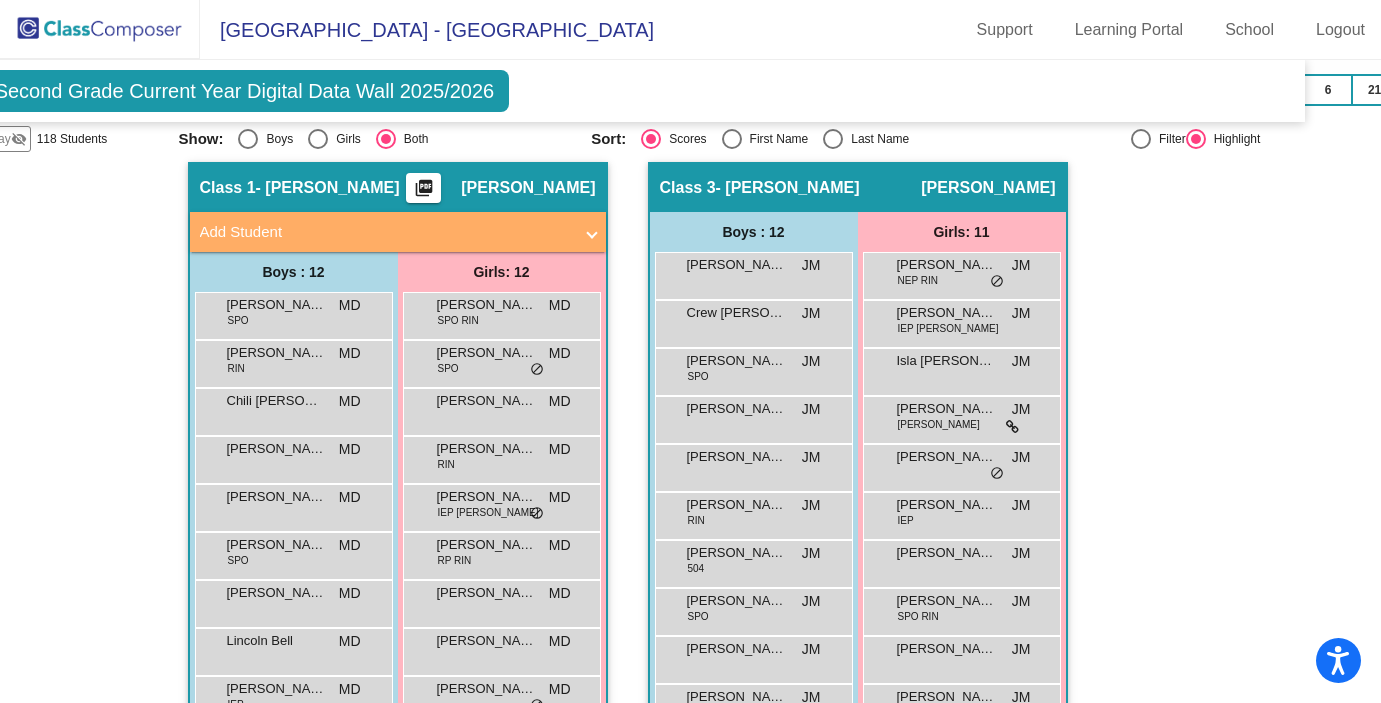 scroll, scrollTop: 397, scrollLeft: 62, axis: both 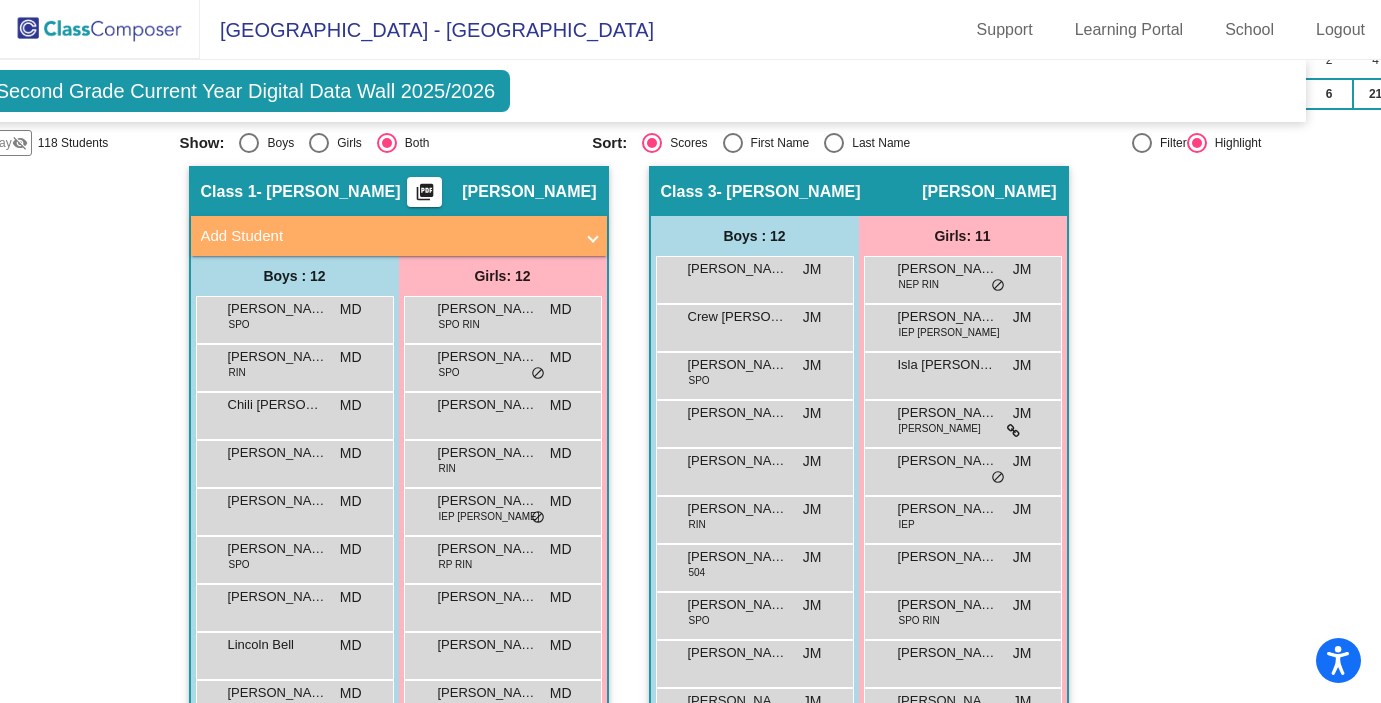 click on "picture_as_pdf" 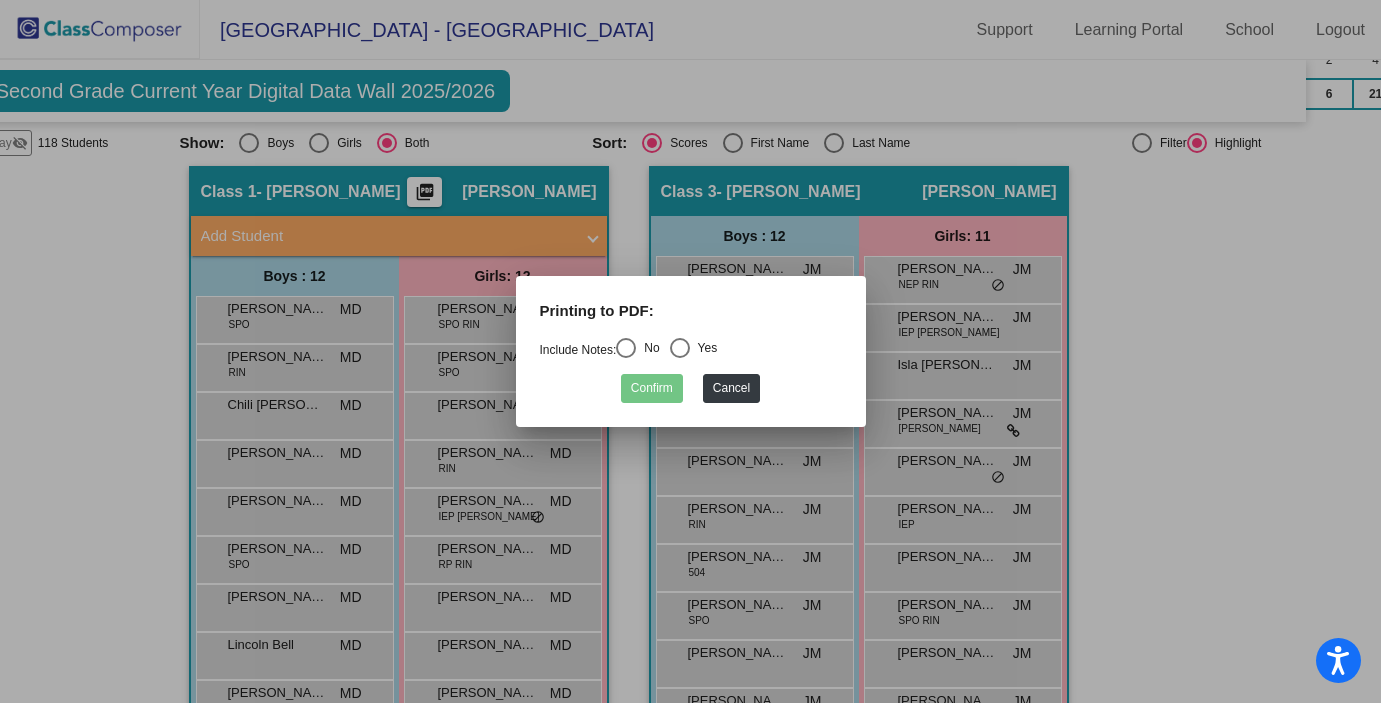 click at bounding box center (626, 348) 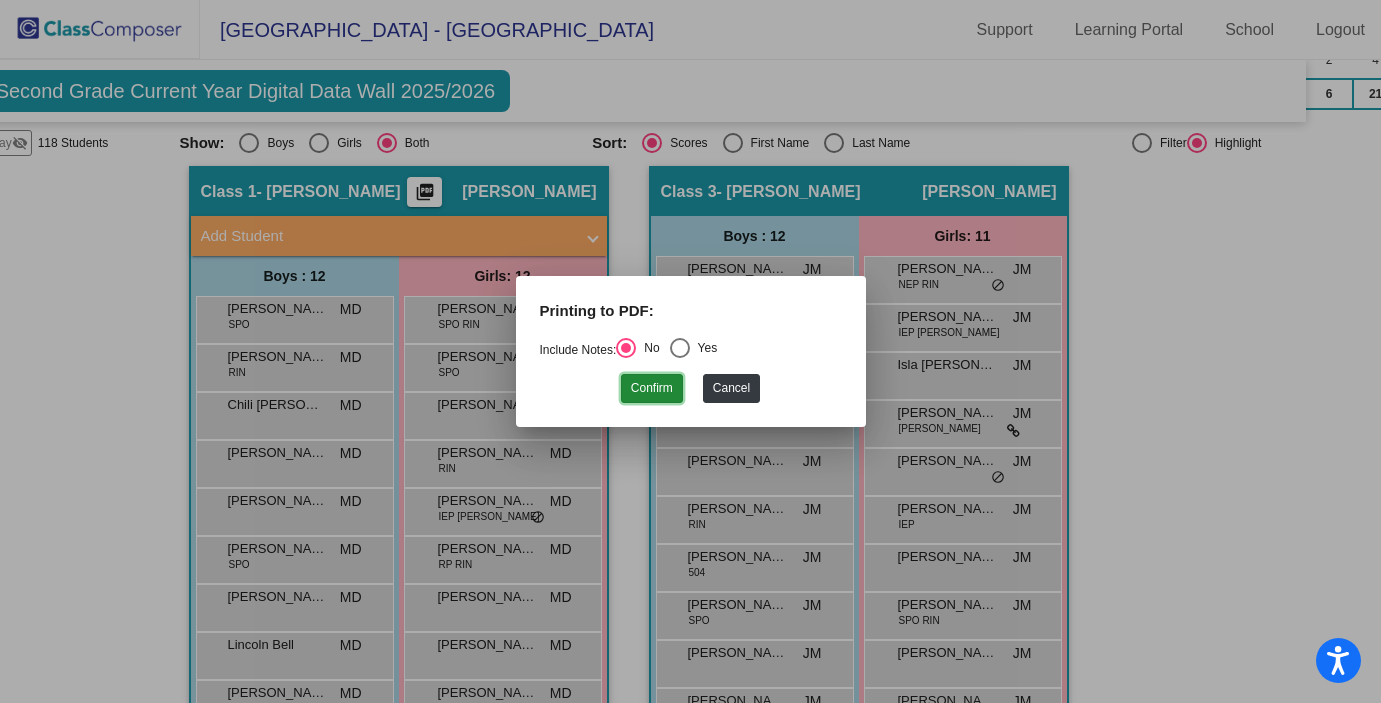 click on "Confirm" at bounding box center (652, 388) 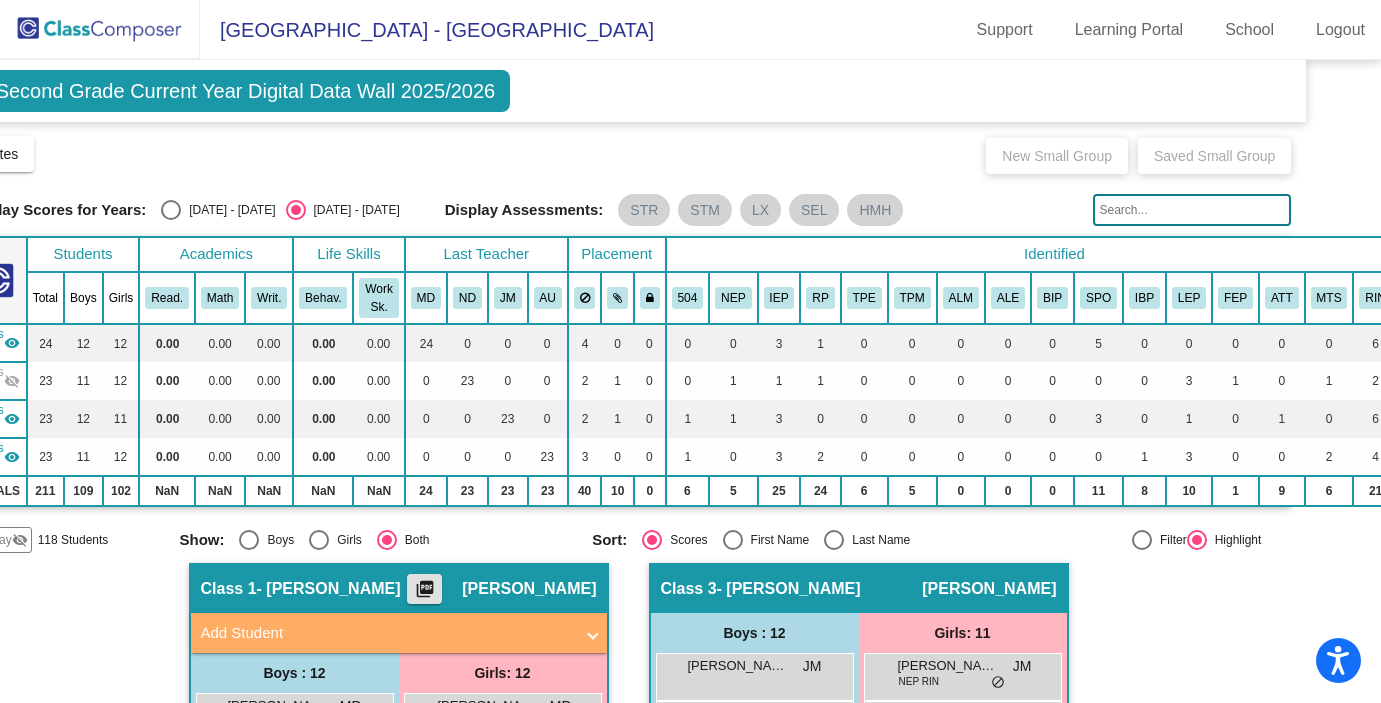 scroll, scrollTop: 0, scrollLeft: 0, axis: both 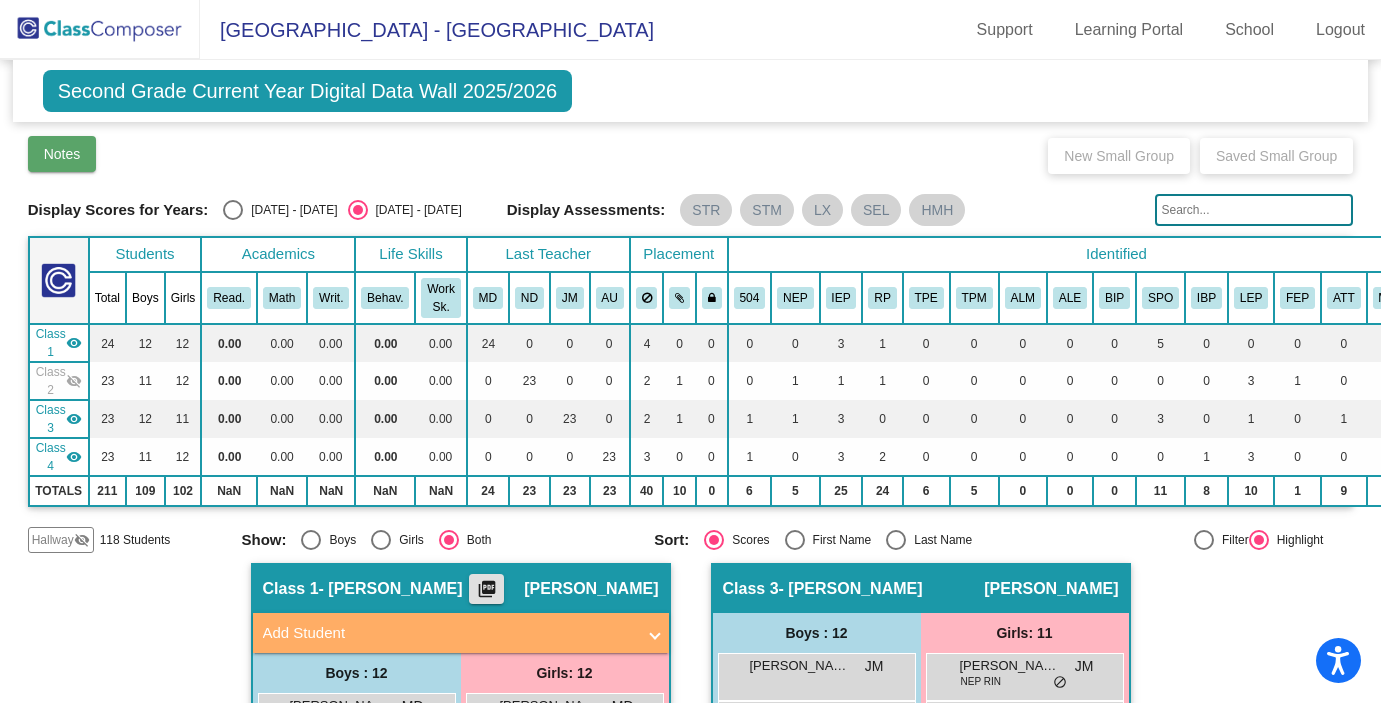 click on "Notes" 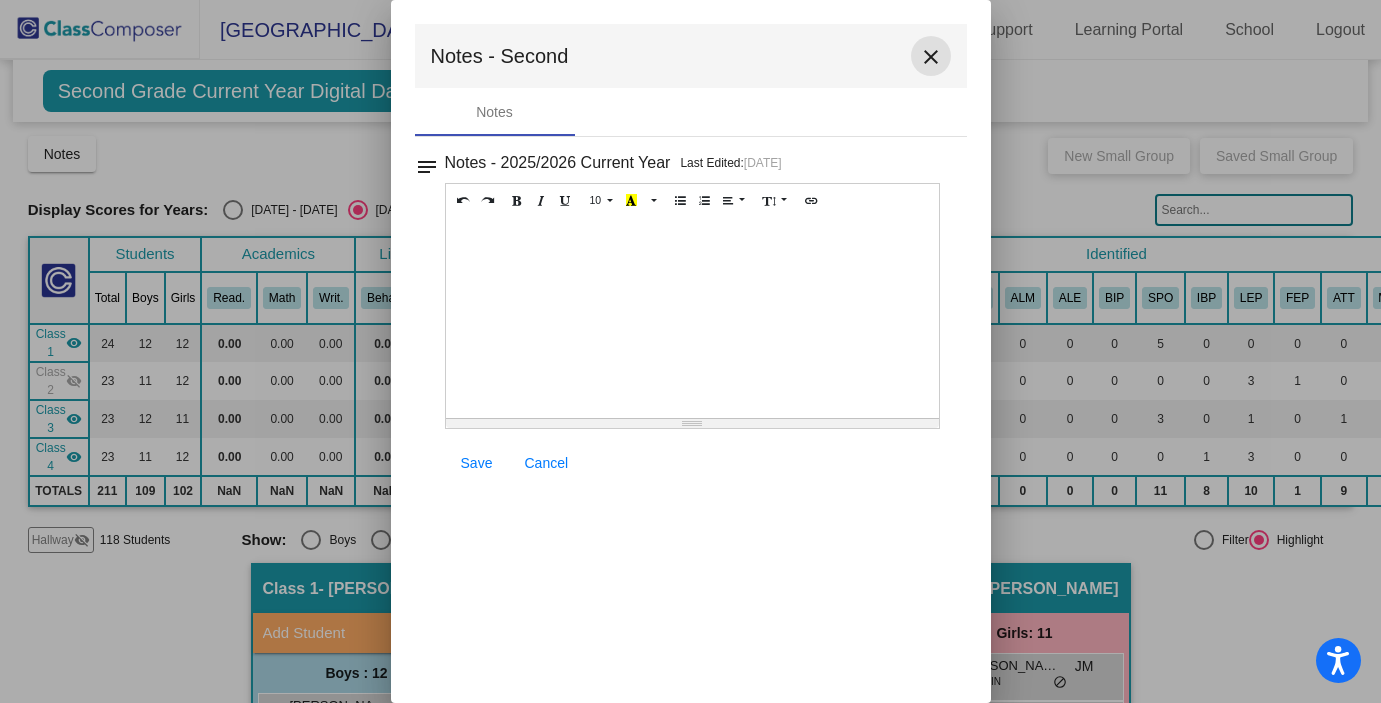 click on "close" at bounding box center [931, 57] 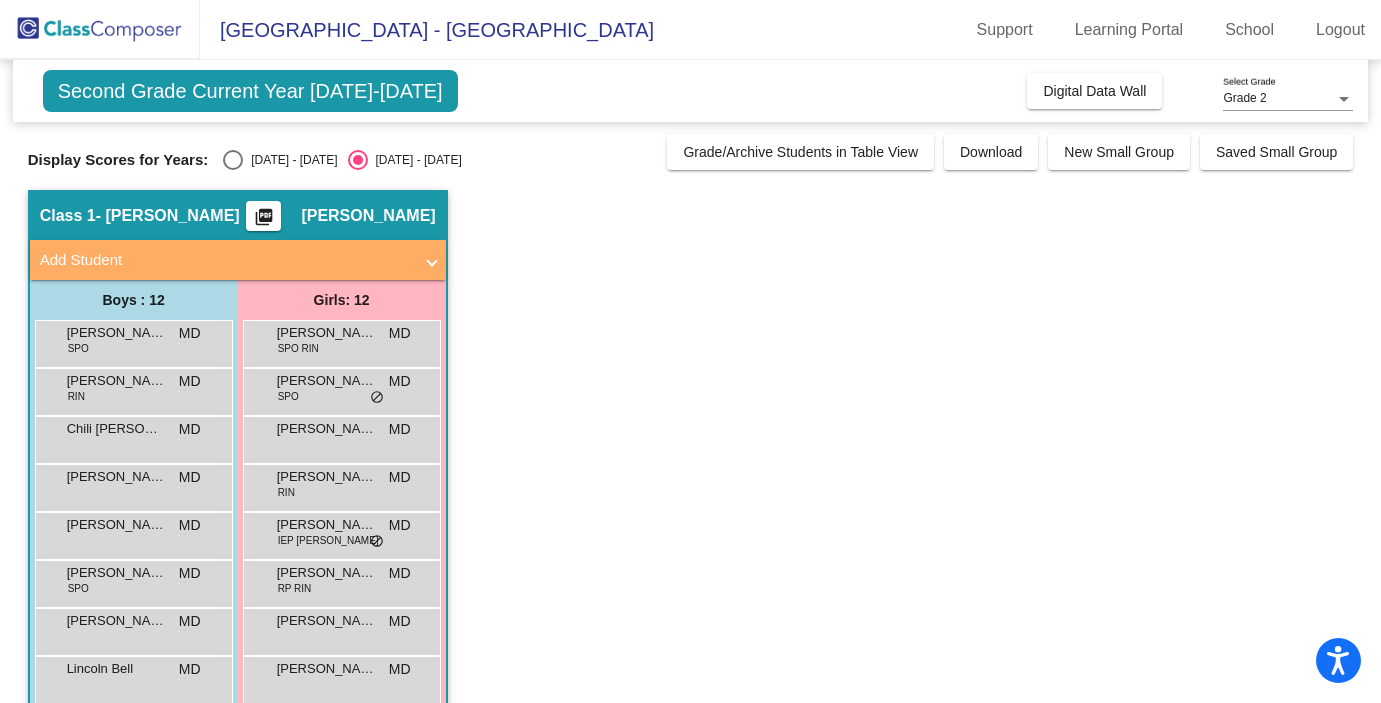 scroll, scrollTop: 2, scrollLeft: 0, axis: vertical 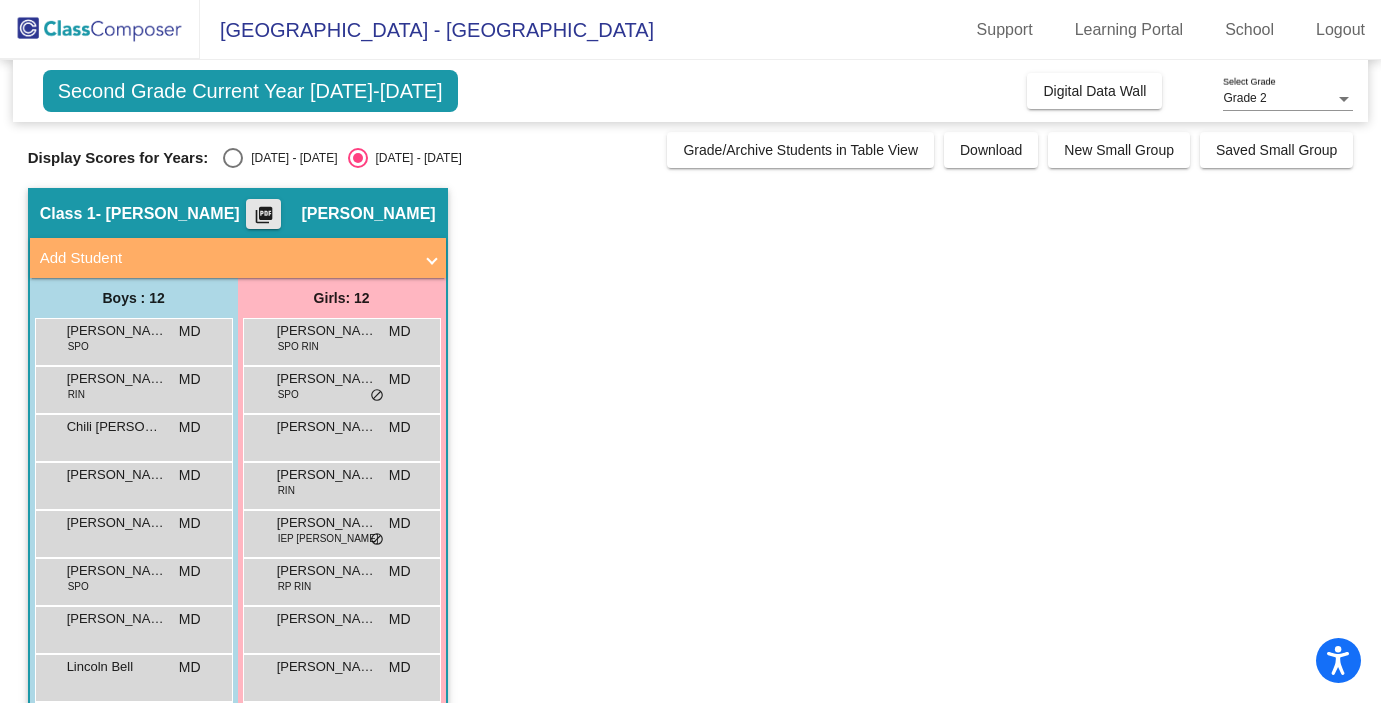 click on "picture_as_pdf" 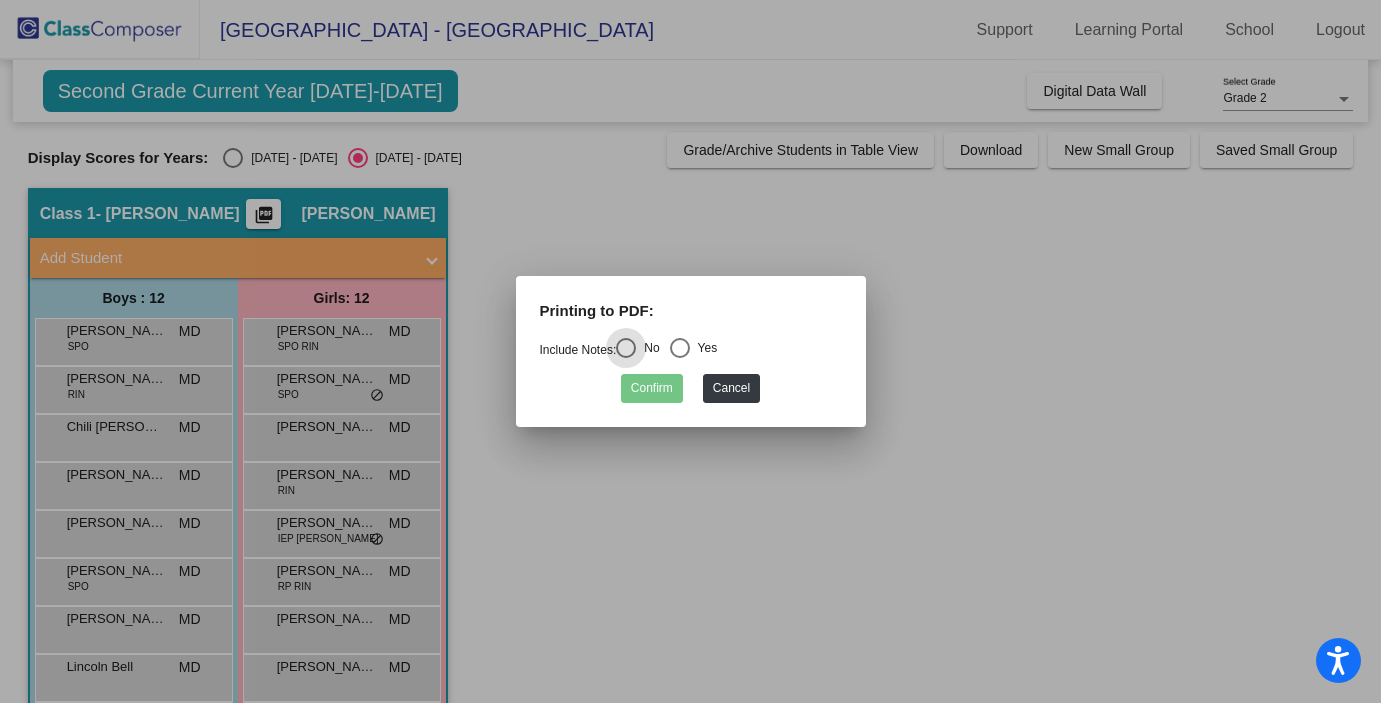 click on "No" at bounding box center (647, 348) 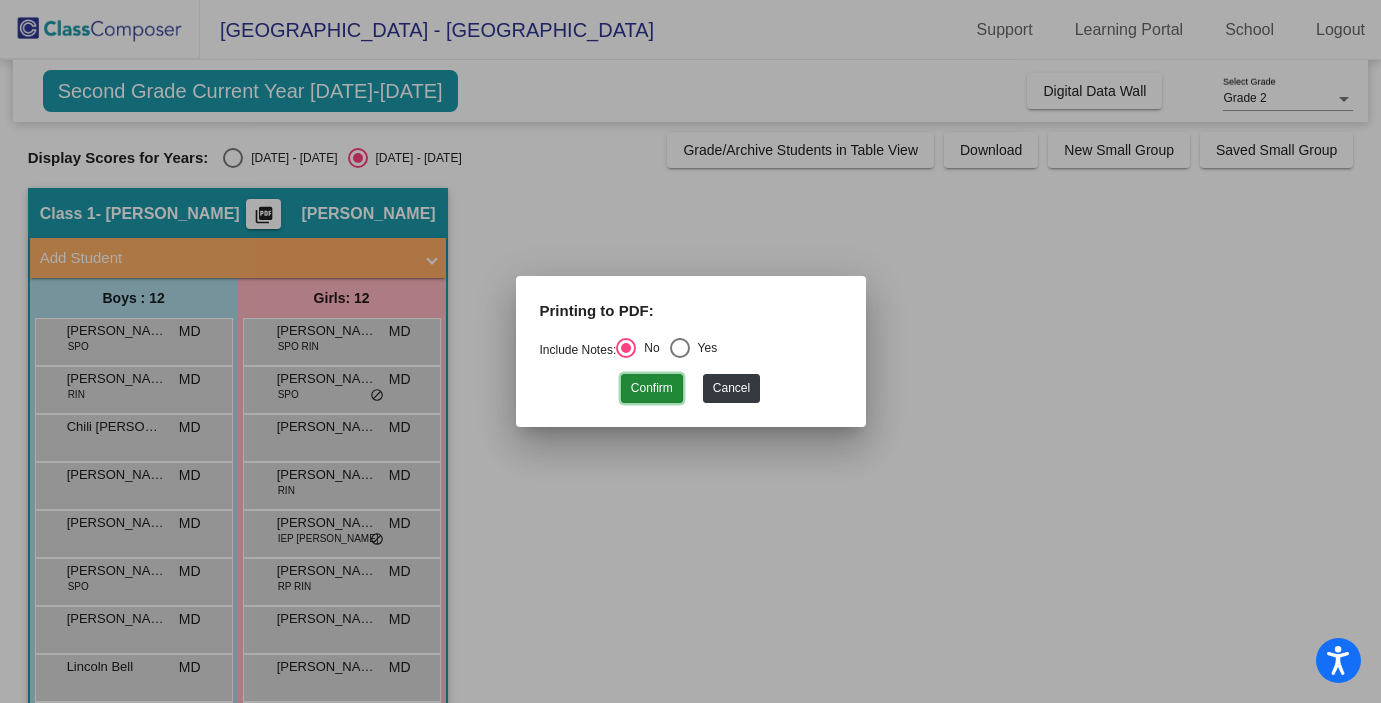click on "Confirm" at bounding box center (652, 388) 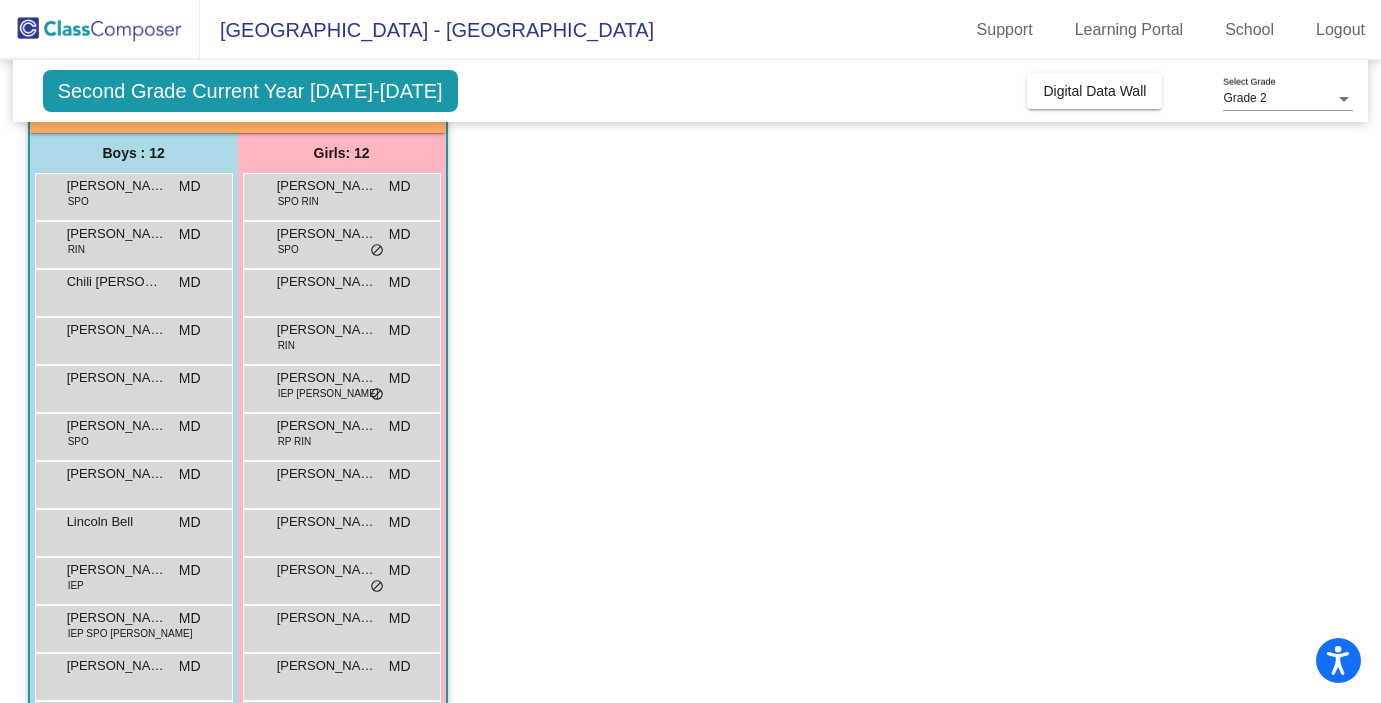 scroll, scrollTop: 225, scrollLeft: 0, axis: vertical 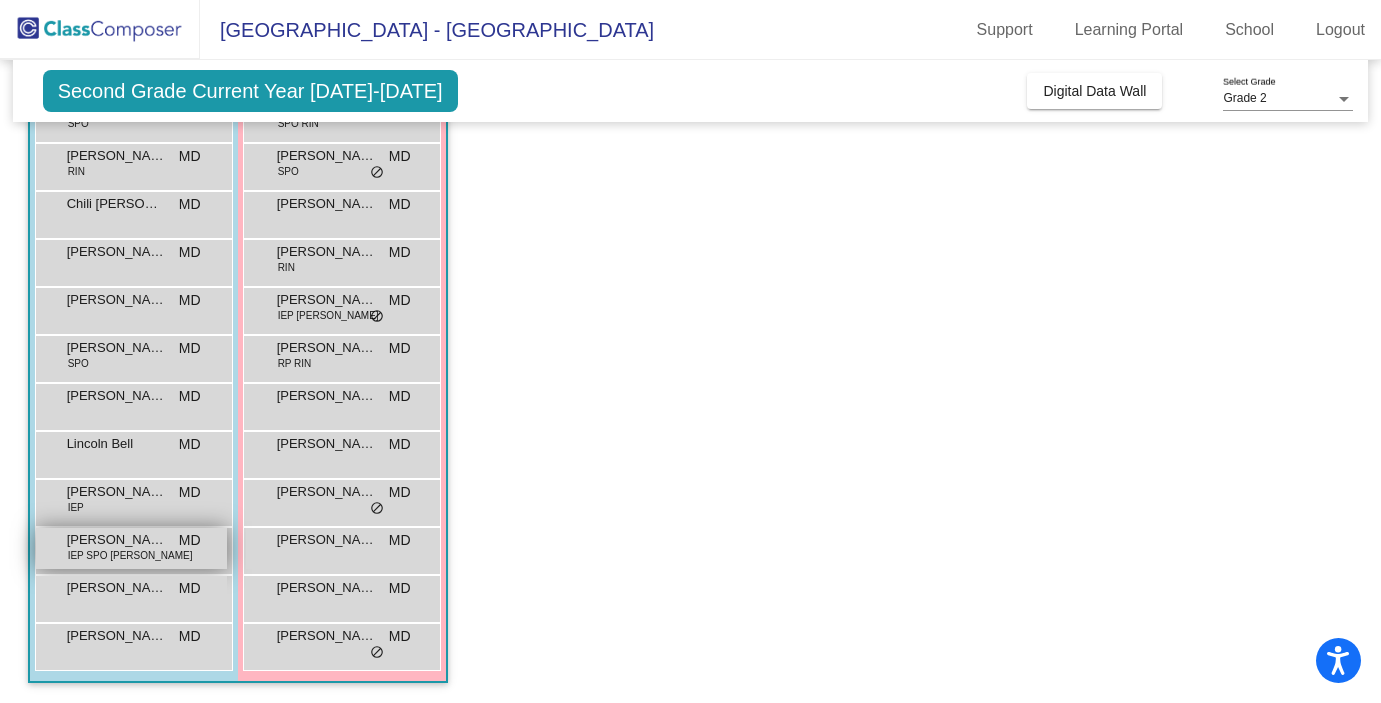 click on "[PERSON_NAME] IEP SPO [PERSON_NAME] MD lock do_not_disturb_alt" at bounding box center [131, 548] 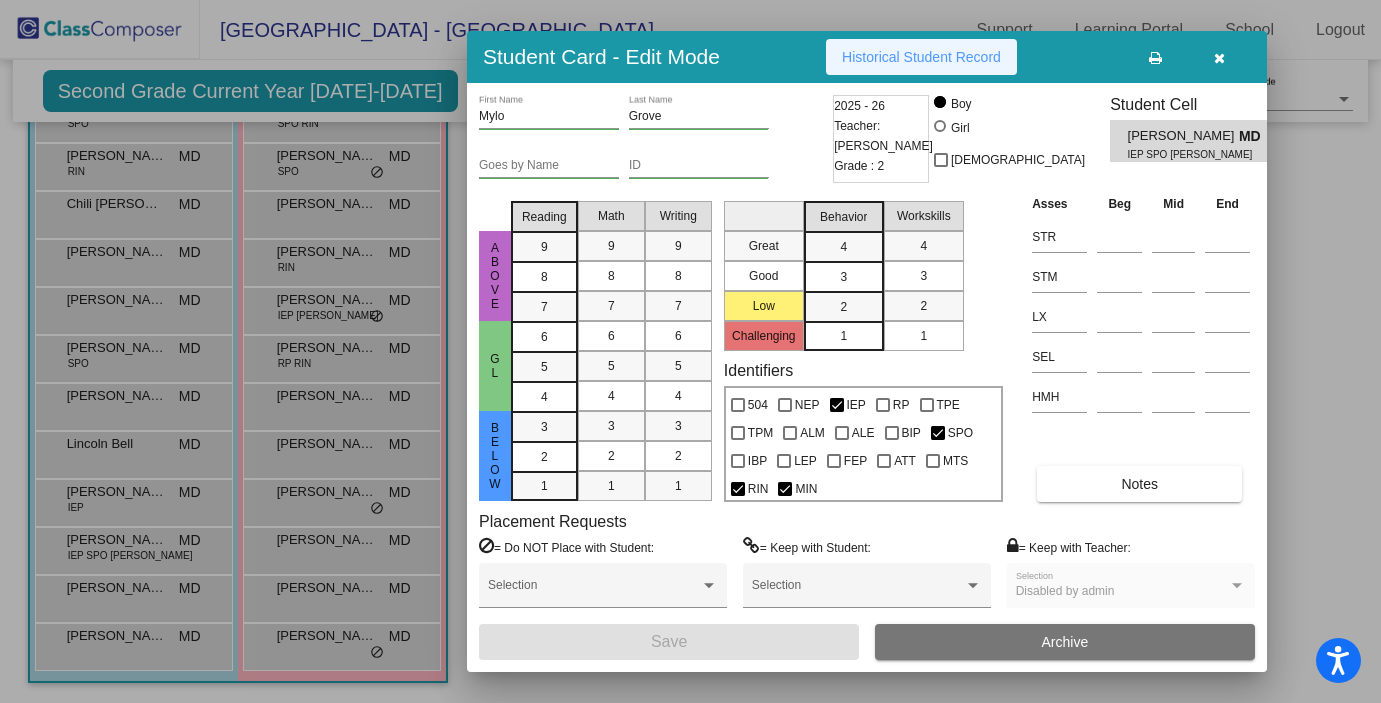 click on "Historical Student Record" at bounding box center (921, 57) 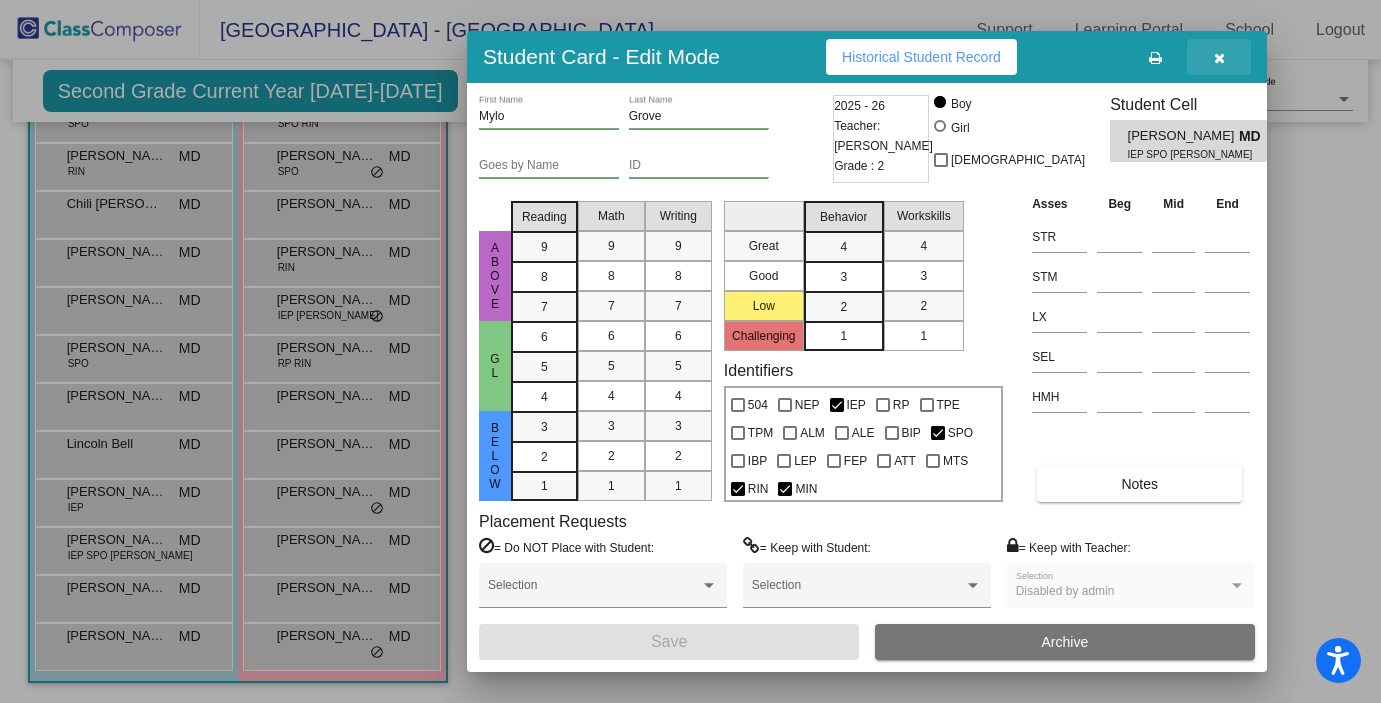 click at bounding box center [1219, 58] 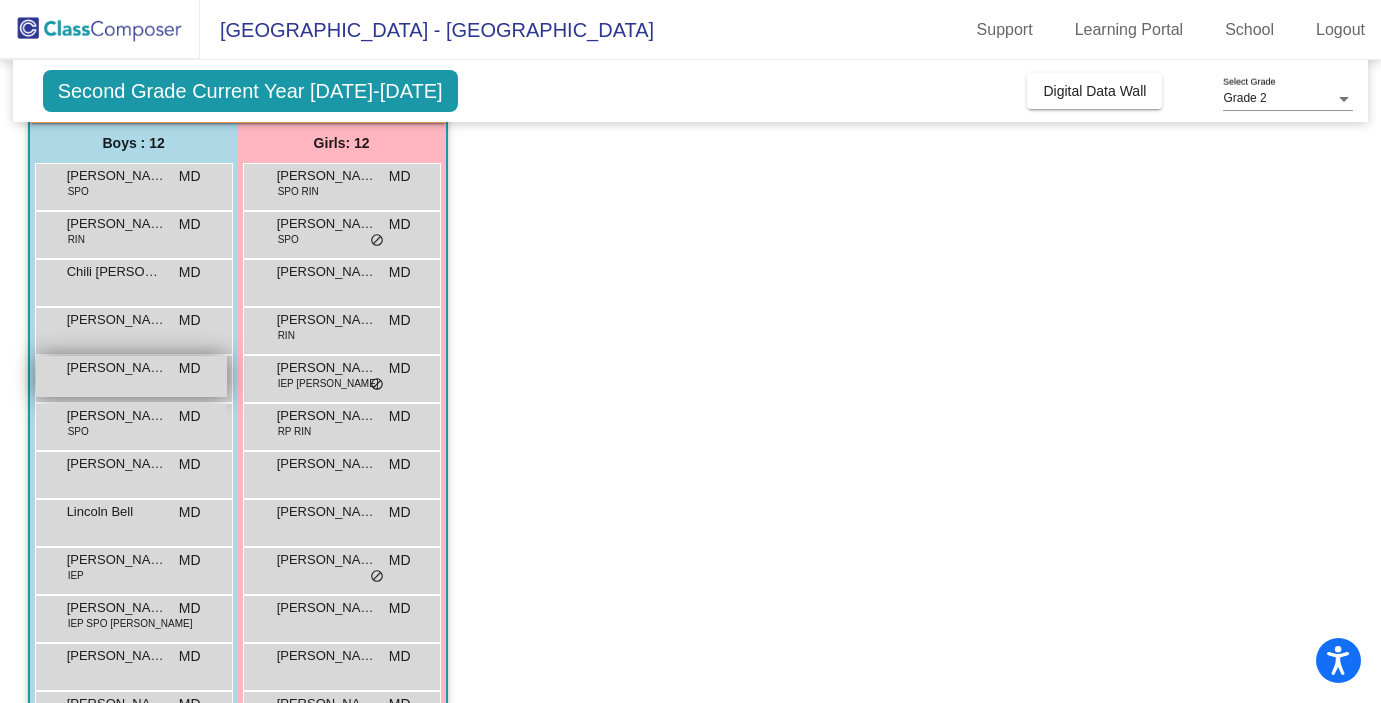 scroll, scrollTop: 0, scrollLeft: 0, axis: both 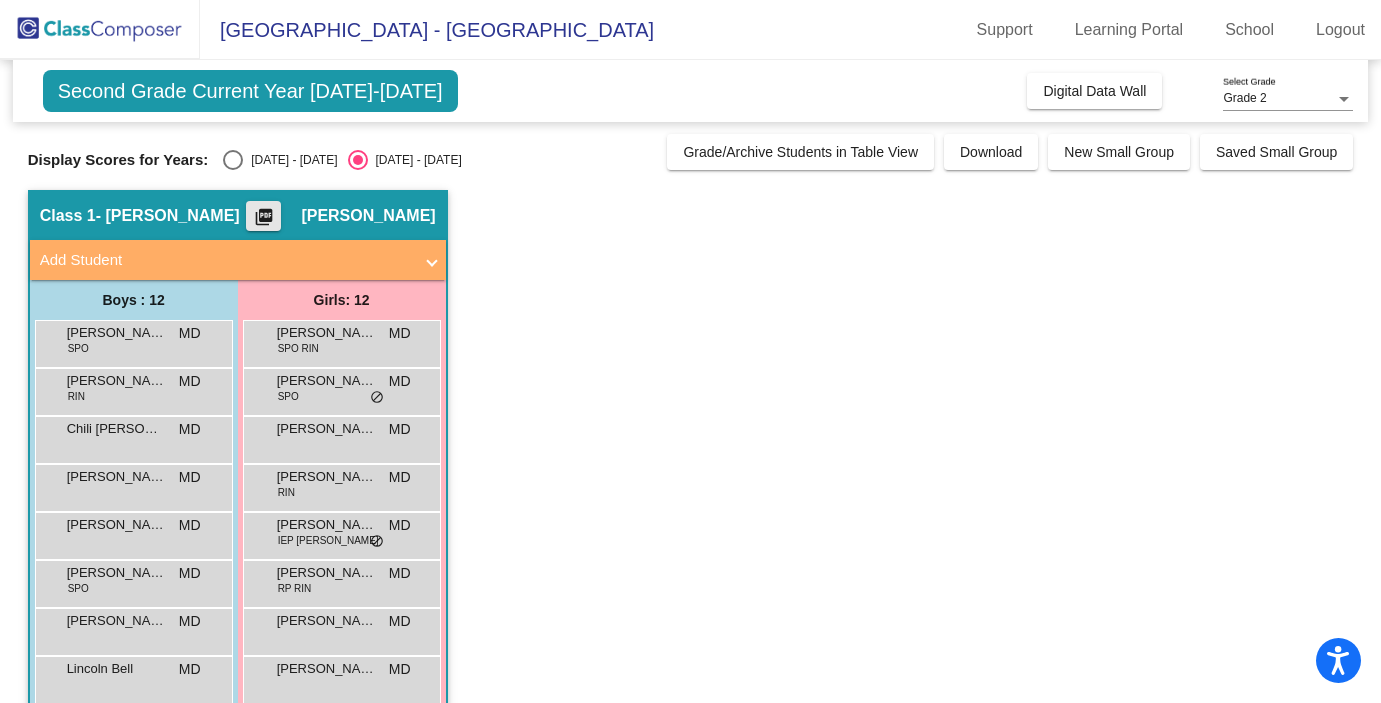 click on "picture_as_pdf" 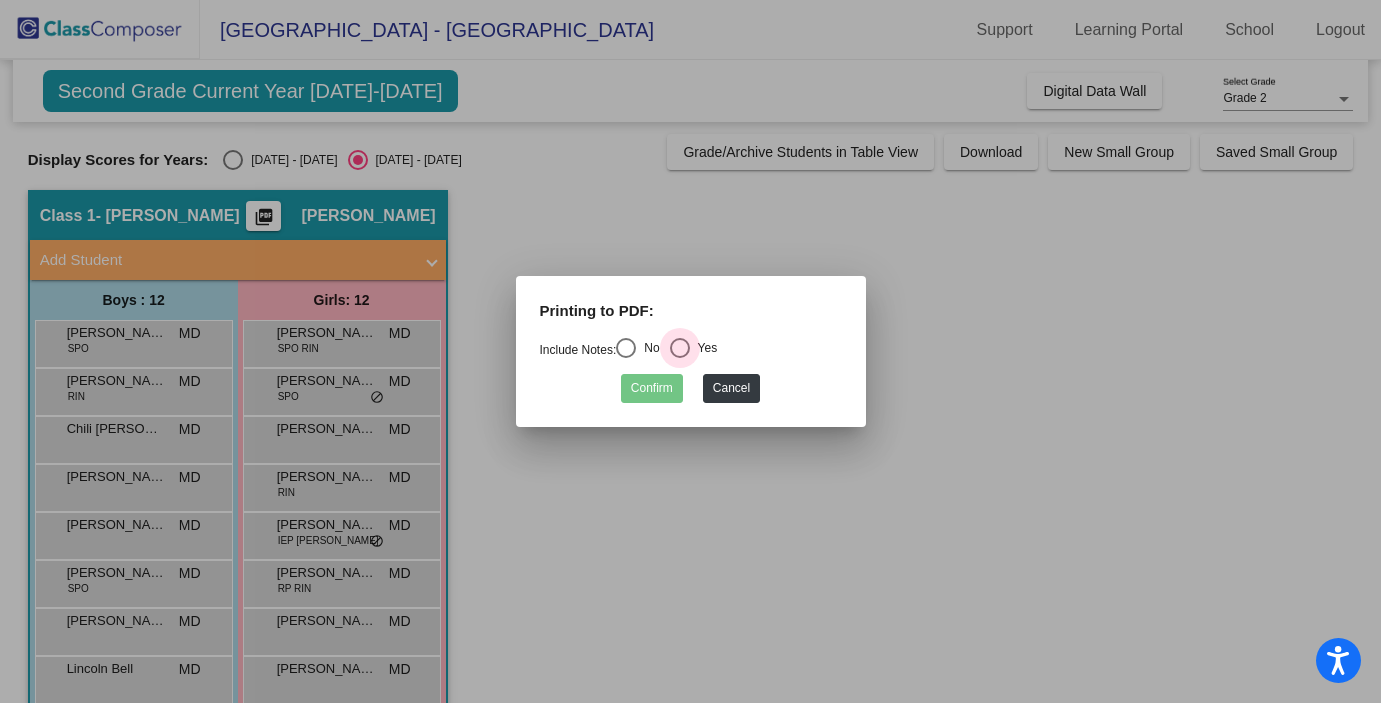 click at bounding box center [680, 348] 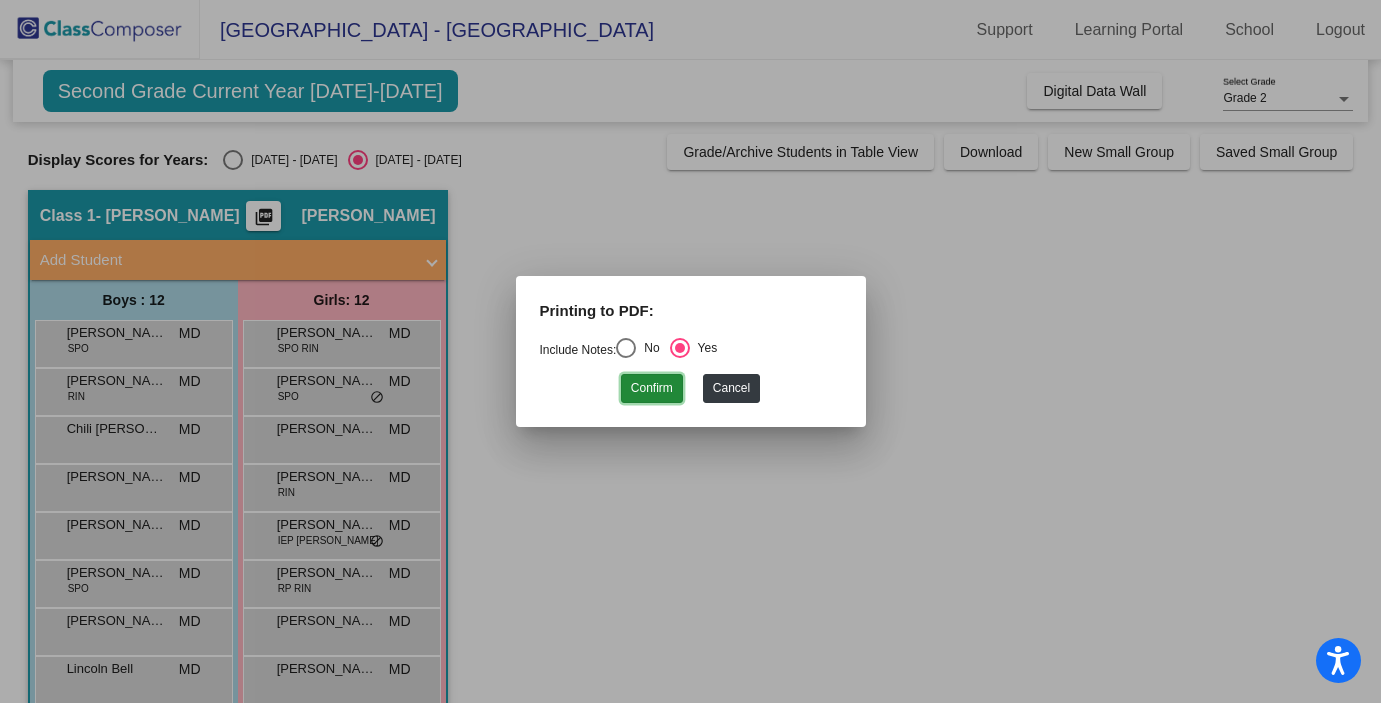 click on "Confirm" at bounding box center [652, 388] 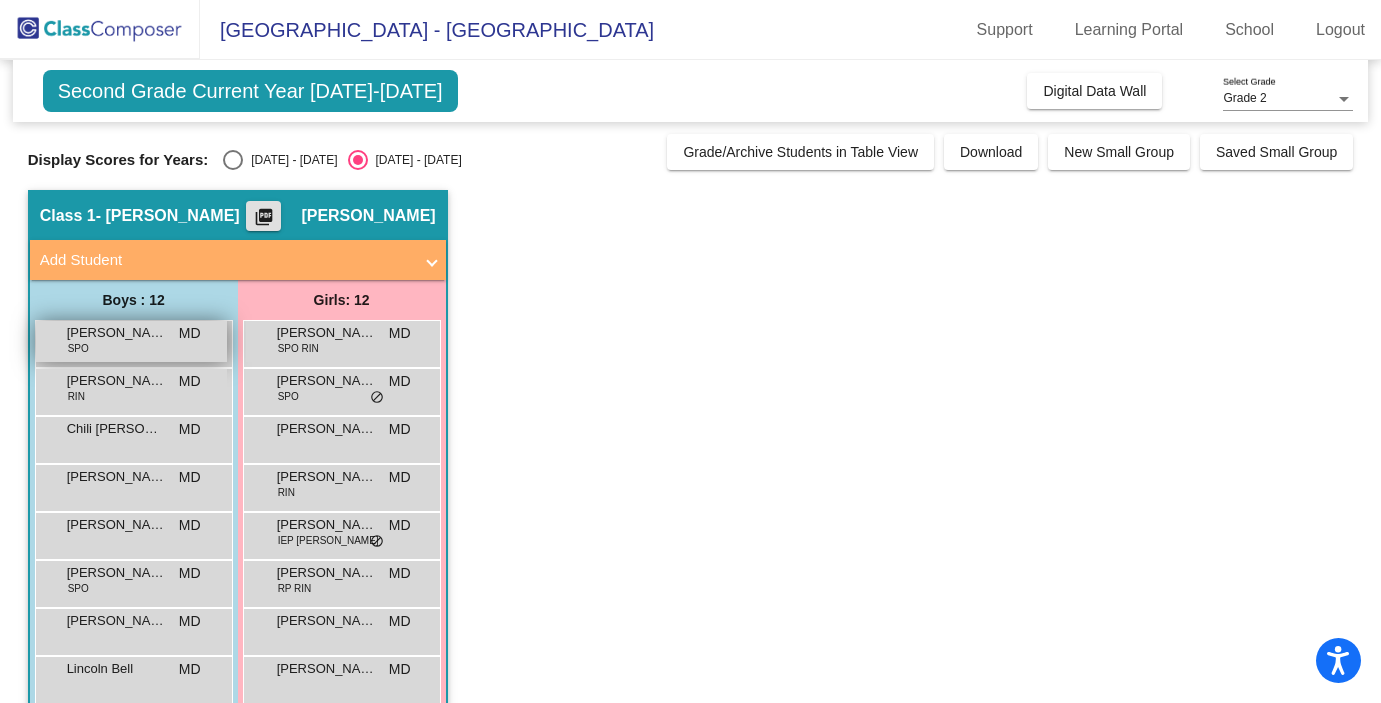 click on "[PERSON_NAME] SPO MD lock do_not_disturb_alt" at bounding box center [131, 341] 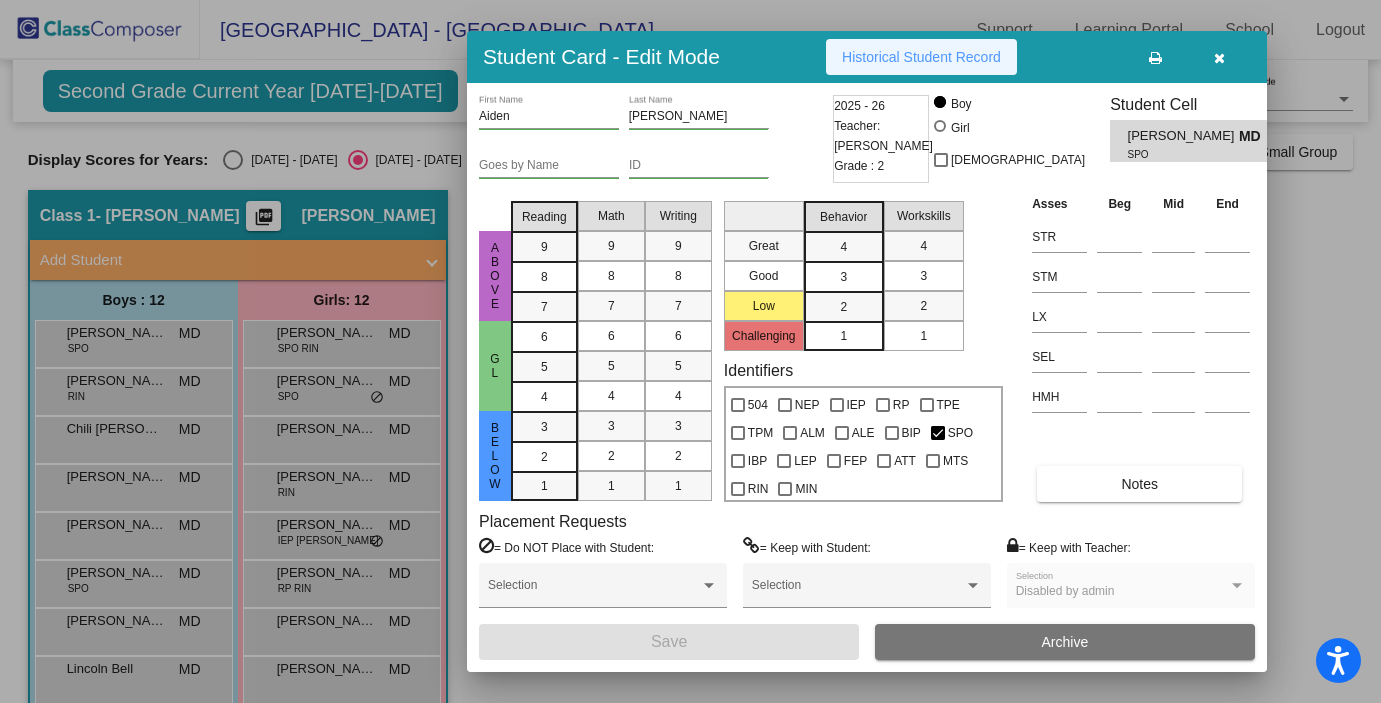 click on "Historical Student Record" at bounding box center [921, 57] 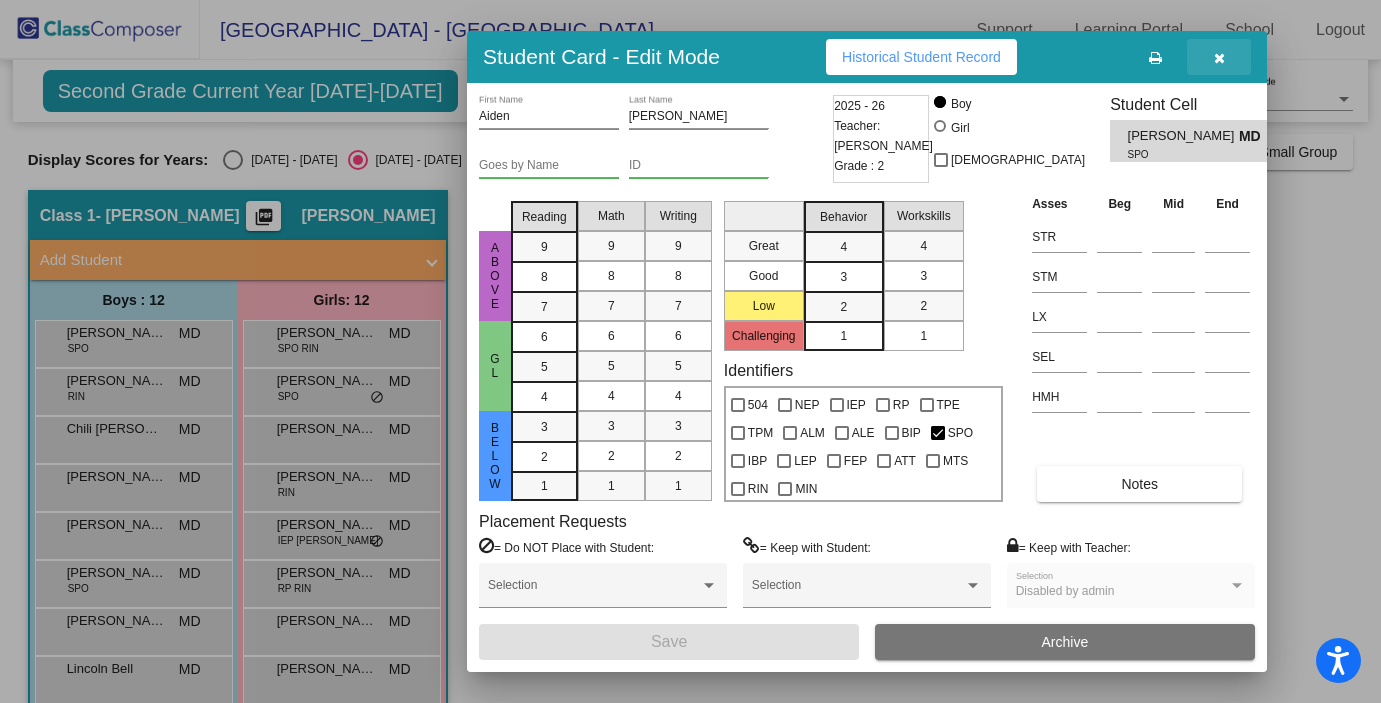 click at bounding box center [1219, 58] 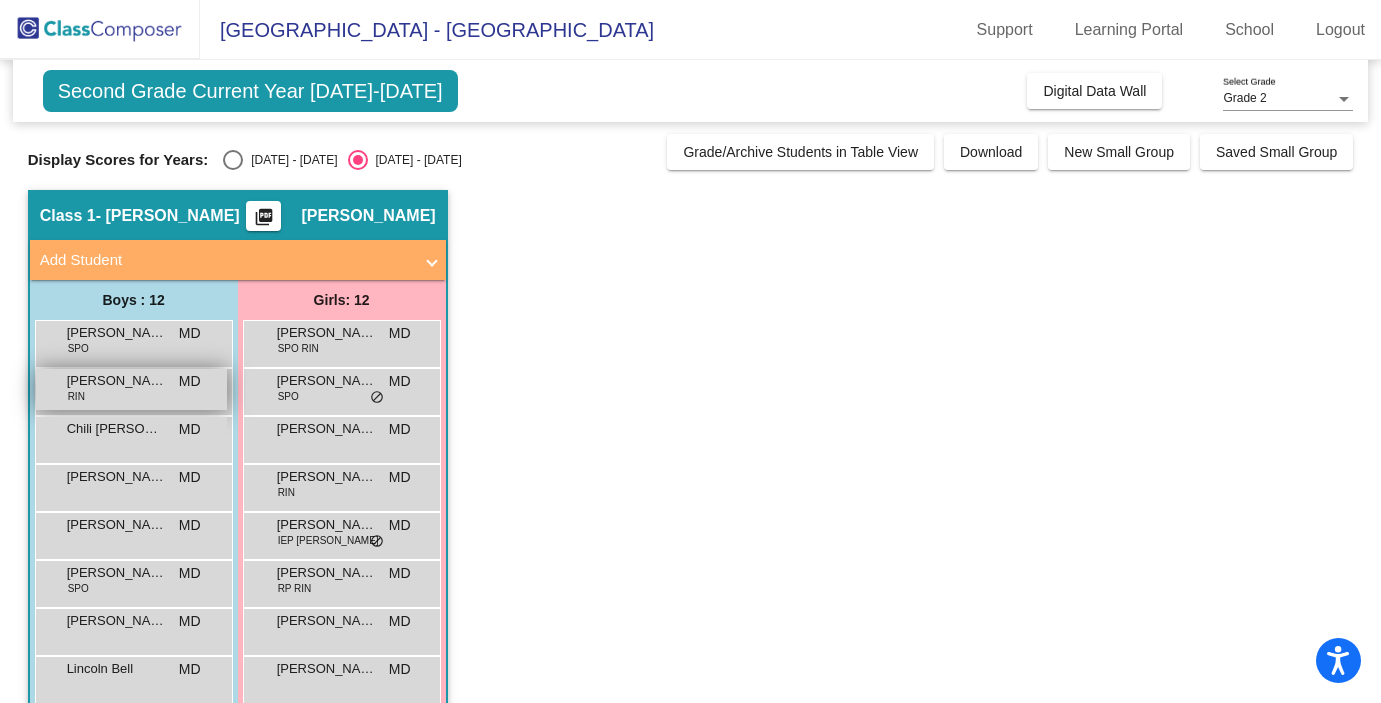 click on "[PERSON_NAME] MD lock do_not_disturb_alt" at bounding box center [131, 389] 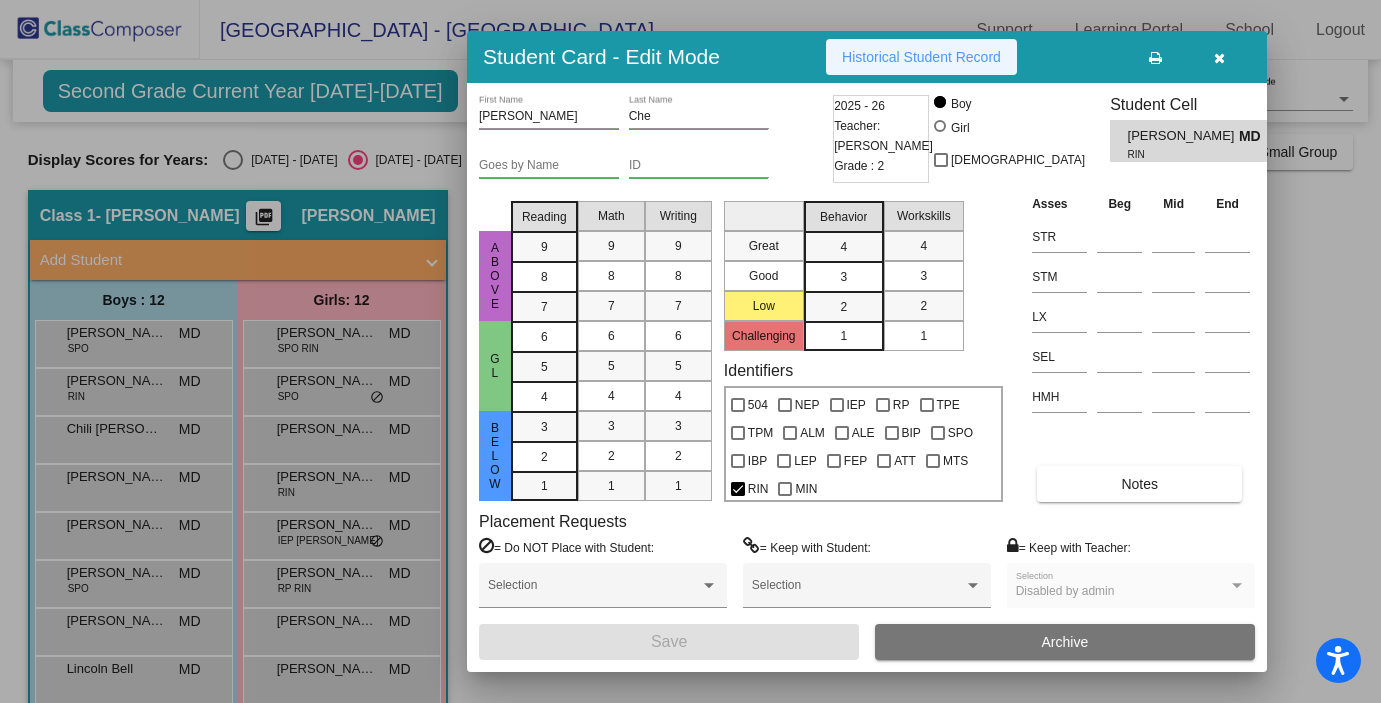 click on "Historical Student Record" at bounding box center (921, 57) 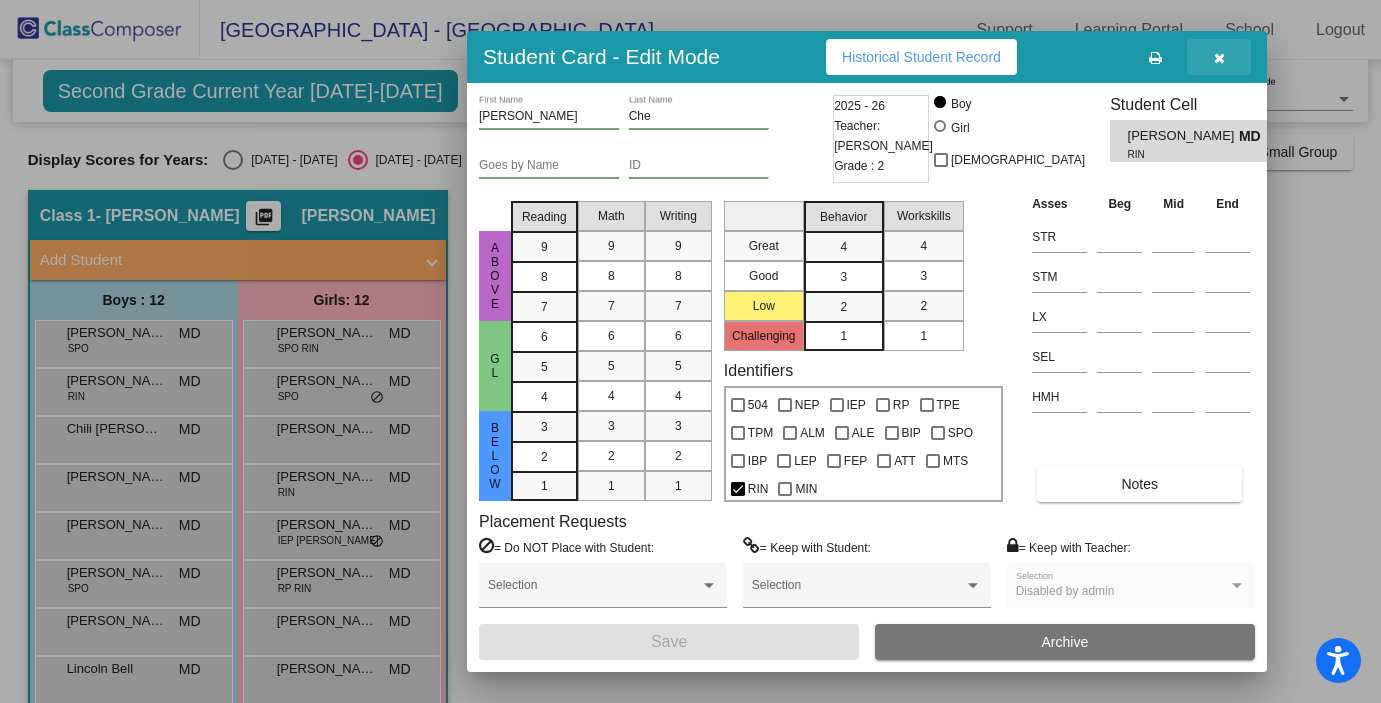 click at bounding box center [1219, 57] 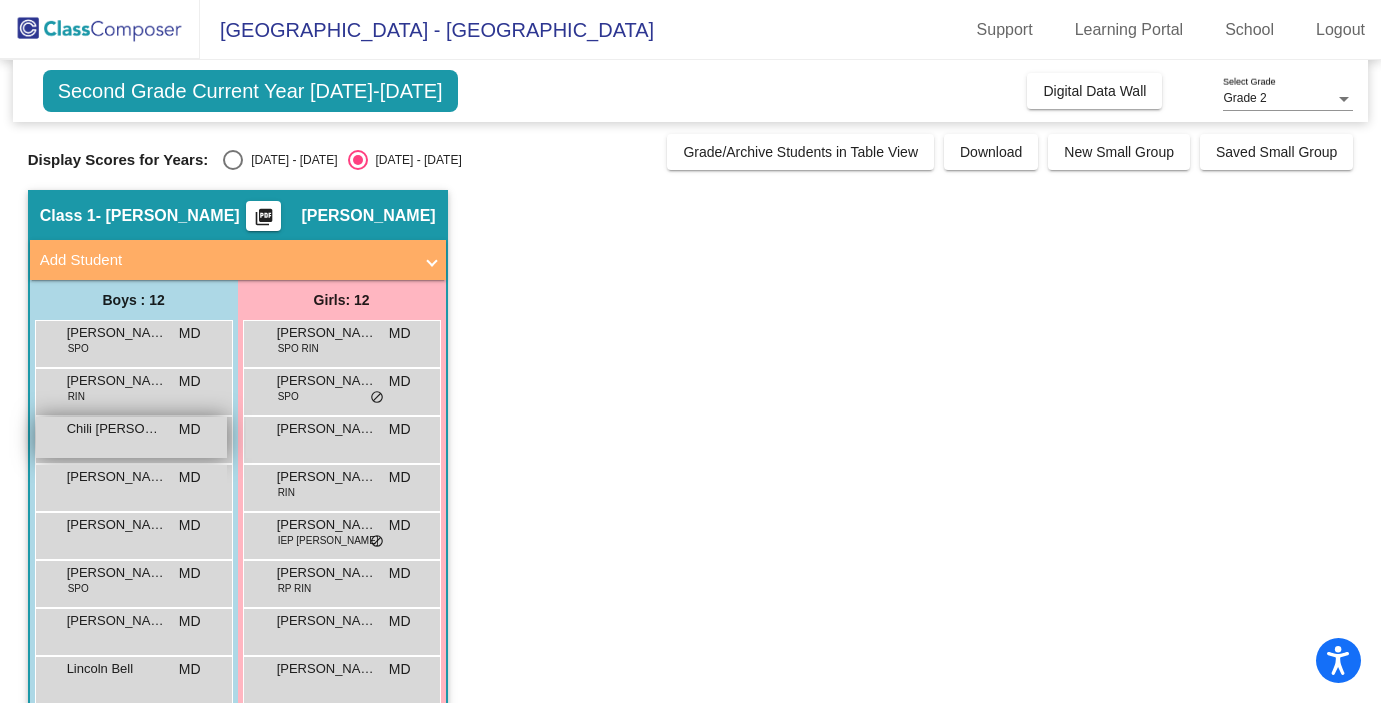 click on "Chili [PERSON_NAME]" at bounding box center (117, 429) 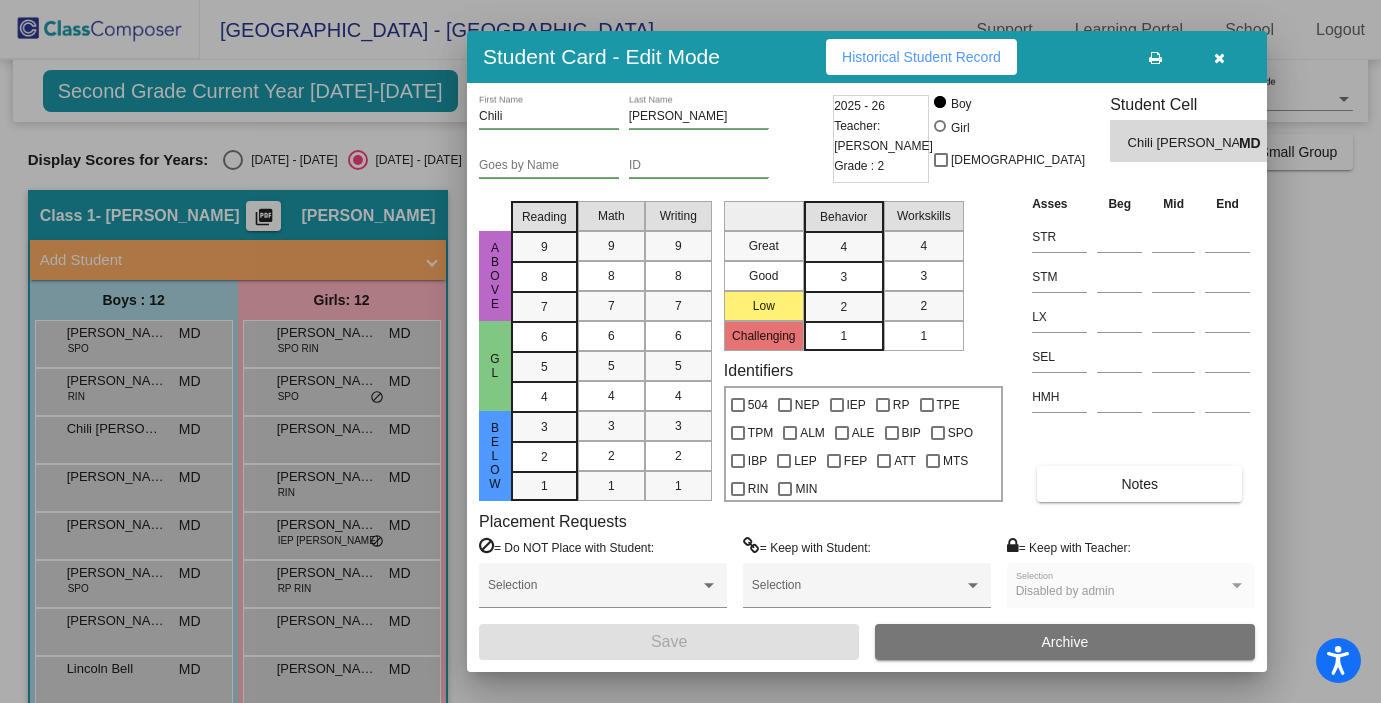 click on "Historical Student Record" at bounding box center (921, 57) 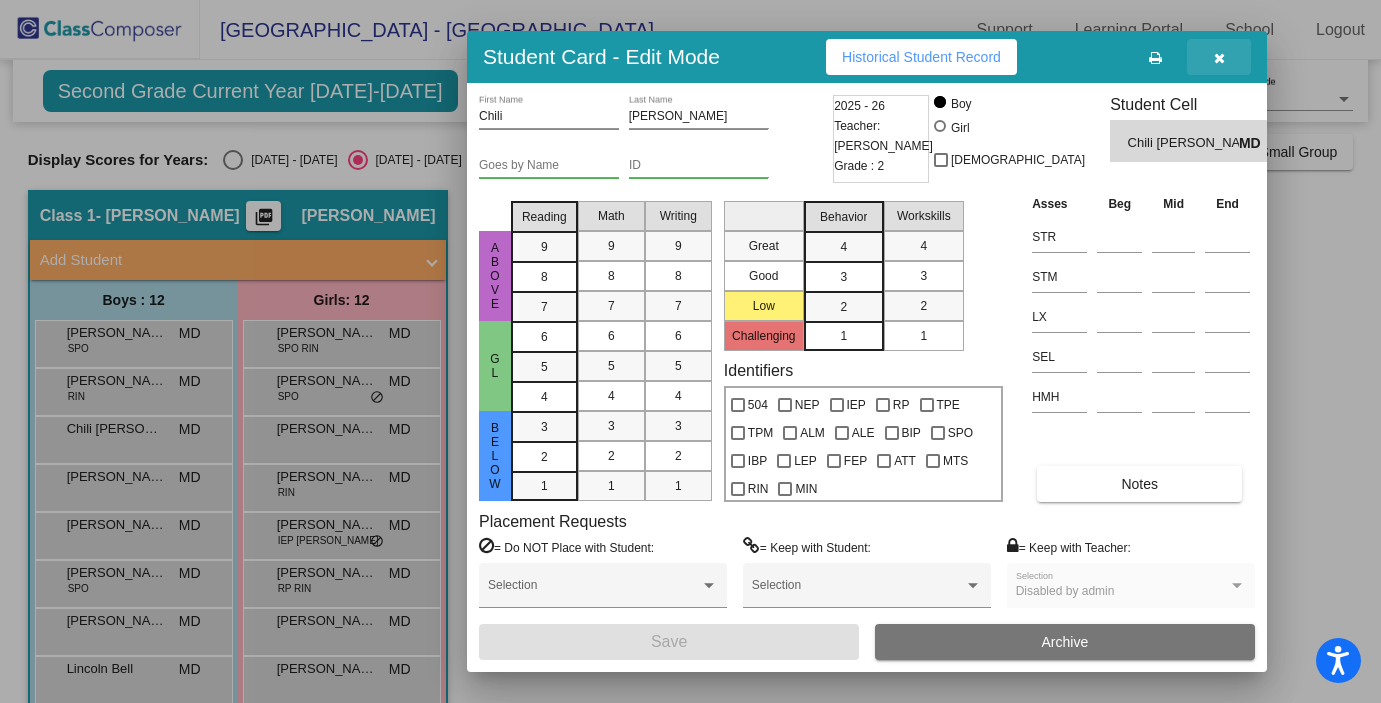 click at bounding box center [1219, 57] 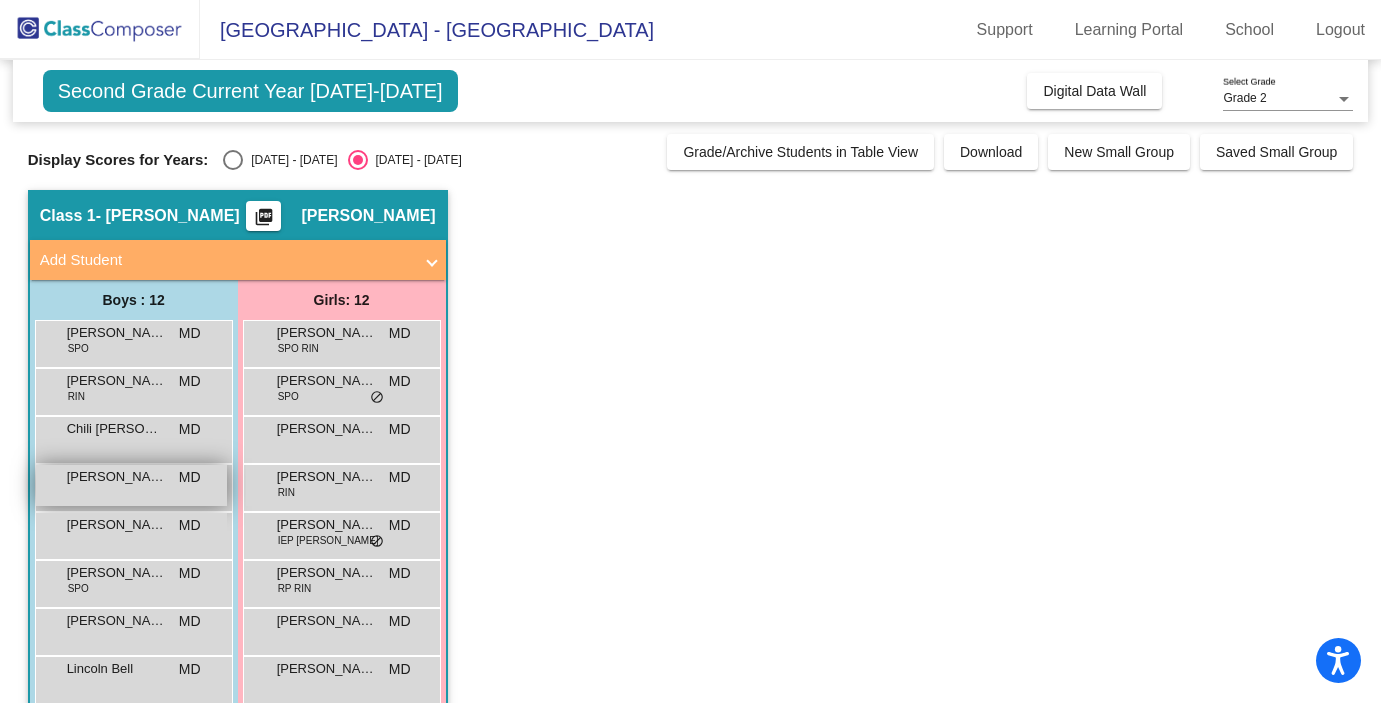 click on "[PERSON_NAME] MD lock do_not_disturb_alt" at bounding box center (131, 485) 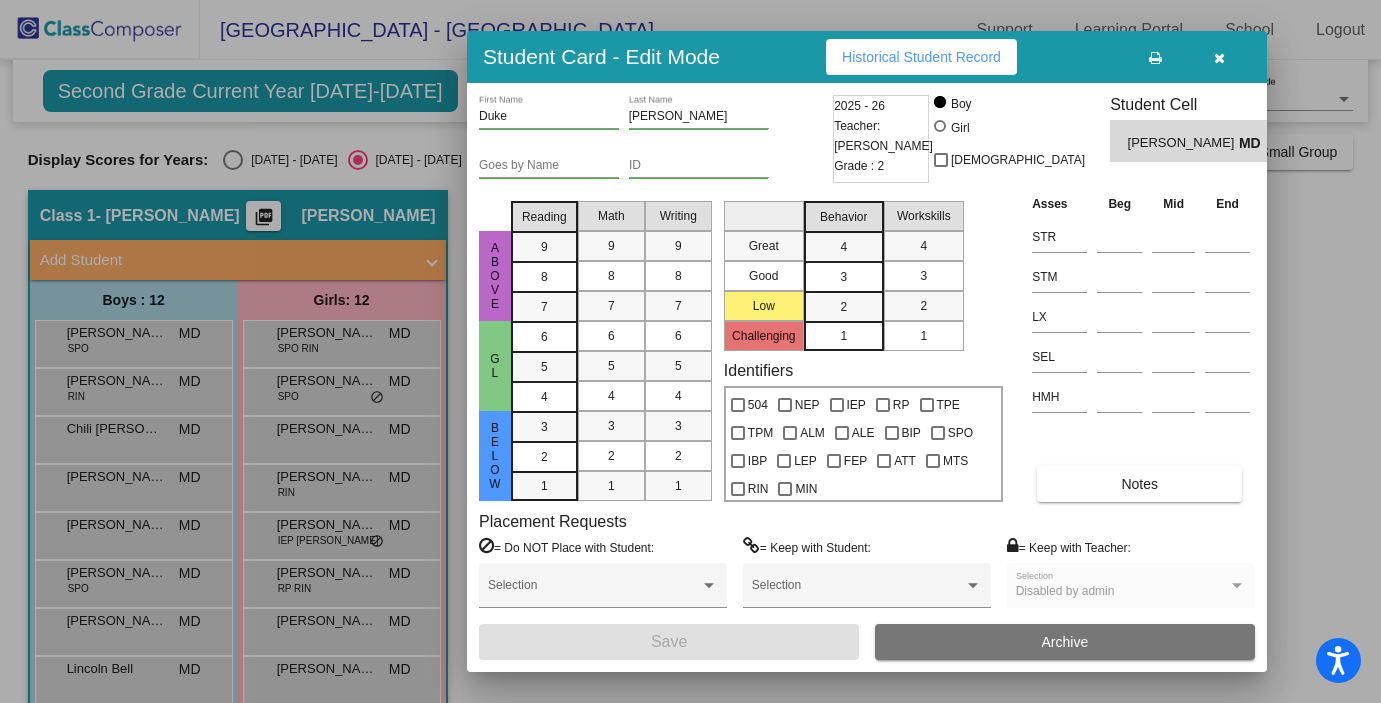 click on "Historical Student Record" at bounding box center [921, 57] 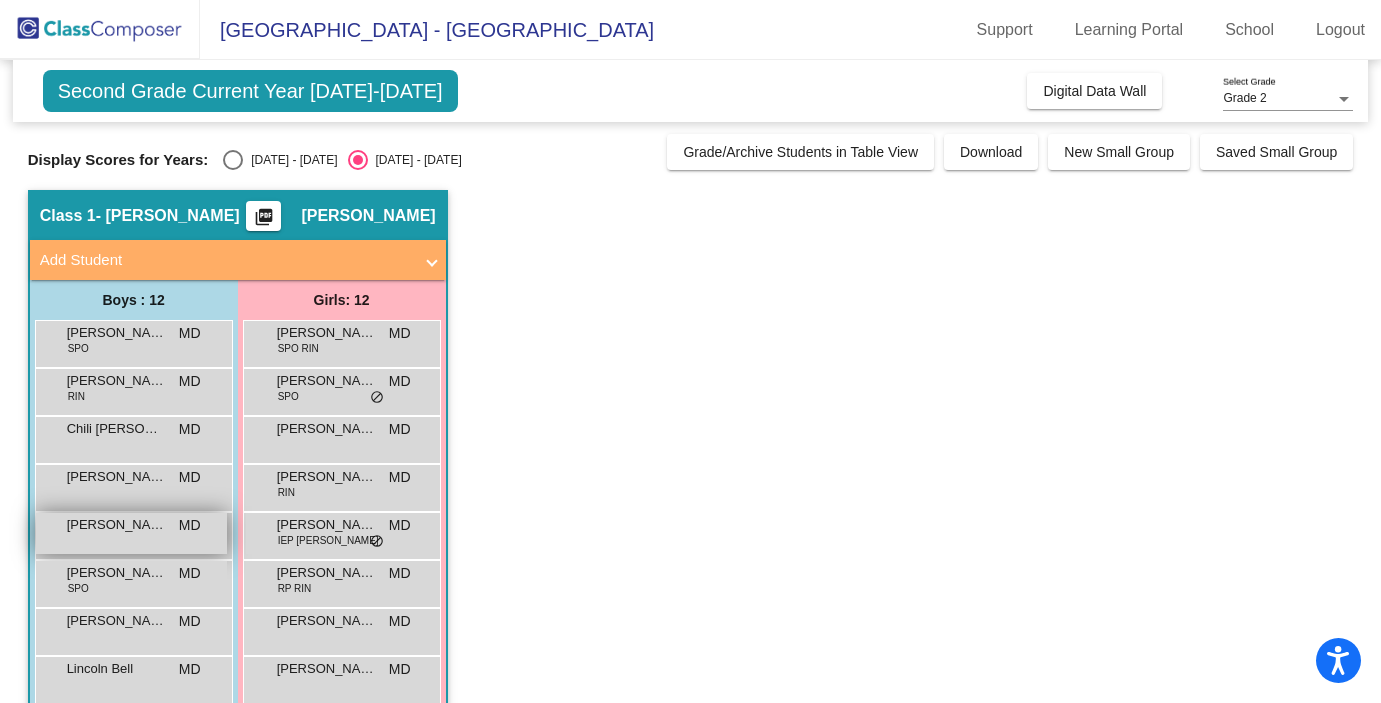 click on "[PERSON_NAME] MD lock do_not_disturb_alt" at bounding box center (131, 533) 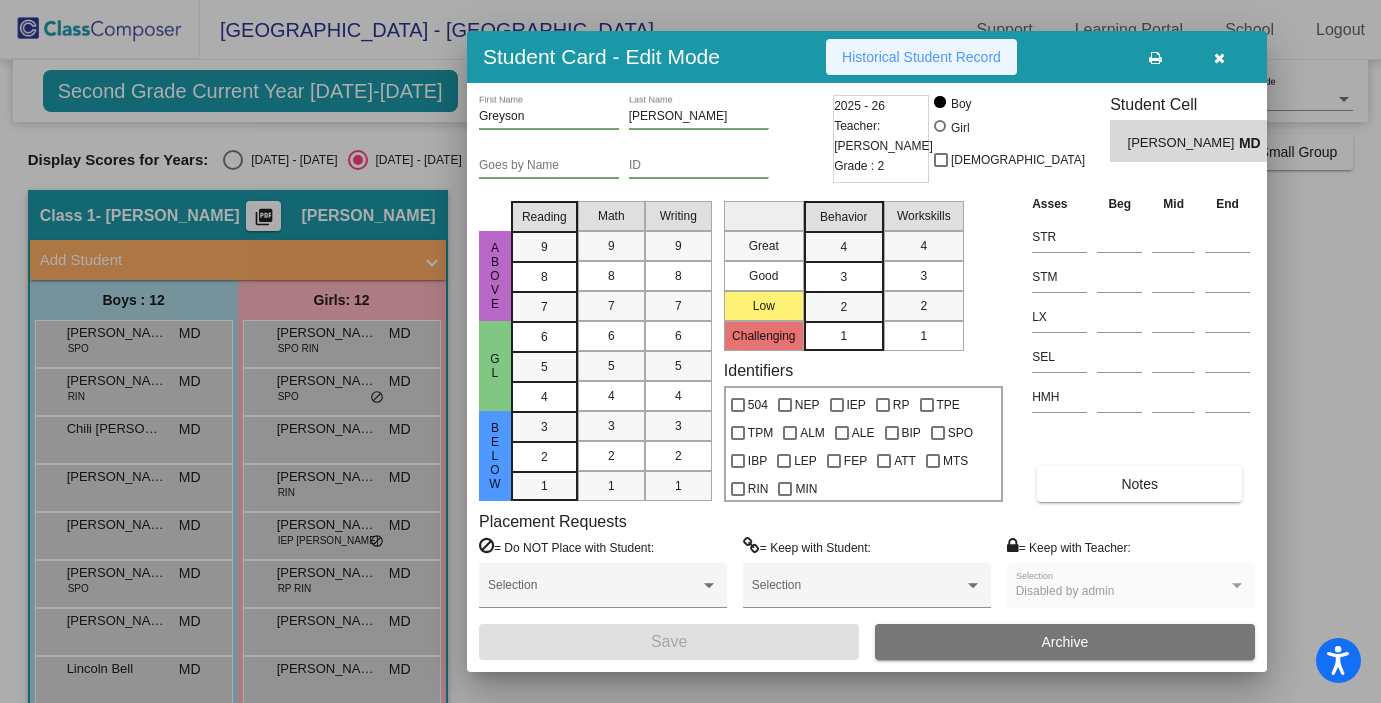 click on "Historical Student Record" at bounding box center (921, 57) 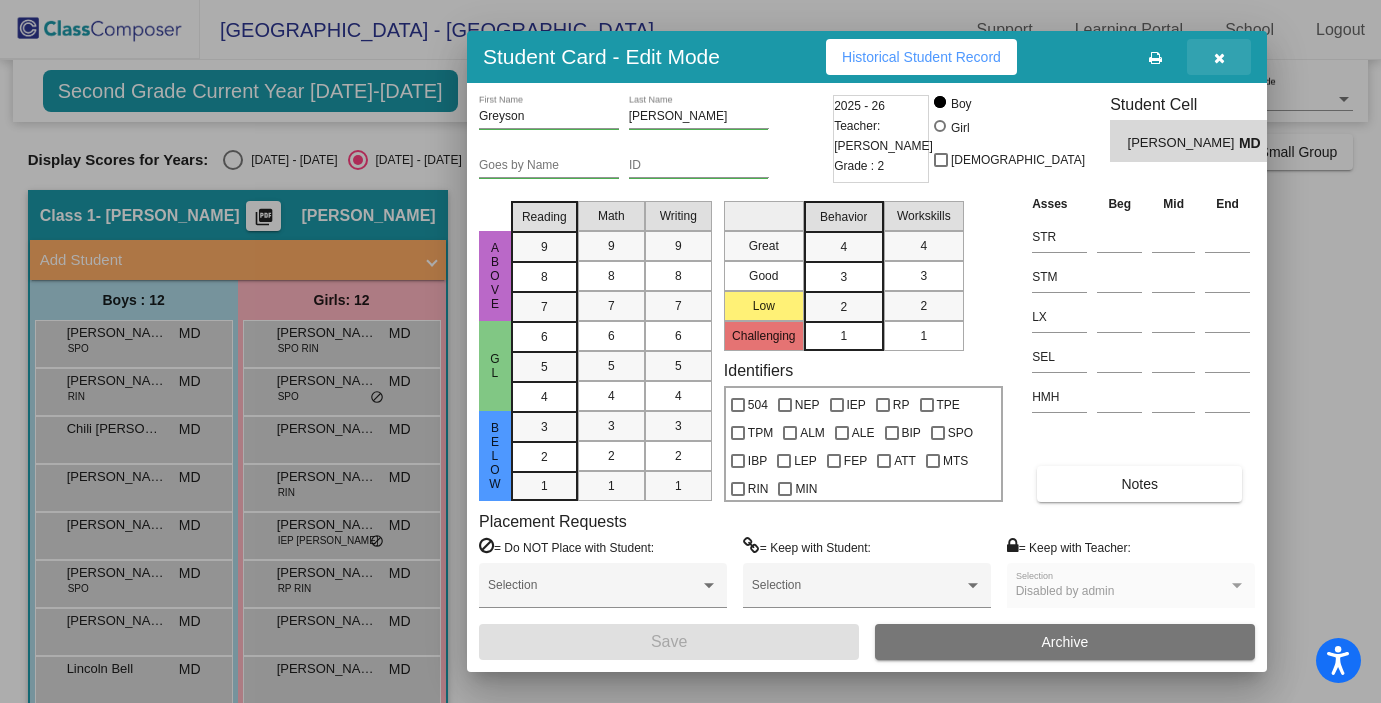 click at bounding box center [1219, 57] 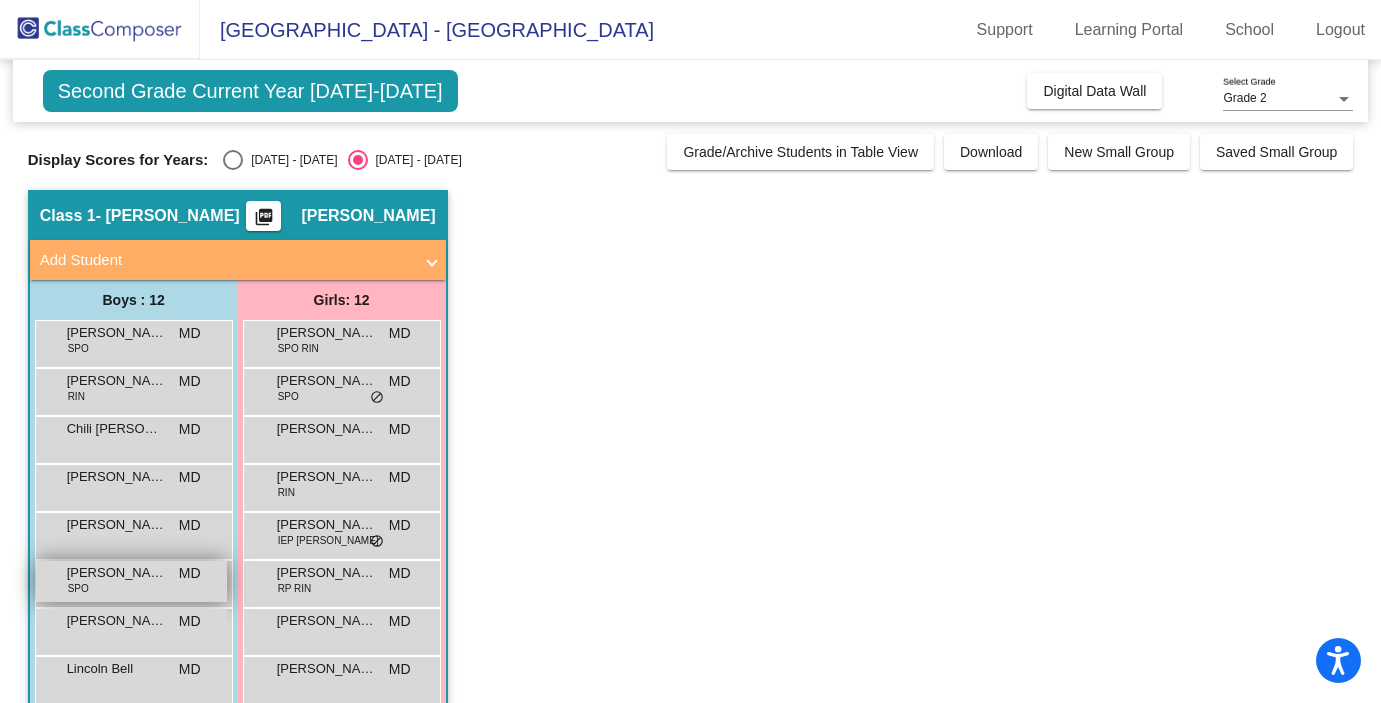click on "[PERSON_NAME] SPO MD lock do_not_disturb_alt" at bounding box center [131, 581] 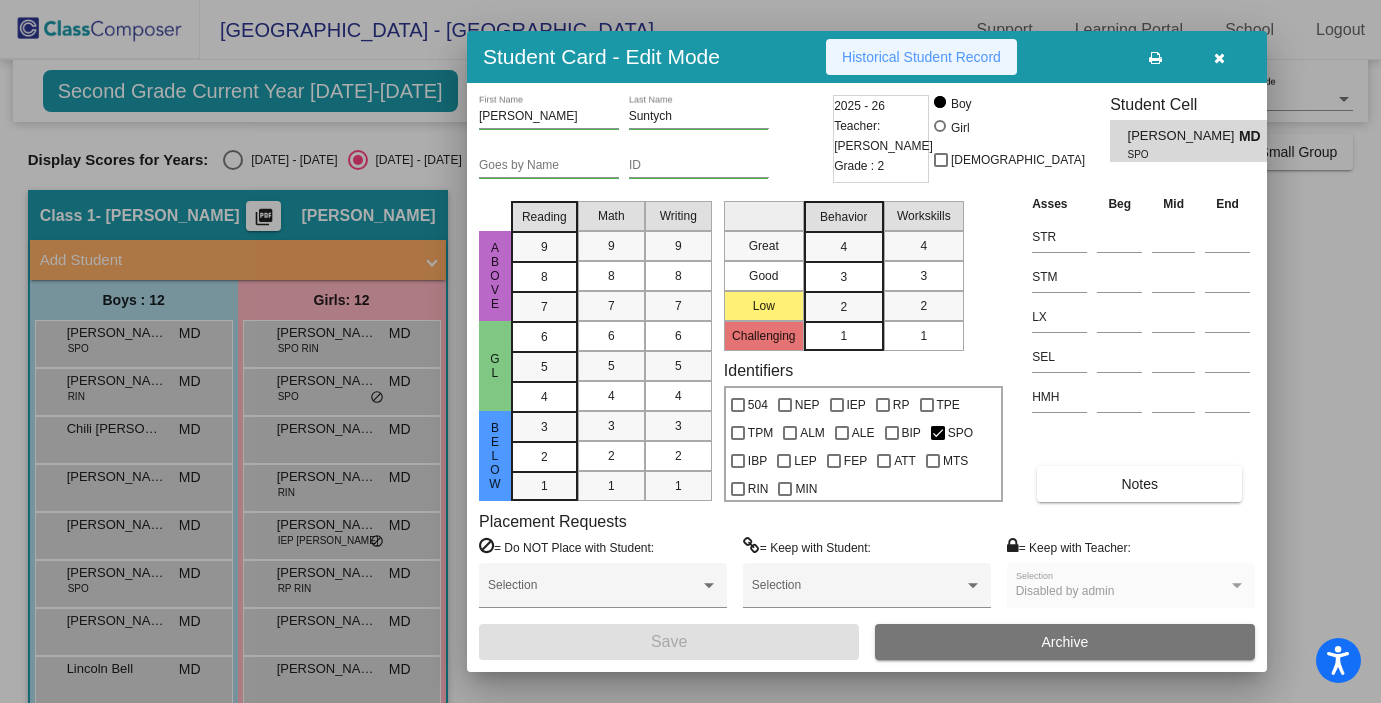 click on "Historical Student Record" at bounding box center [921, 57] 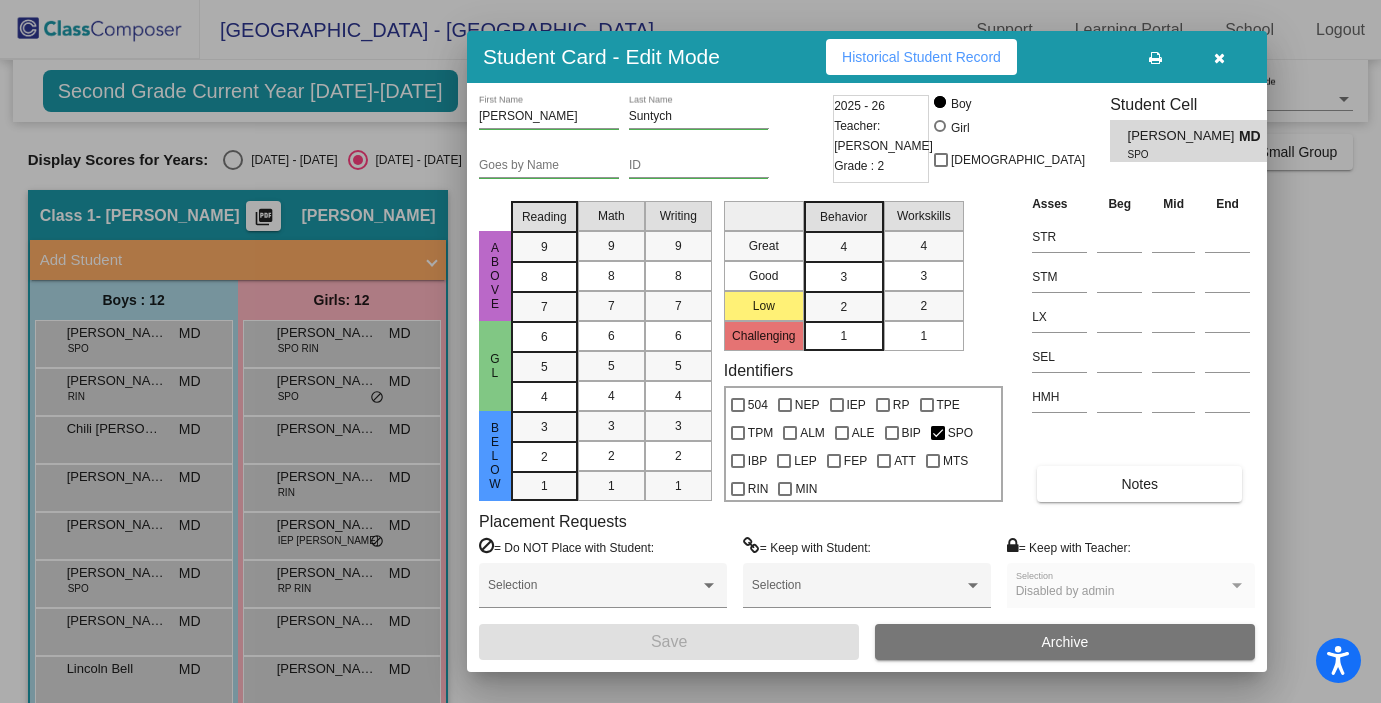 click at bounding box center (1219, 57) 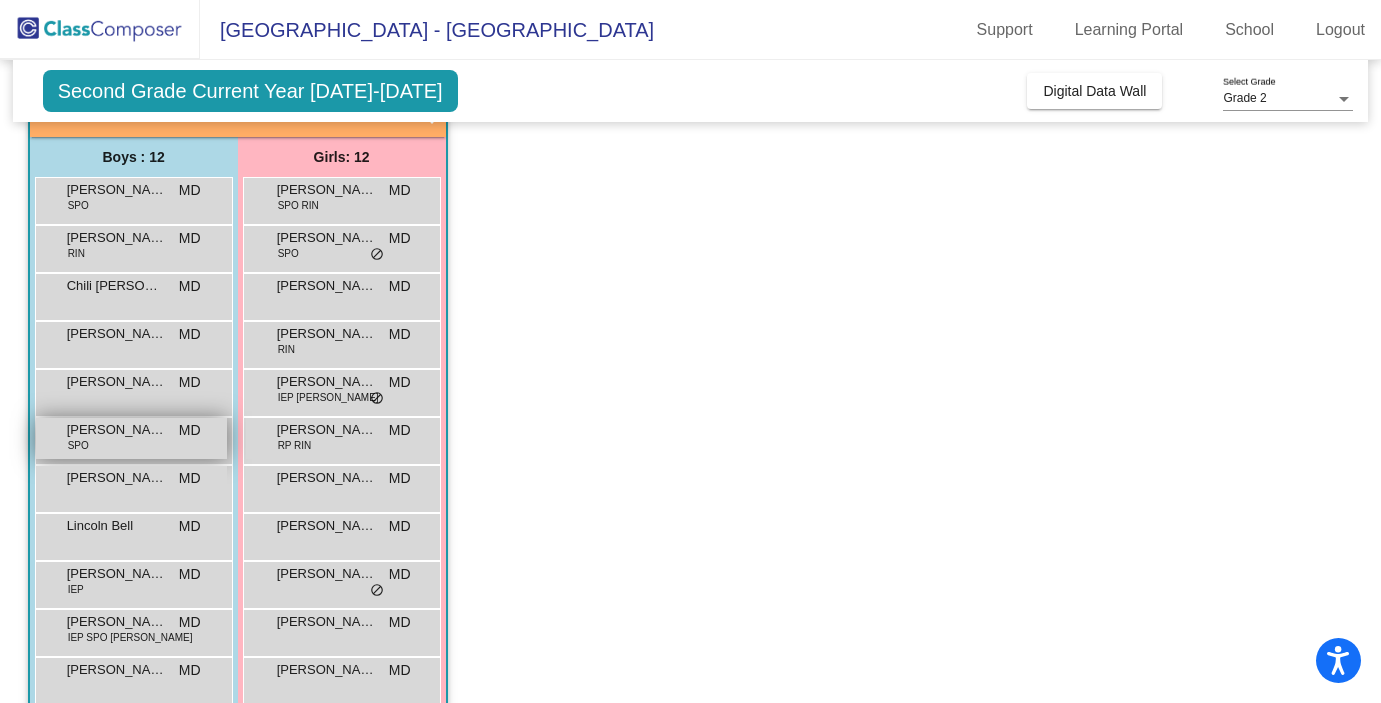 scroll, scrollTop: 160, scrollLeft: 0, axis: vertical 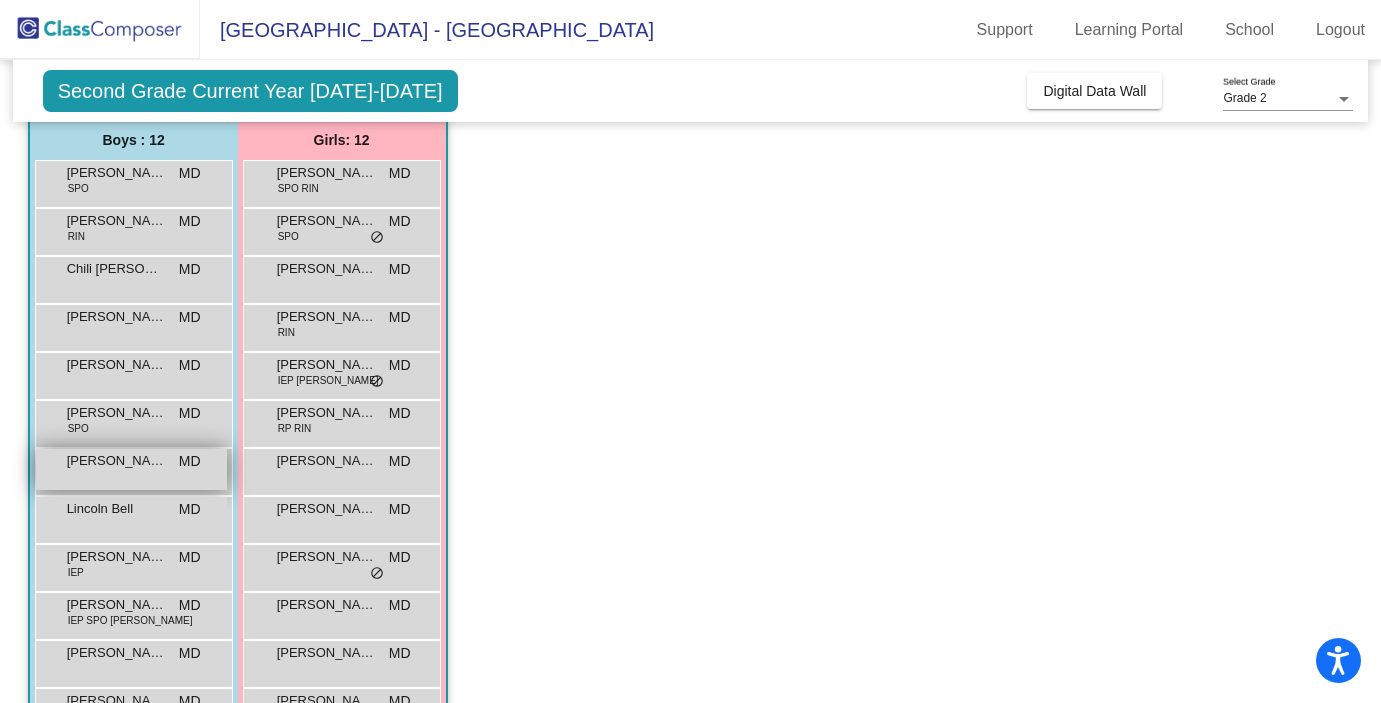 click on "[PERSON_NAME]" at bounding box center [117, 461] 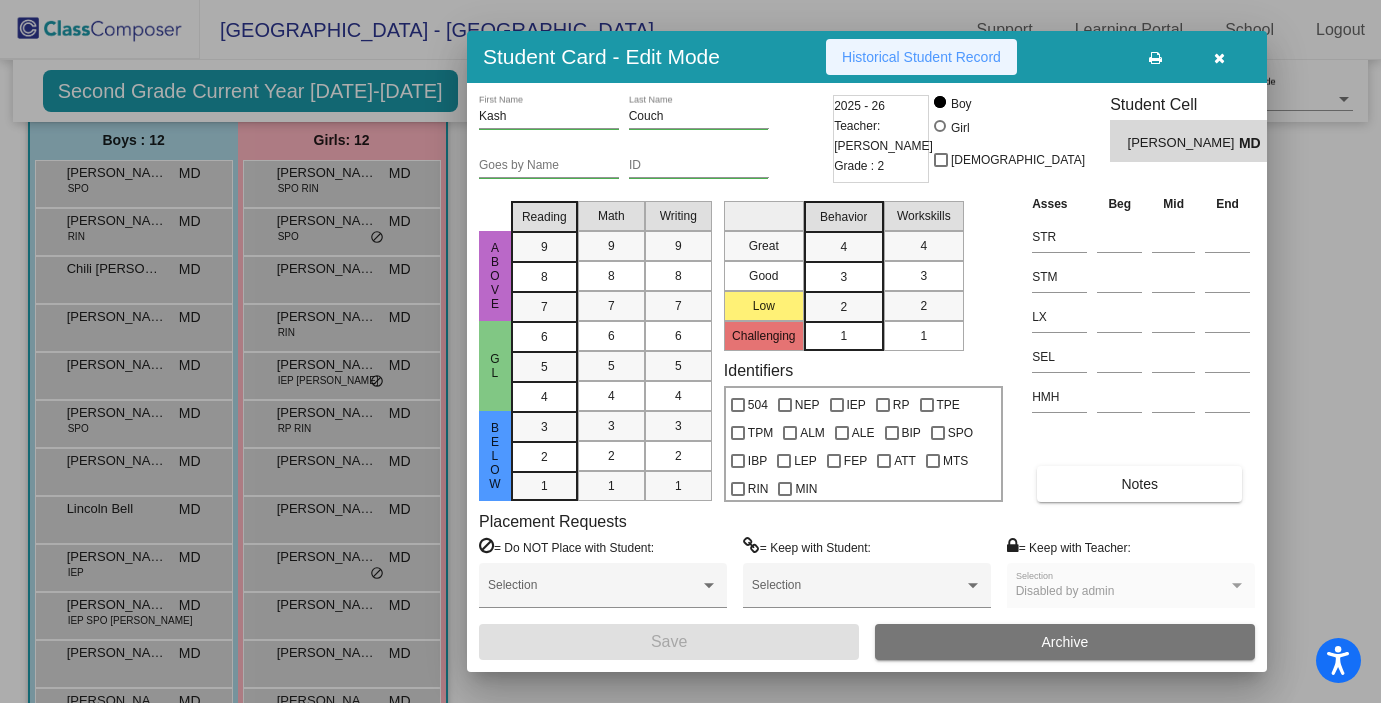 click on "Historical Student Record" at bounding box center [921, 57] 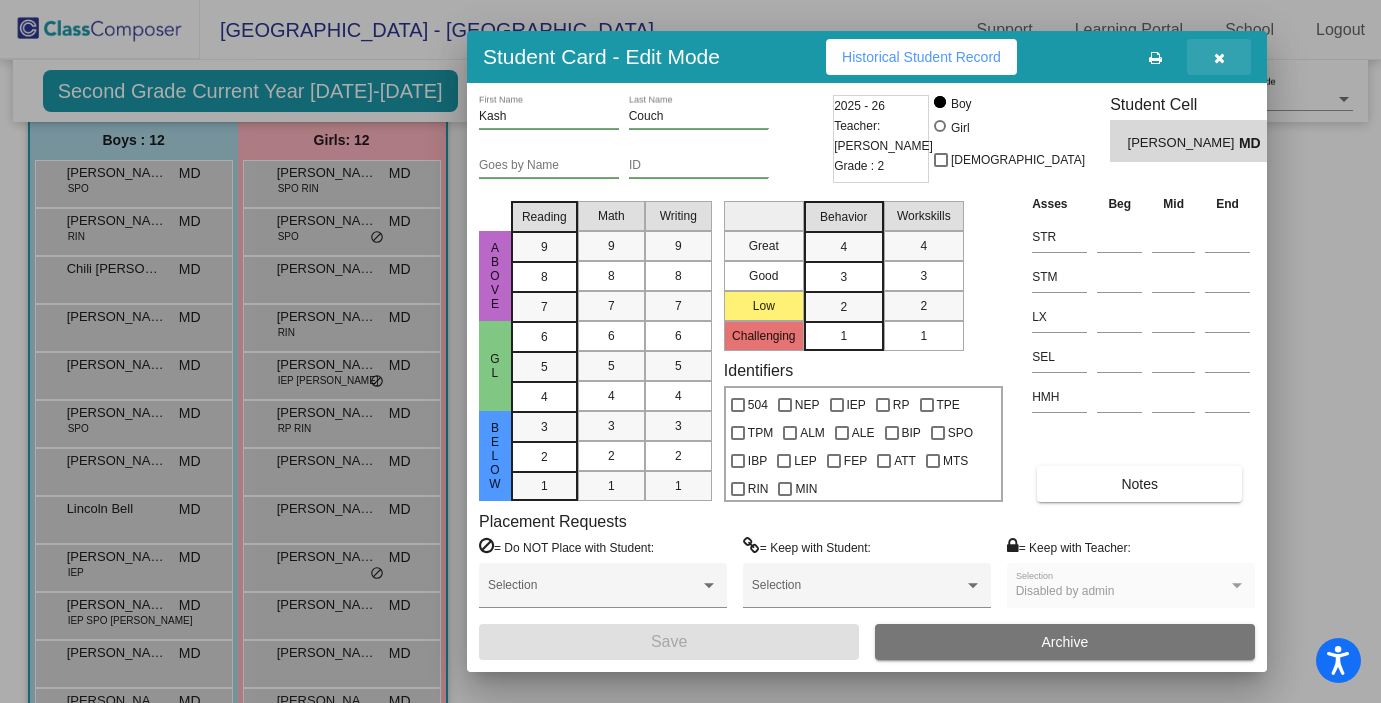 click at bounding box center (1219, 57) 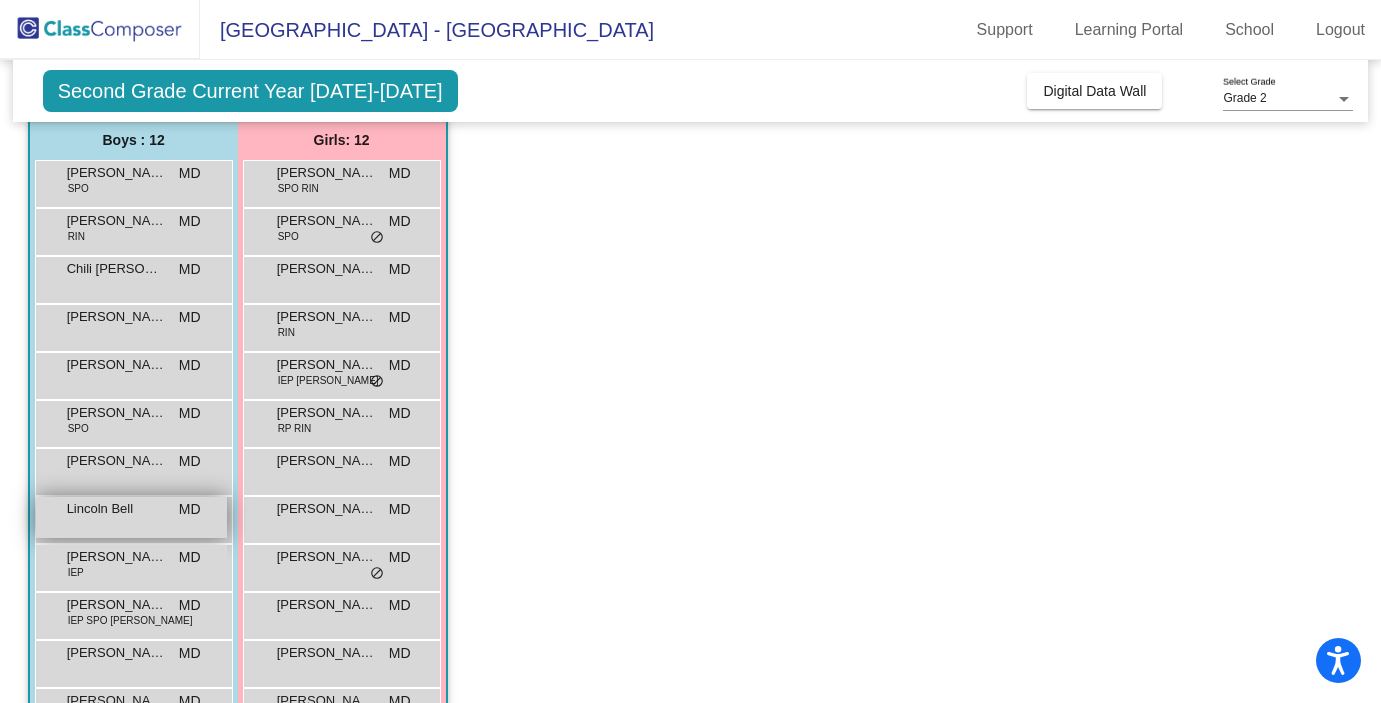 click on "[PERSON_NAME] MD lock do_not_disturb_alt" at bounding box center [131, 517] 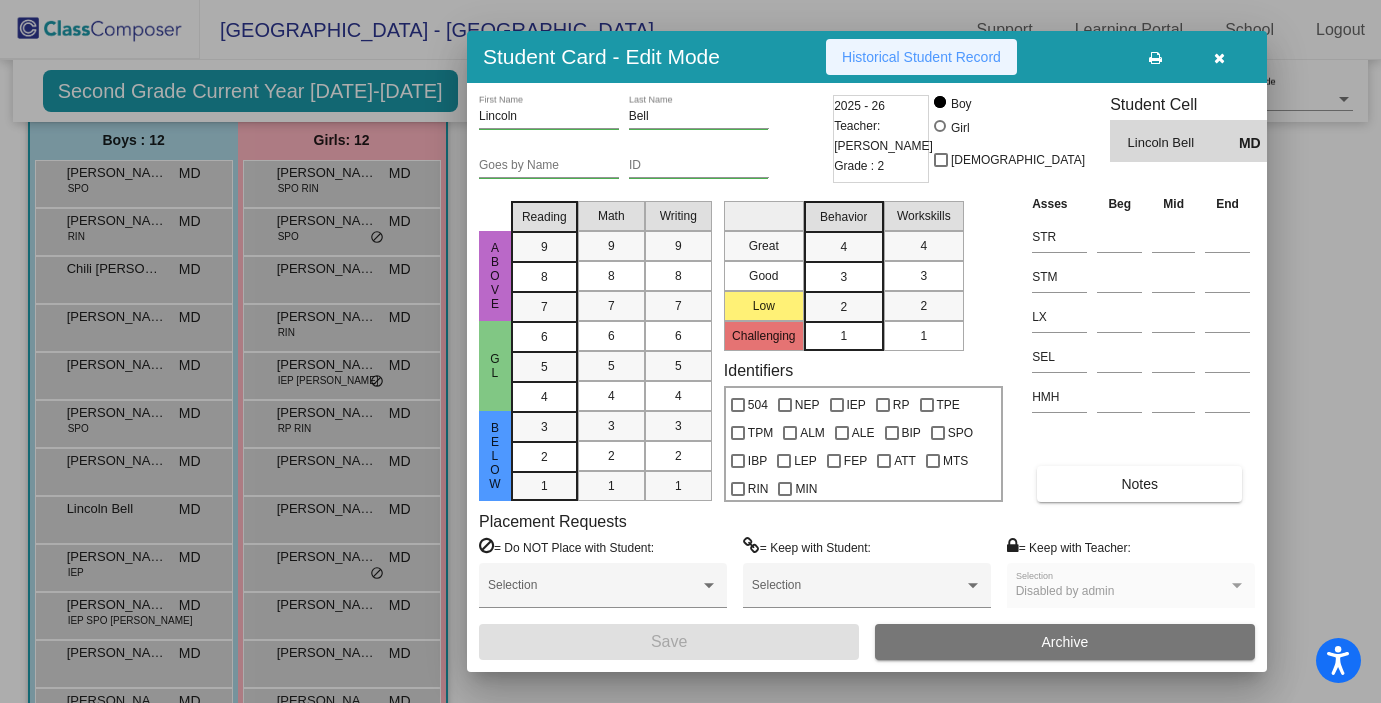 click on "Historical Student Record" at bounding box center [921, 57] 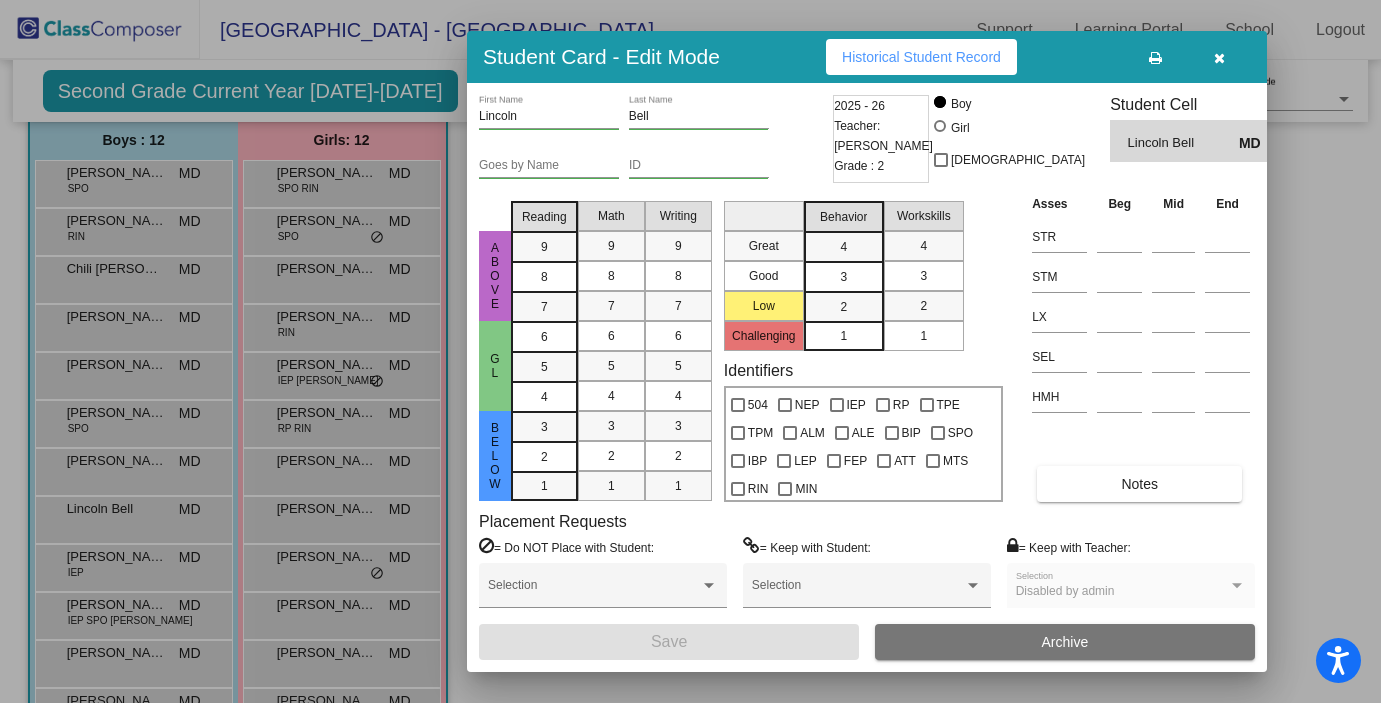 click at bounding box center [1219, 57] 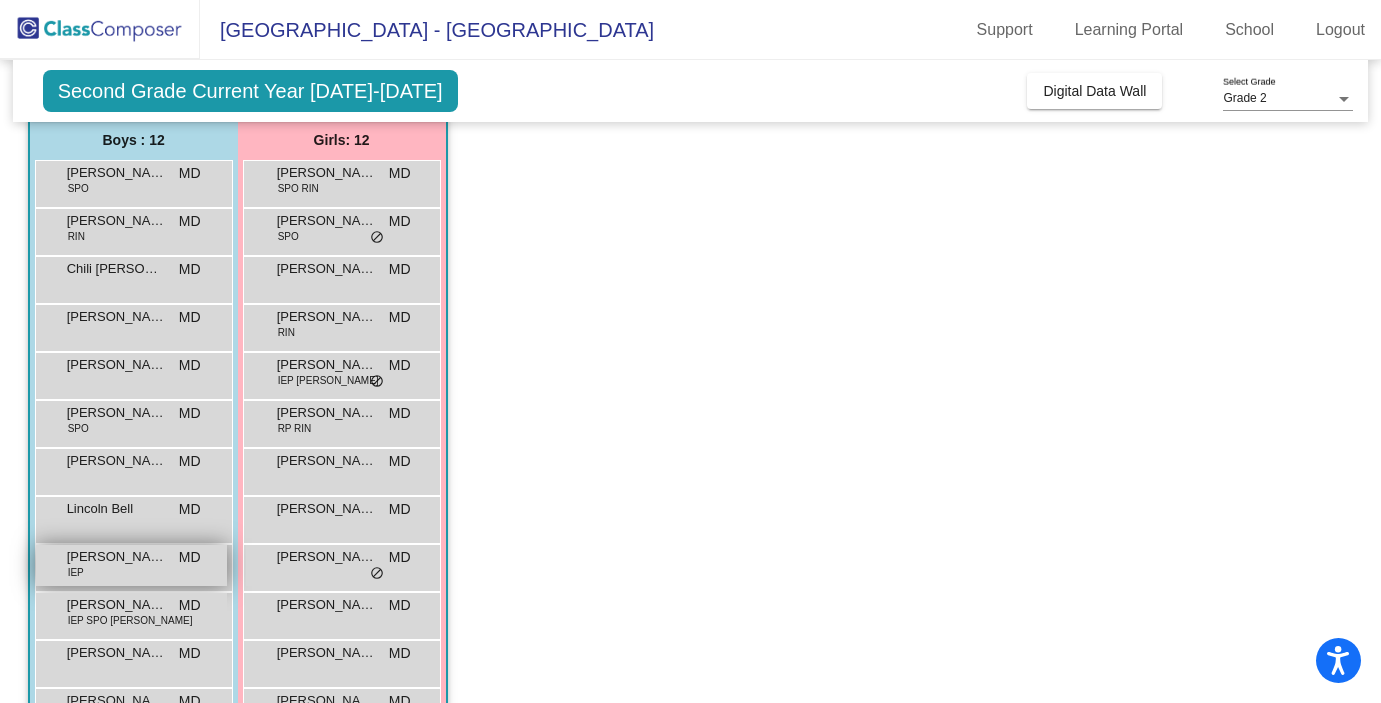 click on "[PERSON_NAME]" at bounding box center [117, 557] 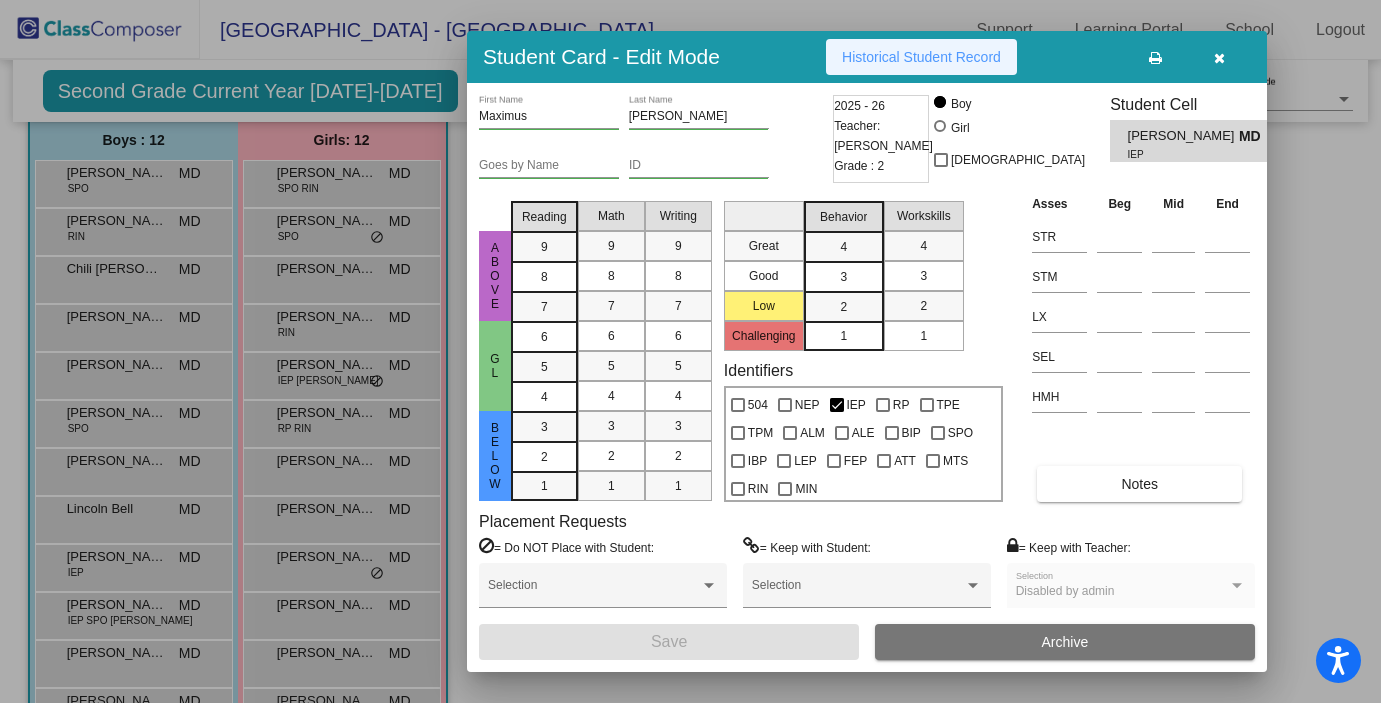 click on "Historical Student Record" at bounding box center [921, 57] 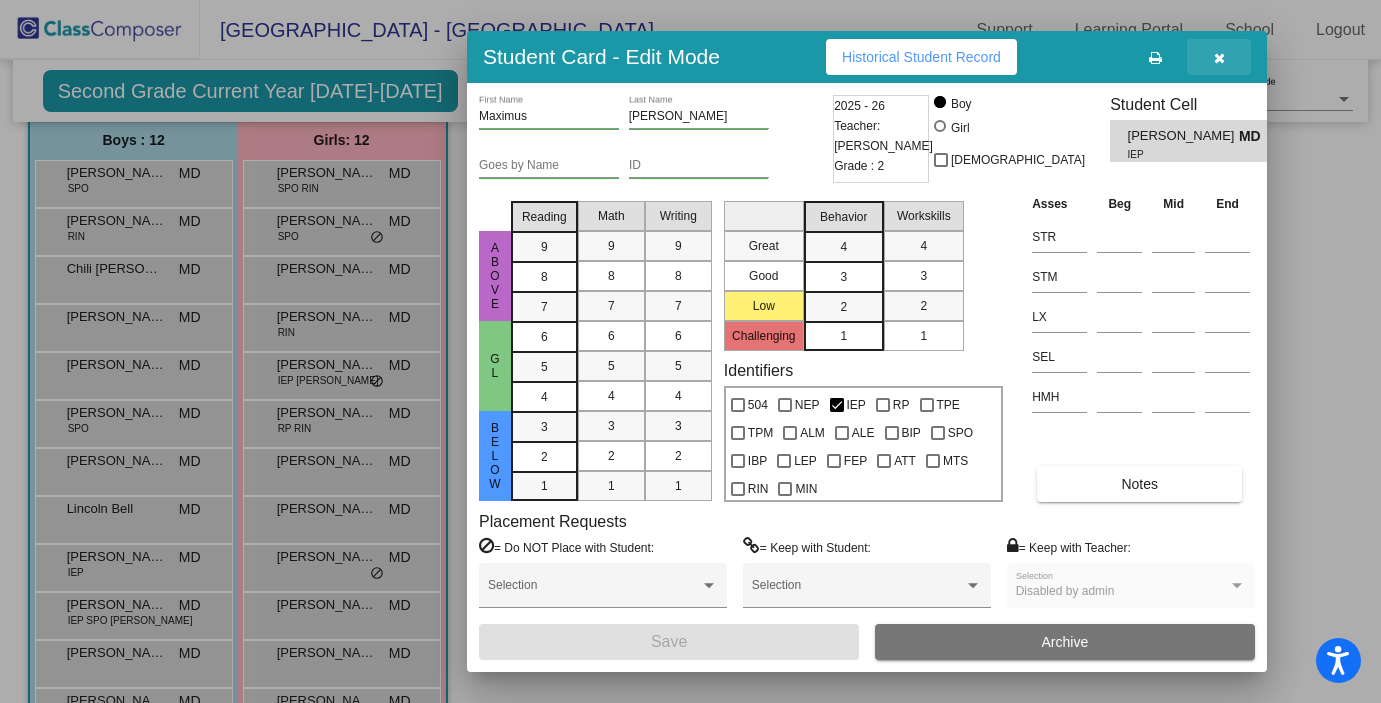 click at bounding box center [1219, 58] 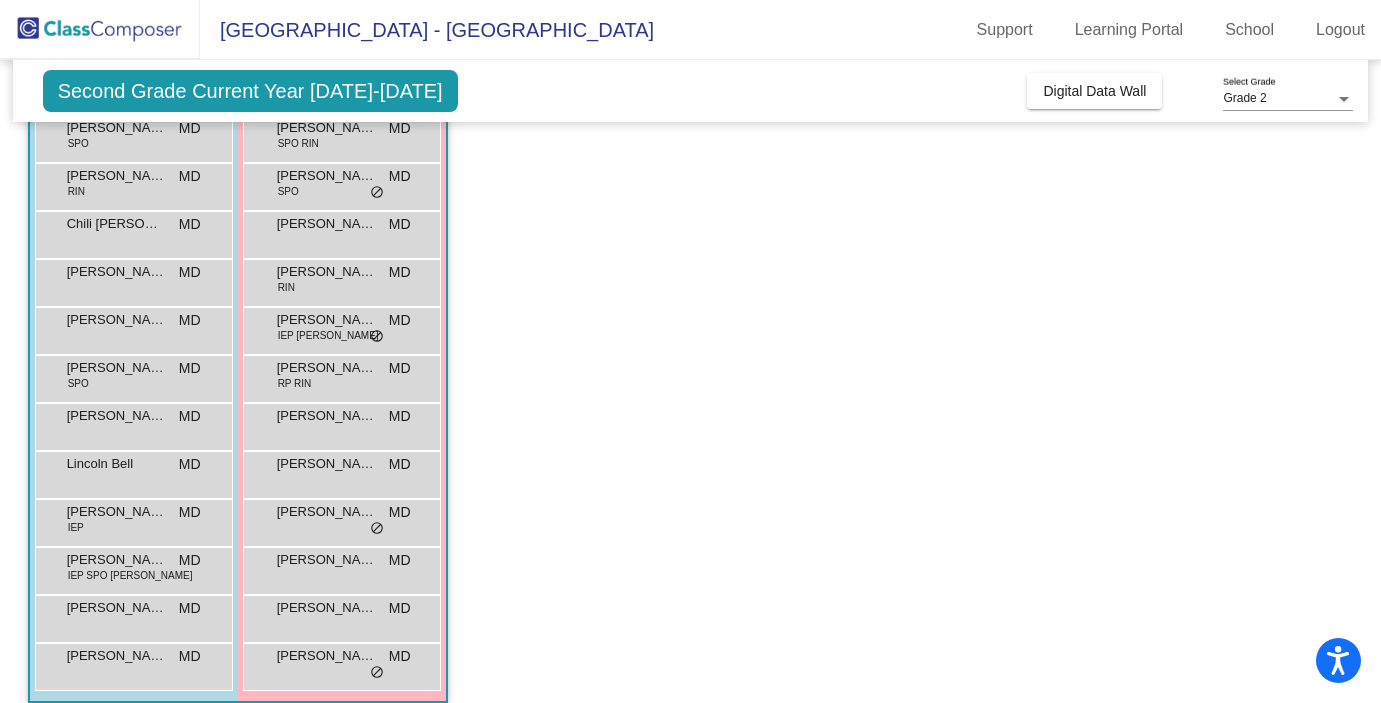 scroll, scrollTop: 225, scrollLeft: 0, axis: vertical 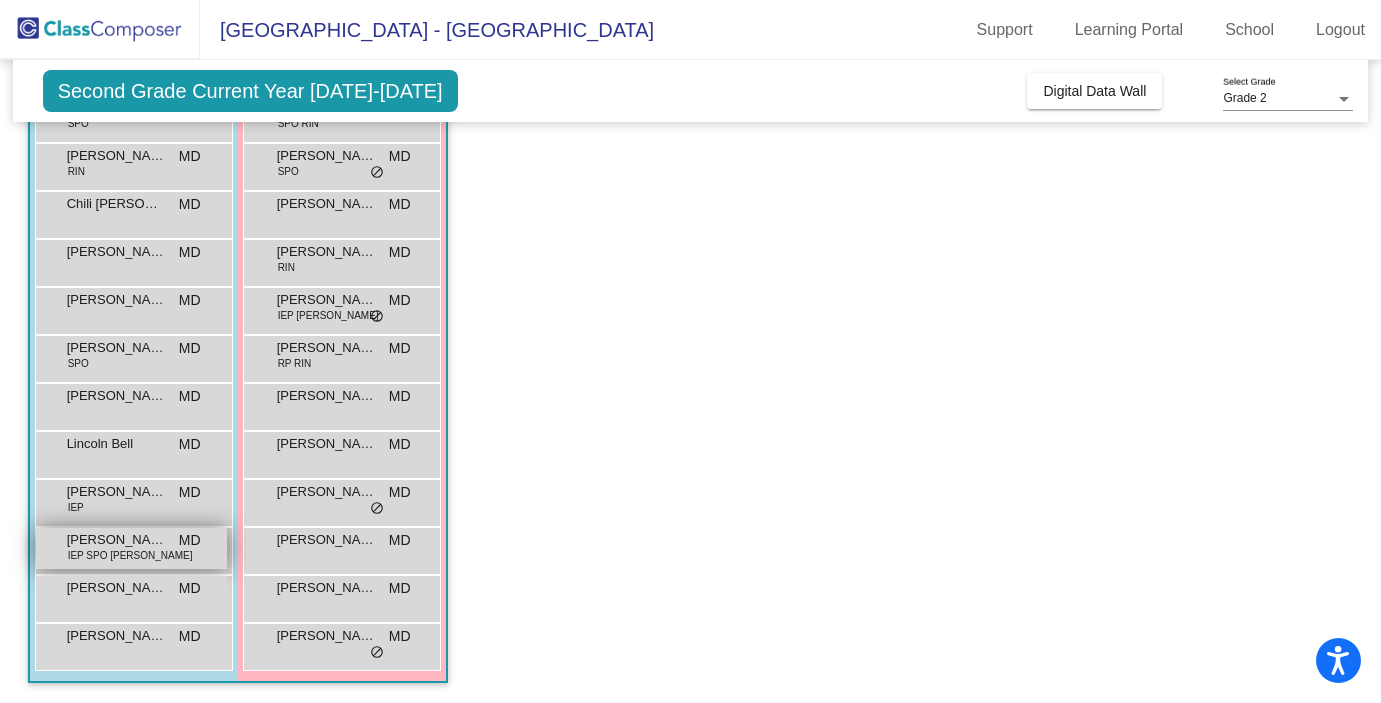 click on "[PERSON_NAME] IEP SPO [PERSON_NAME] MD lock do_not_disturb_alt" at bounding box center (131, 548) 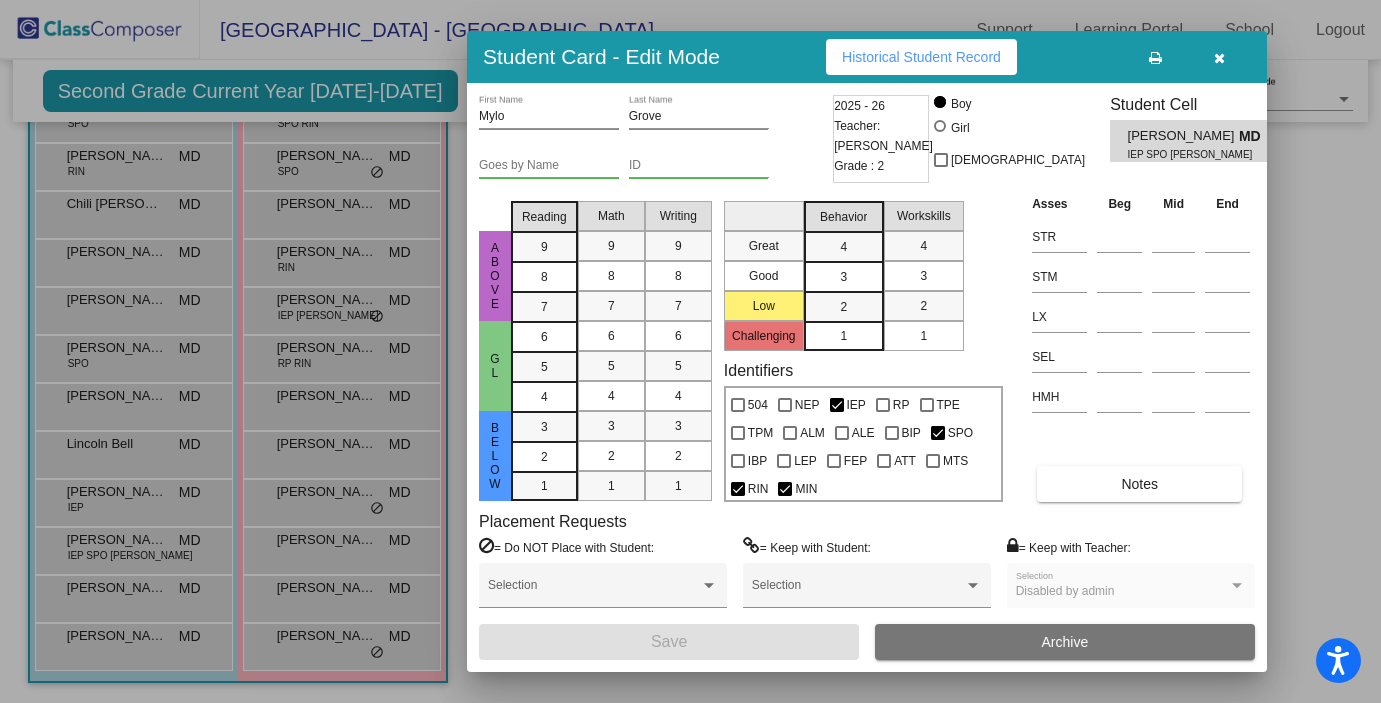 click on "Historical Student Record" at bounding box center (921, 57) 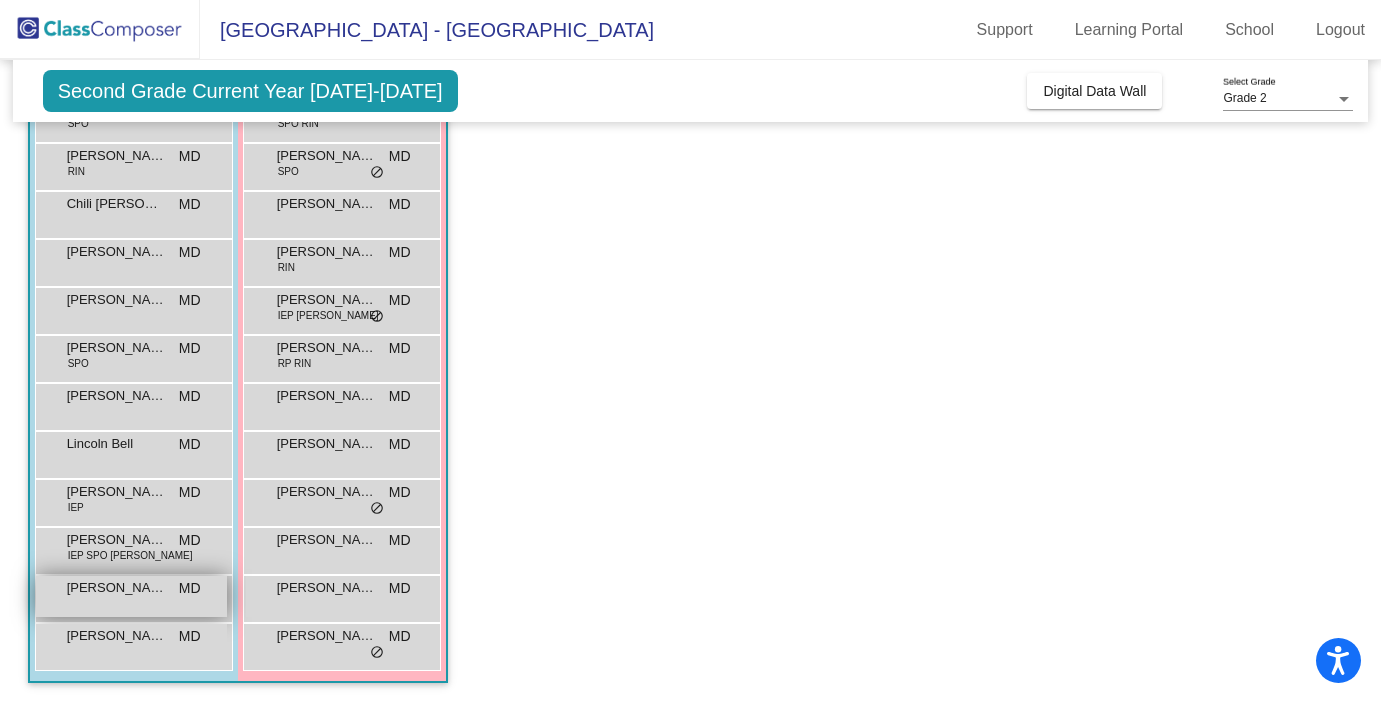 click on "[PERSON_NAME]" at bounding box center (117, 588) 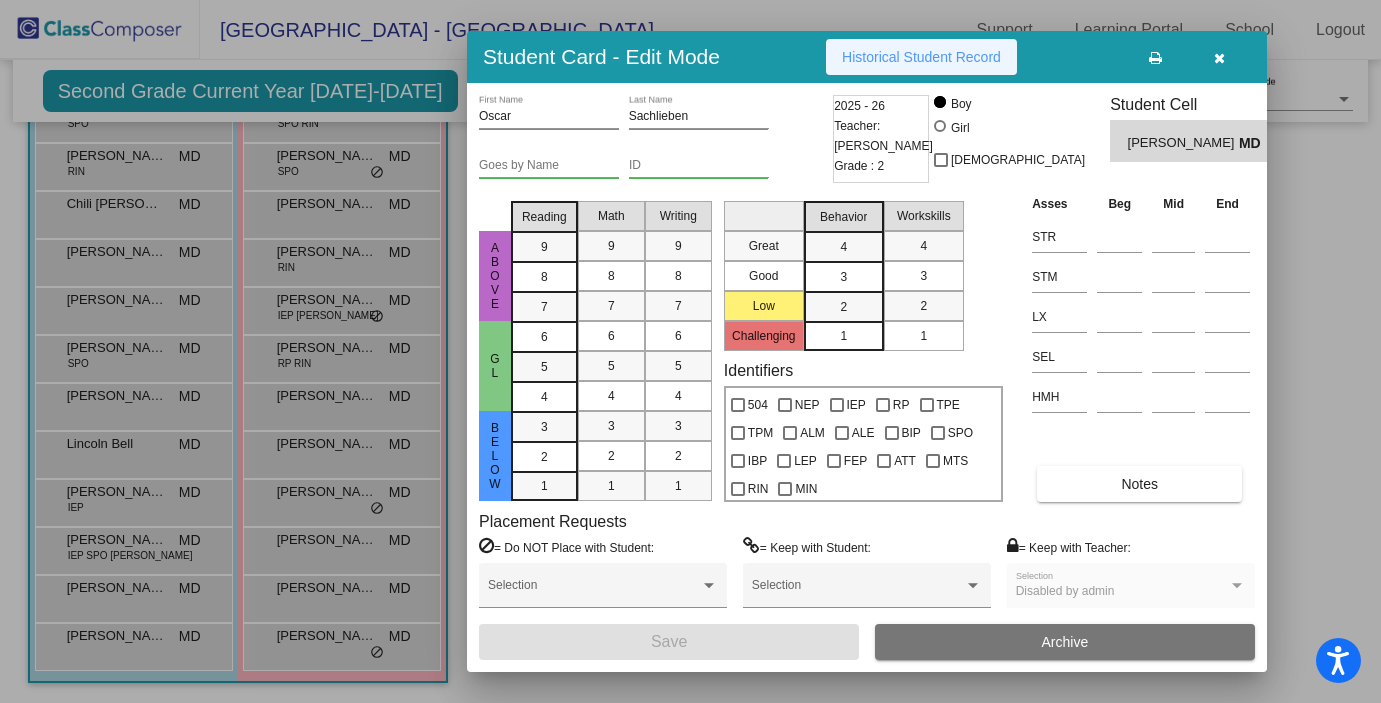 click on "Historical Student Record" at bounding box center [921, 57] 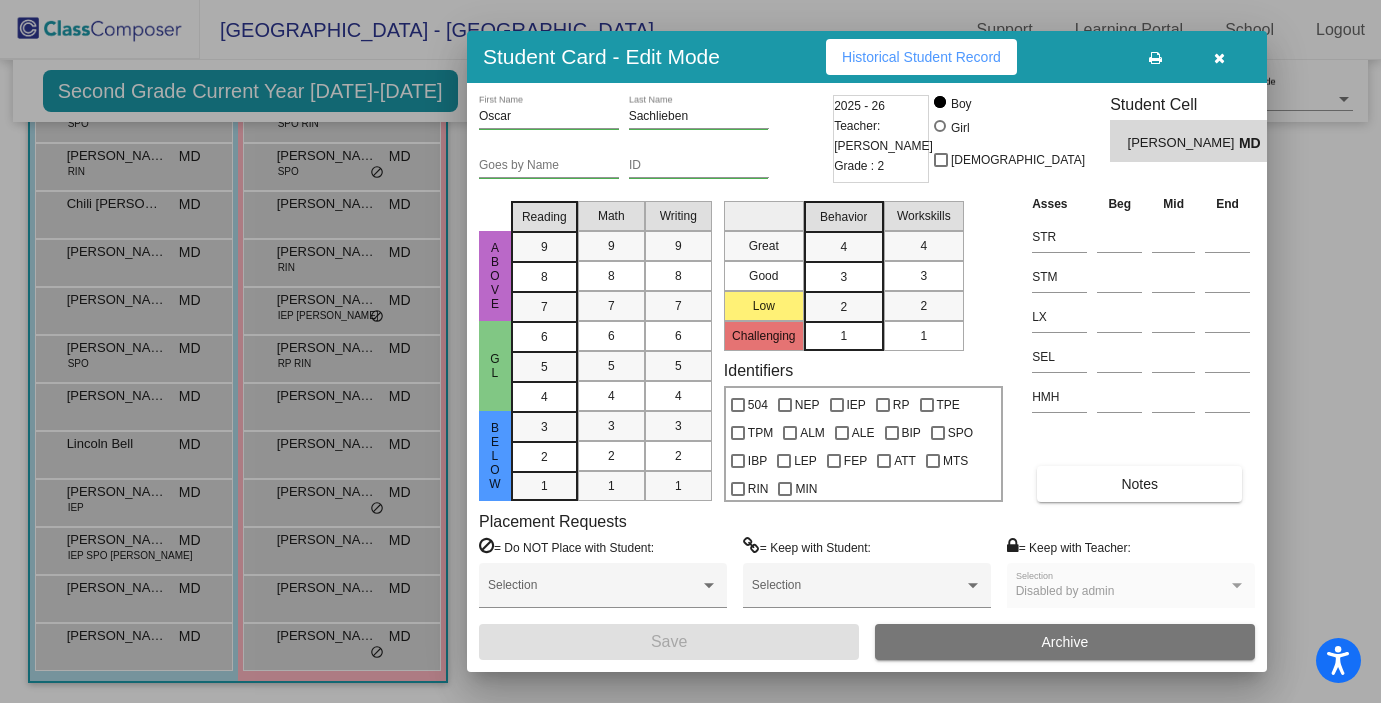 click at bounding box center (1219, 58) 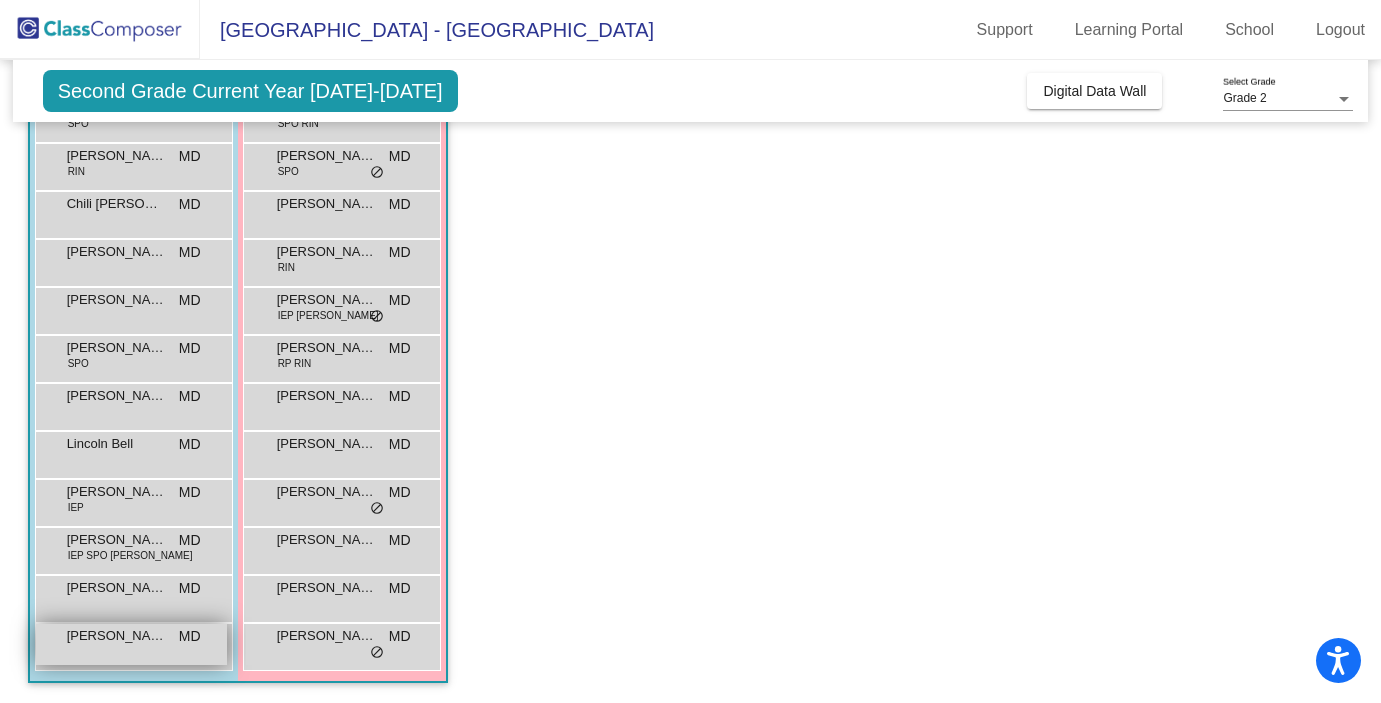 click on "[PERSON_NAME] MD lock do_not_disturb_alt" at bounding box center [131, 644] 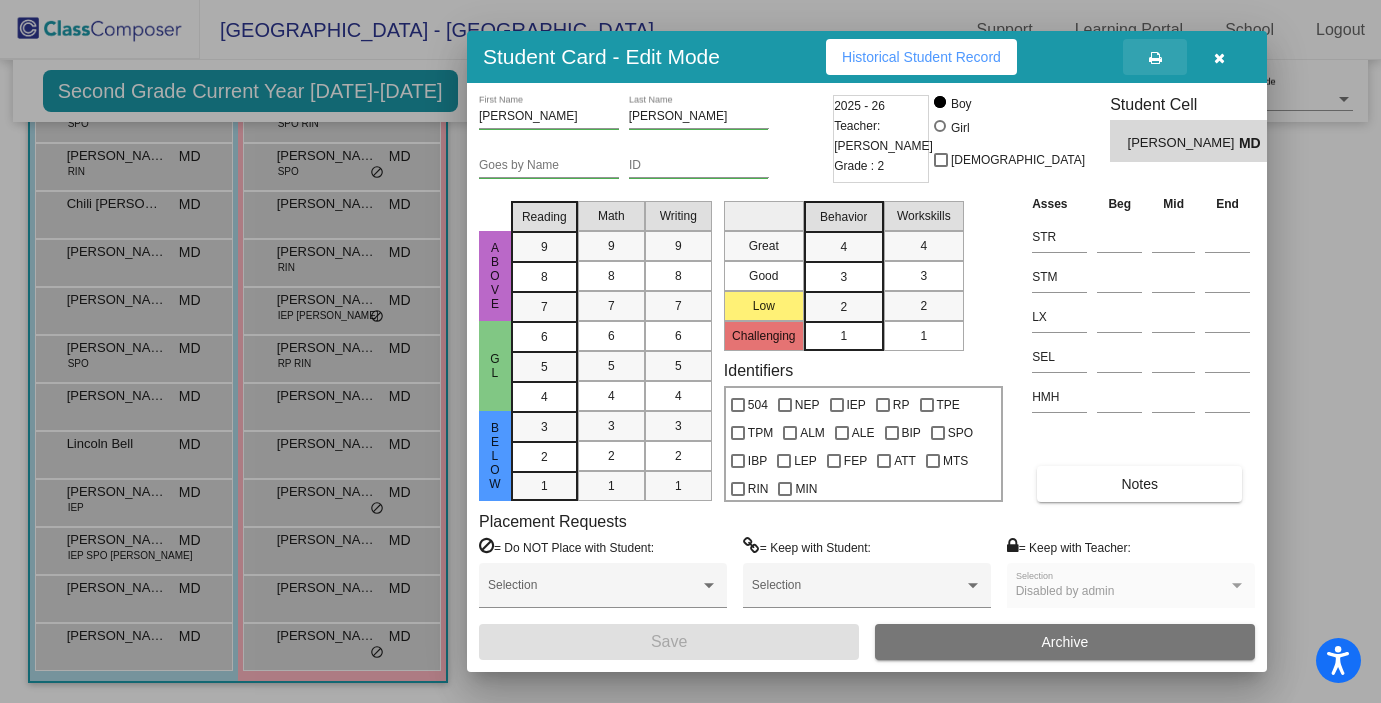click at bounding box center [1155, 58] 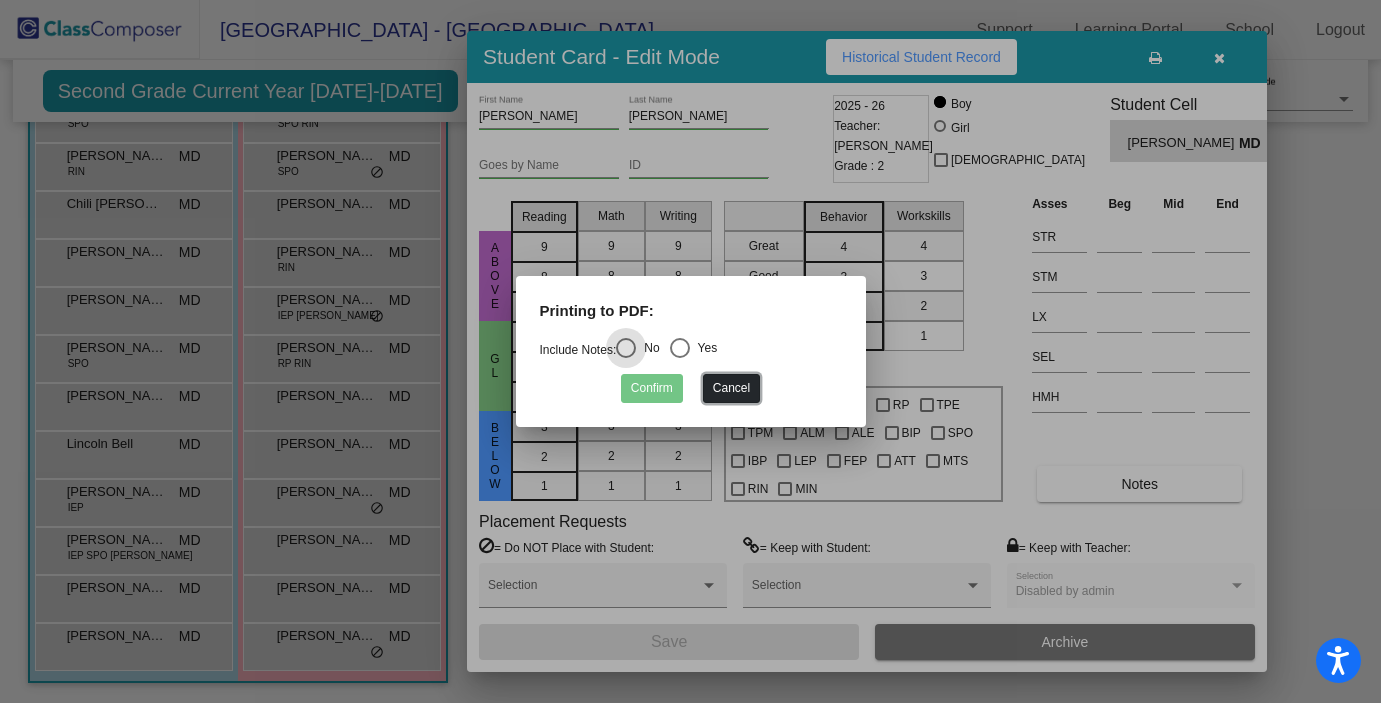 click on "Cancel" at bounding box center [731, 388] 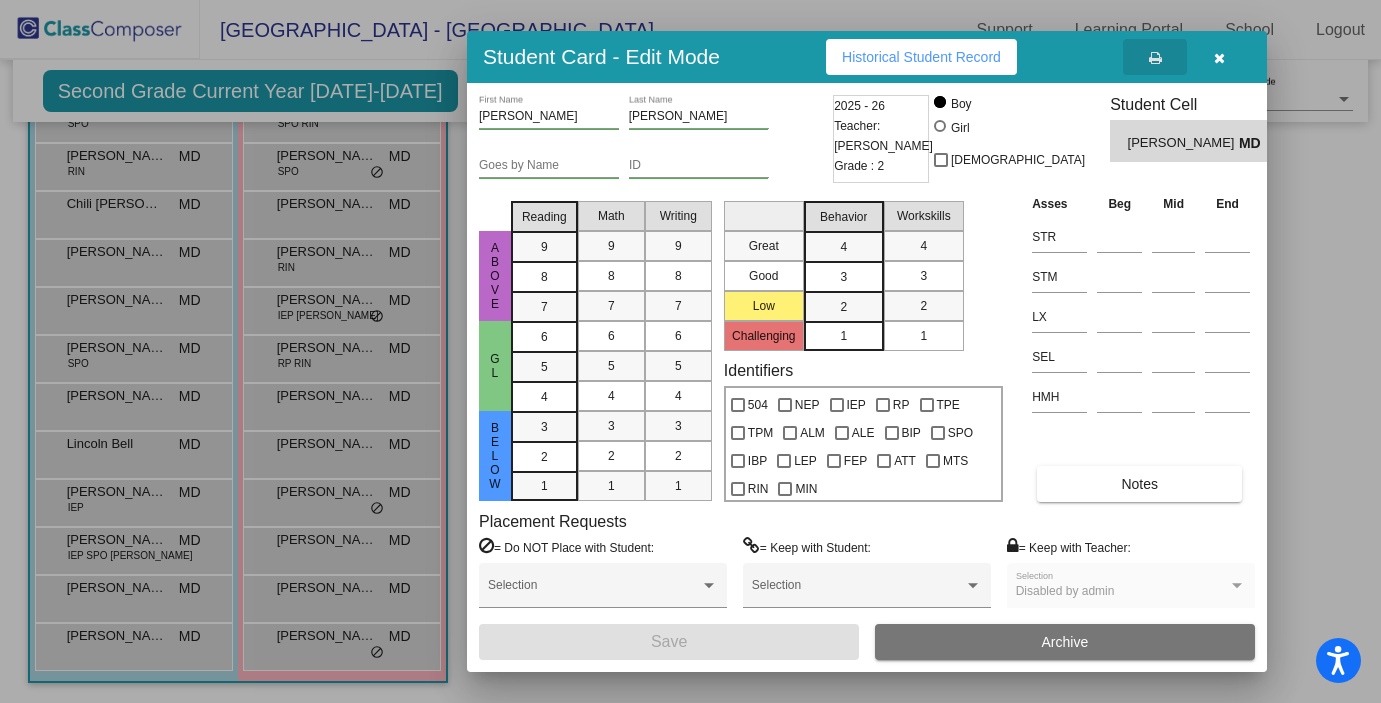 click on "Historical Student Record" at bounding box center [921, 57] 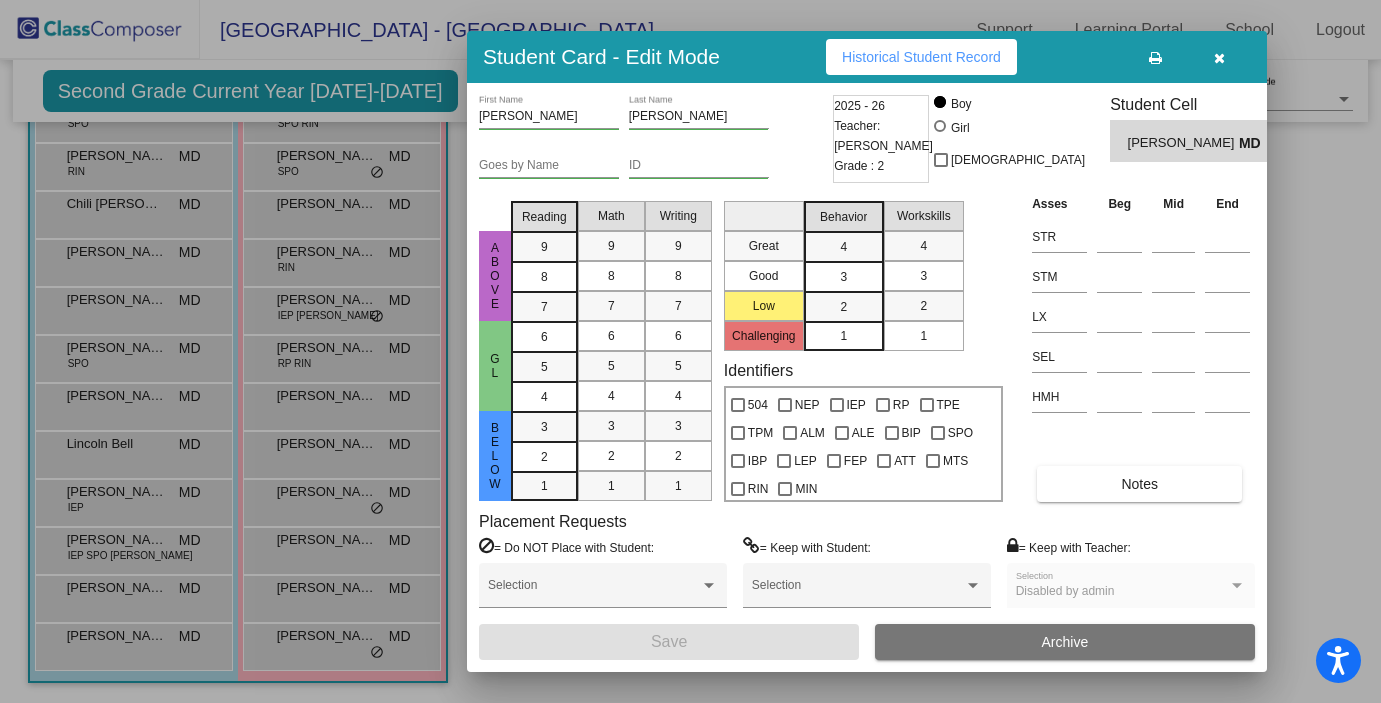 click at bounding box center [1219, 57] 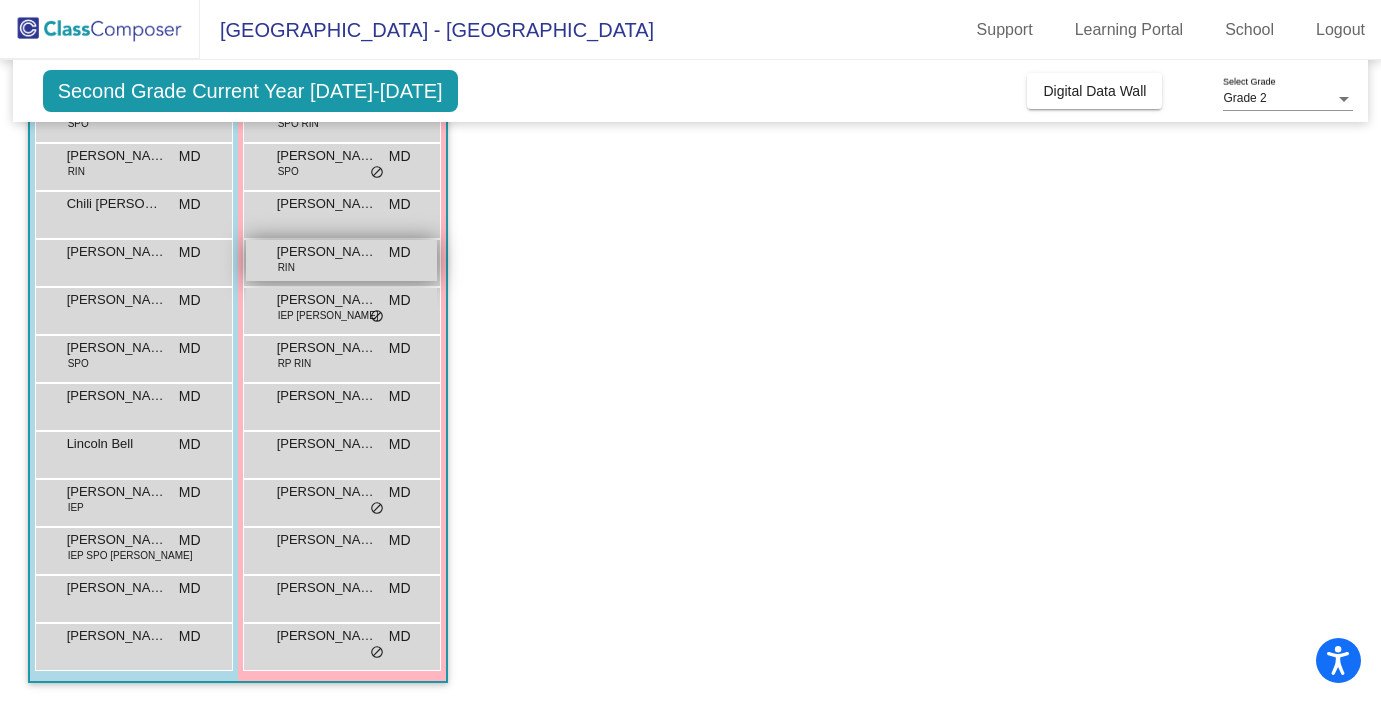 scroll, scrollTop: 0, scrollLeft: 0, axis: both 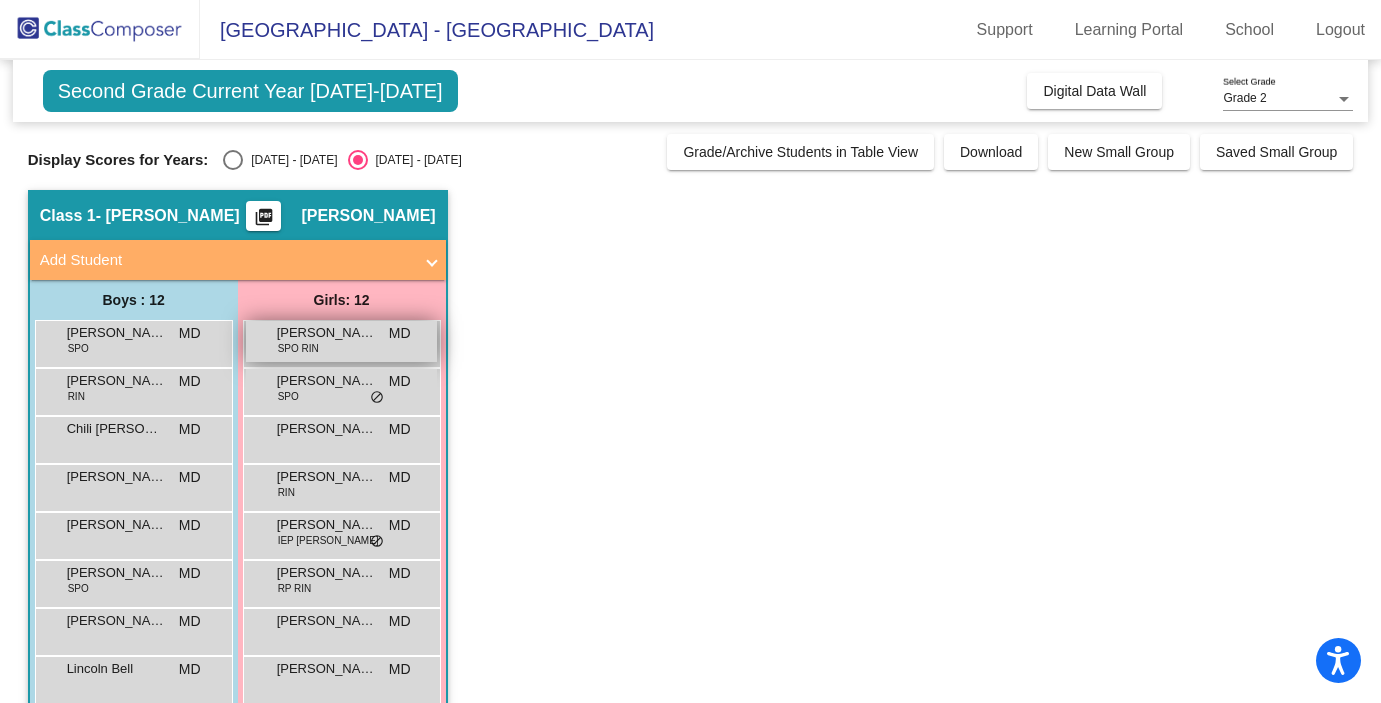 click on "[PERSON_NAME] SPO RIN MD lock do_not_disturb_alt" at bounding box center (341, 341) 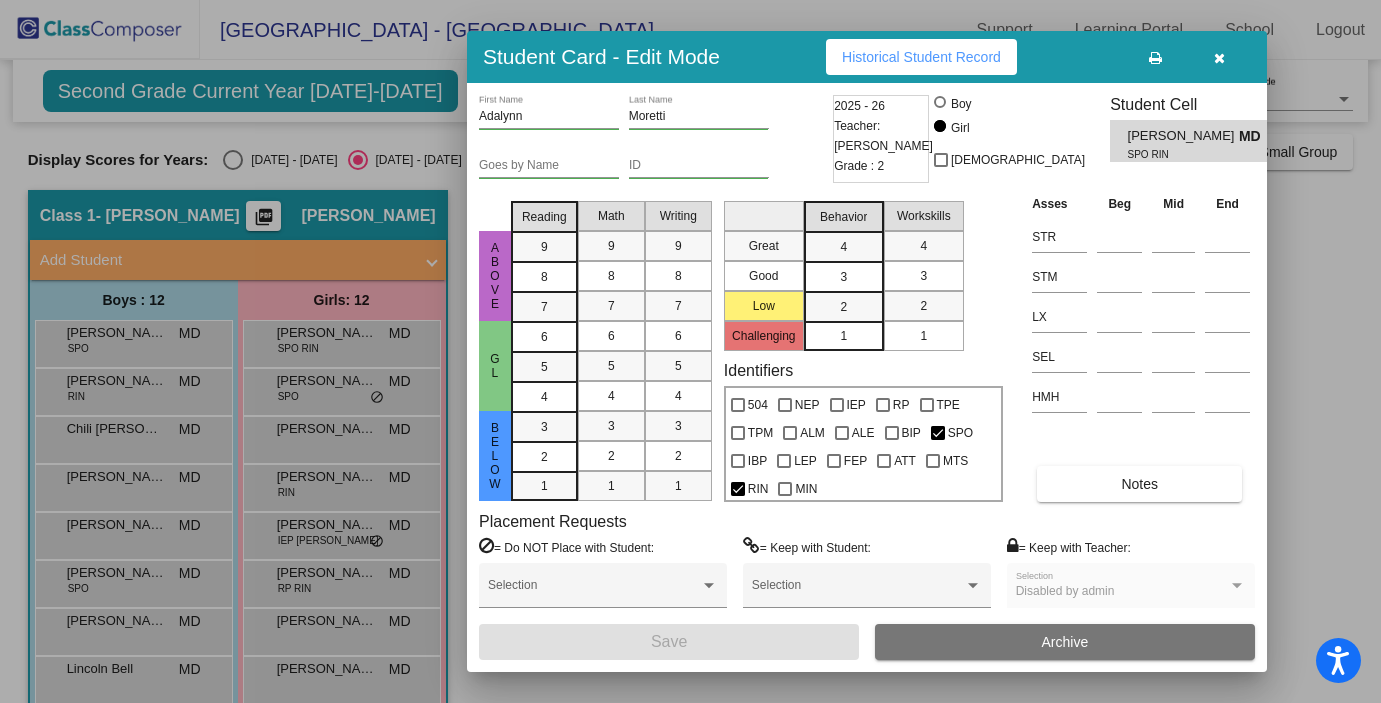 click on "Historical Student Record" at bounding box center [921, 57] 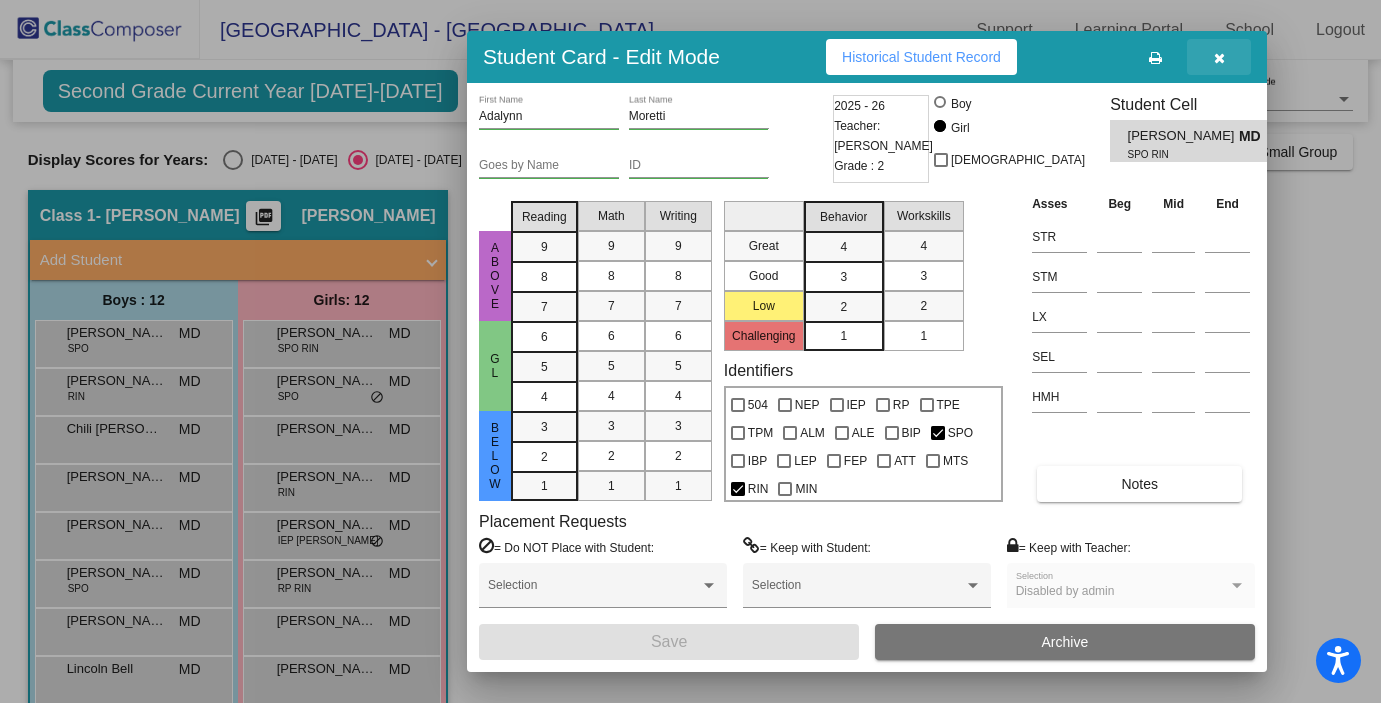 click at bounding box center (1219, 57) 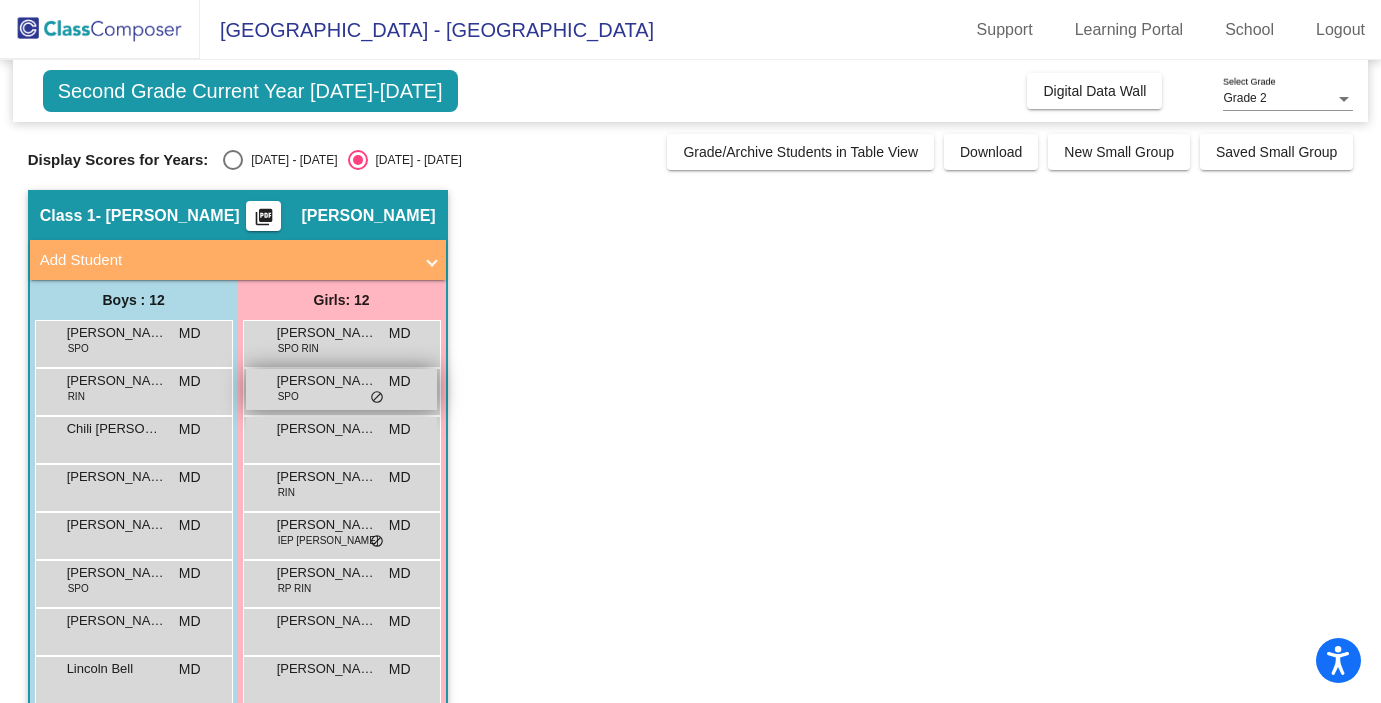 click on "[PERSON_NAME] SPO MD lock do_not_disturb_alt" at bounding box center (341, 389) 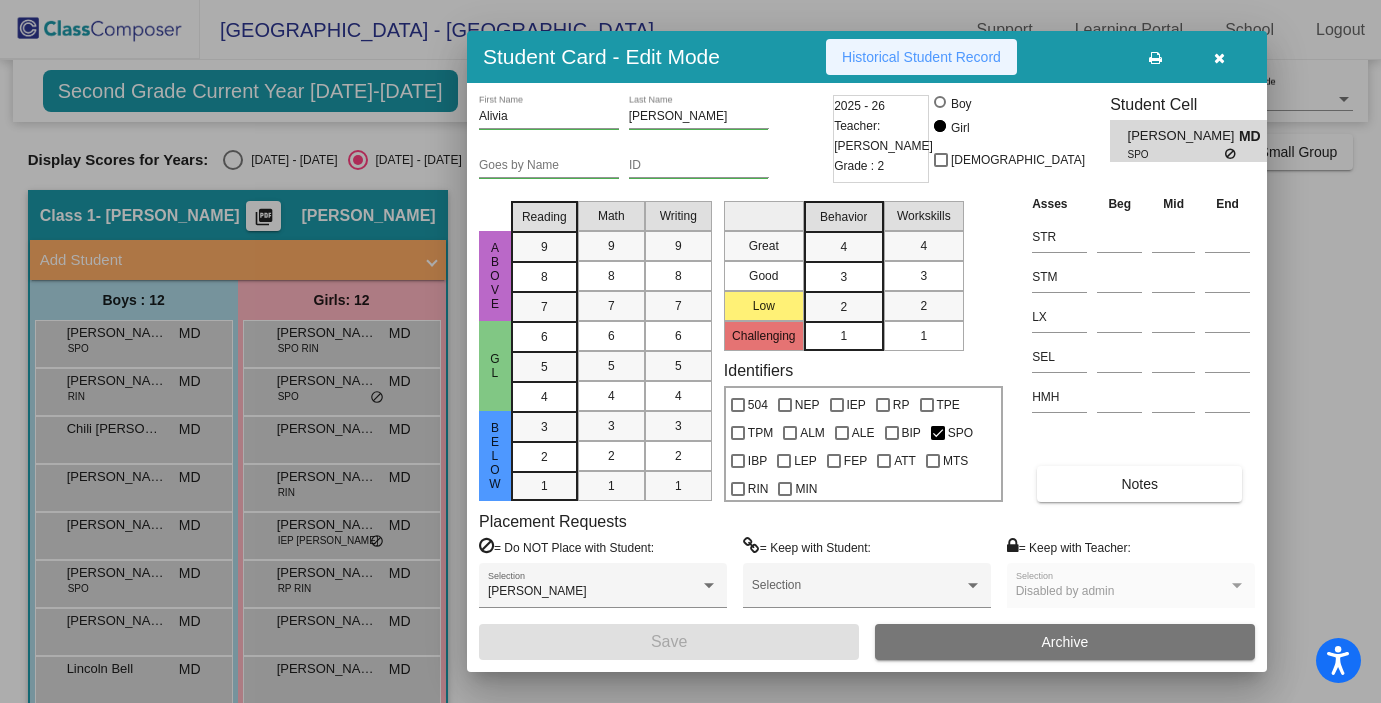 click on "Historical Student Record" at bounding box center (921, 57) 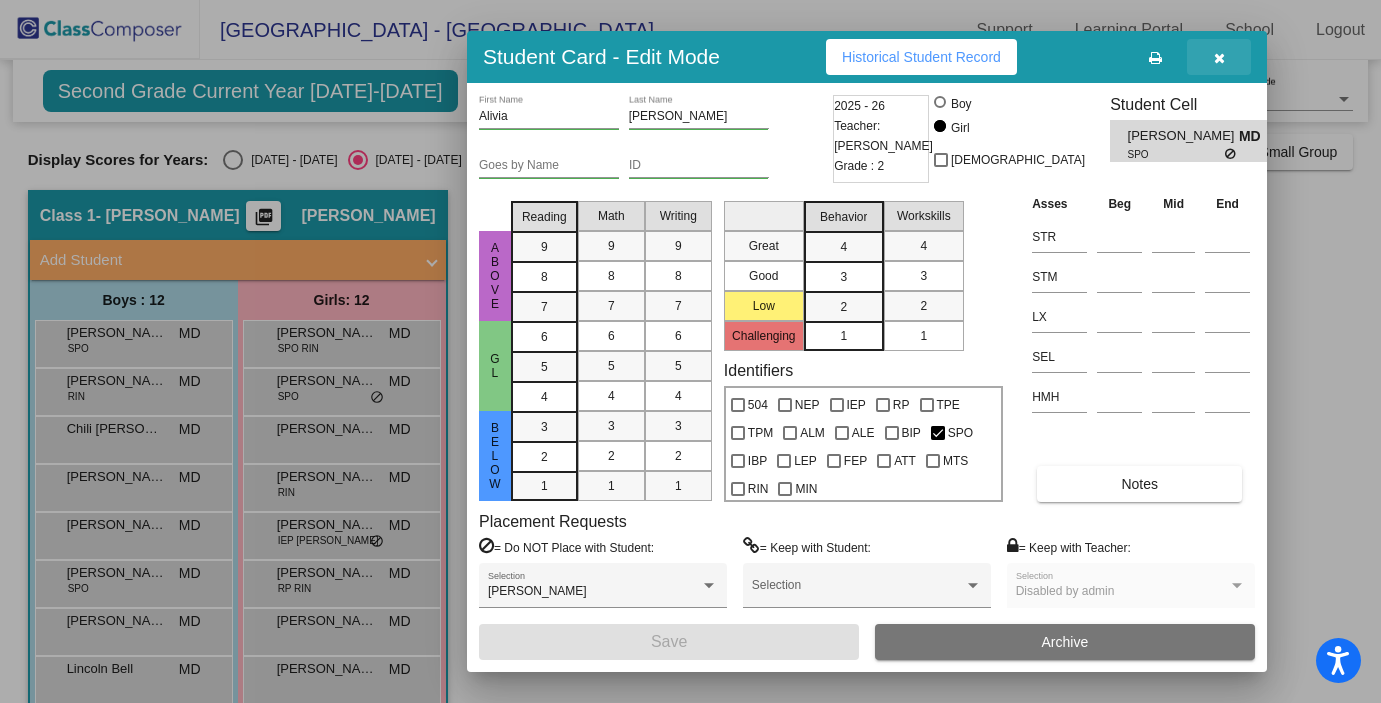 click at bounding box center [1219, 58] 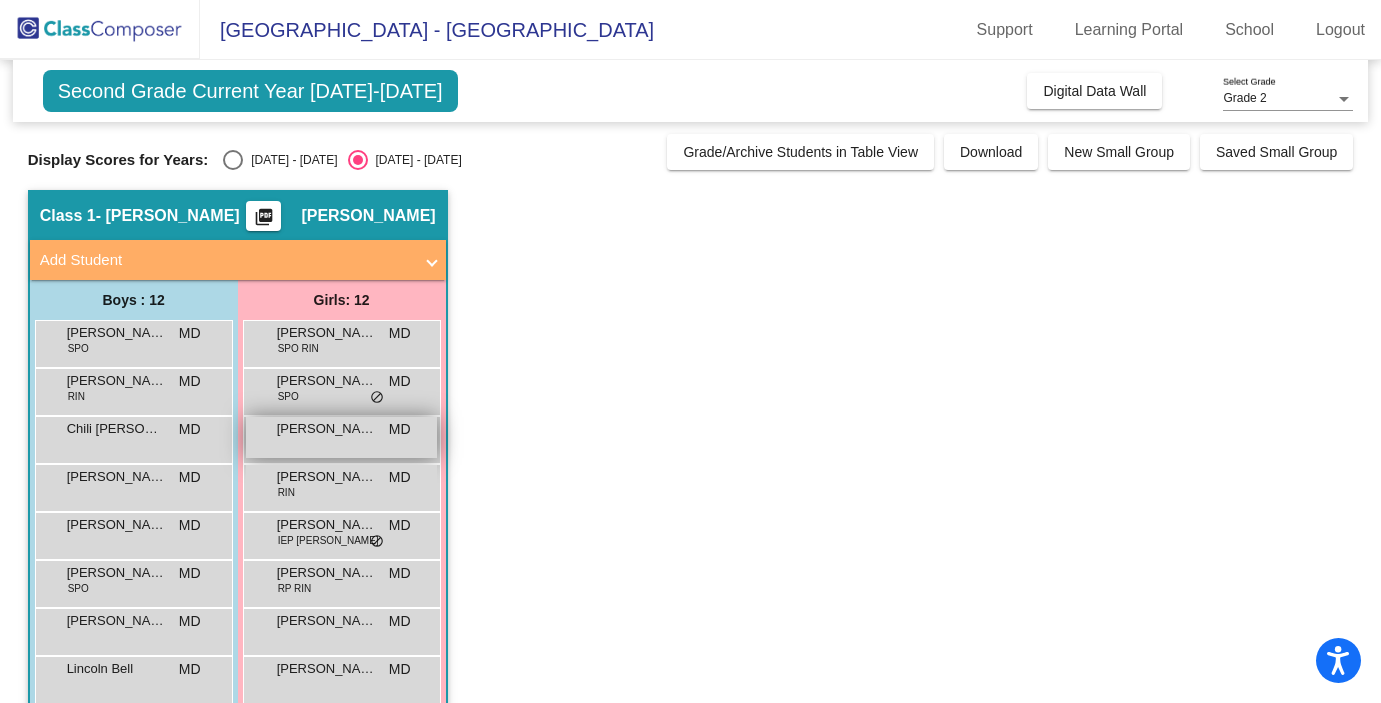 click on "[PERSON_NAME] MD lock do_not_disturb_alt" at bounding box center [341, 437] 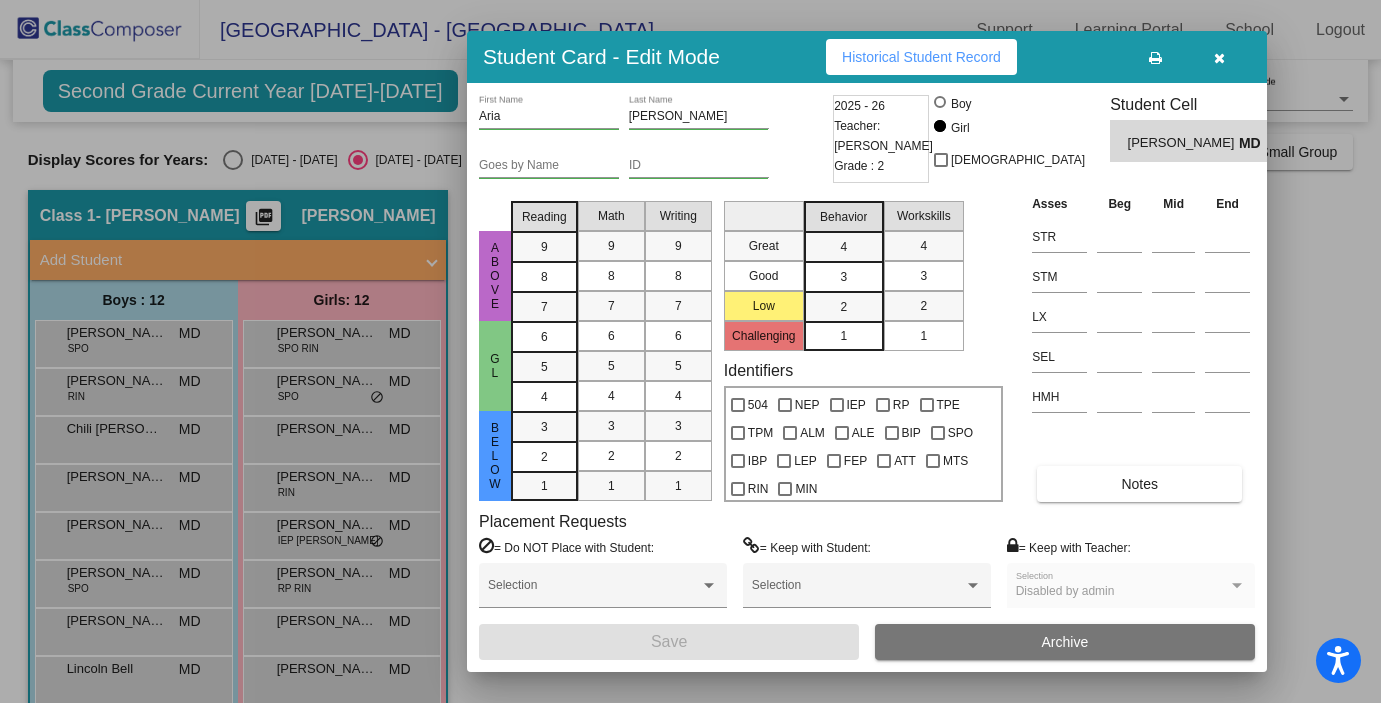 click on "Historical Student Record" at bounding box center (921, 57) 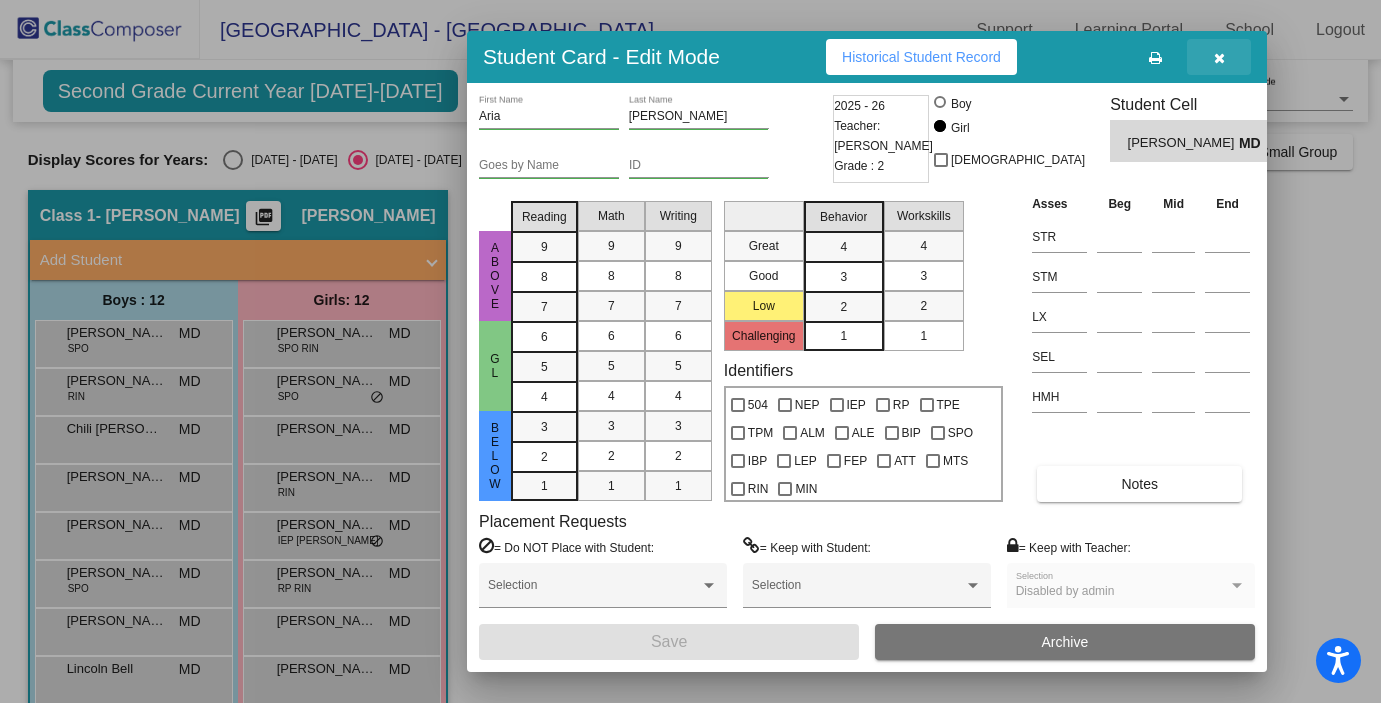 click at bounding box center (1219, 57) 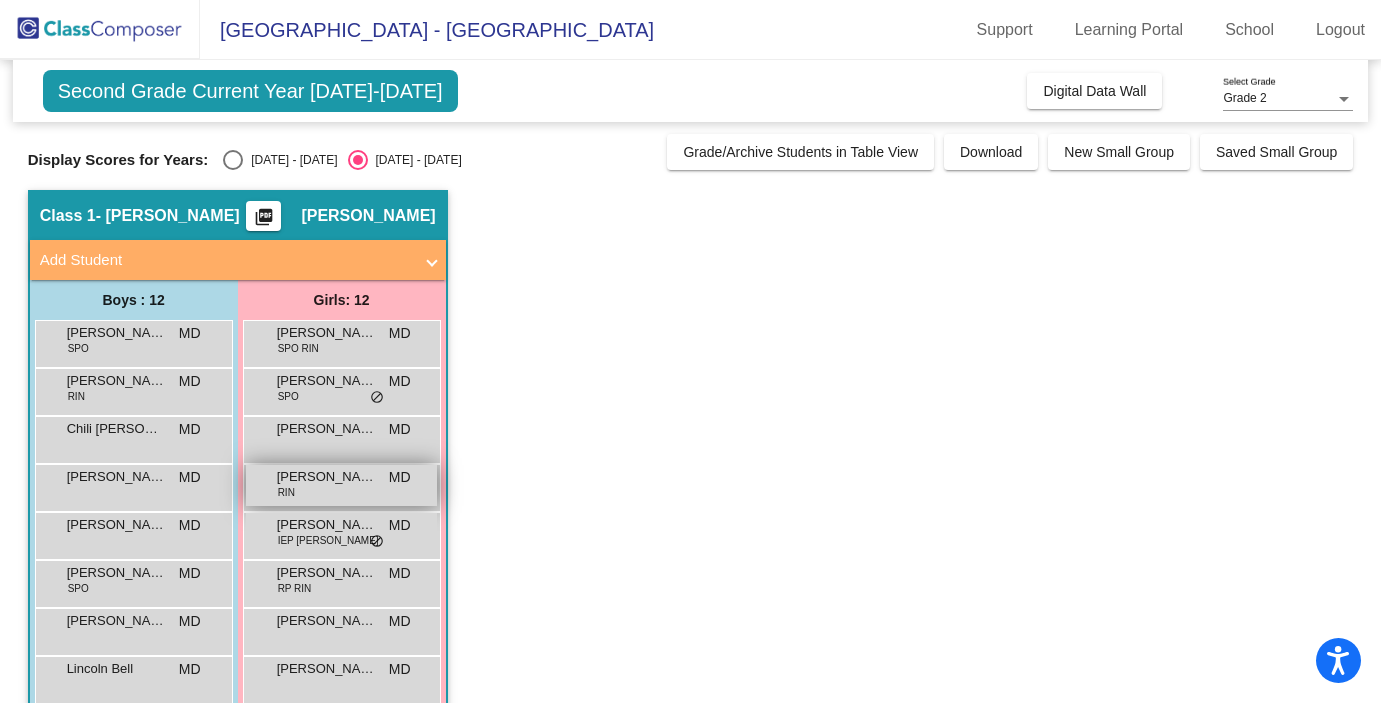click on "[PERSON_NAME] RIN MD lock do_not_disturb_alt" at bounding box center [341, 485] 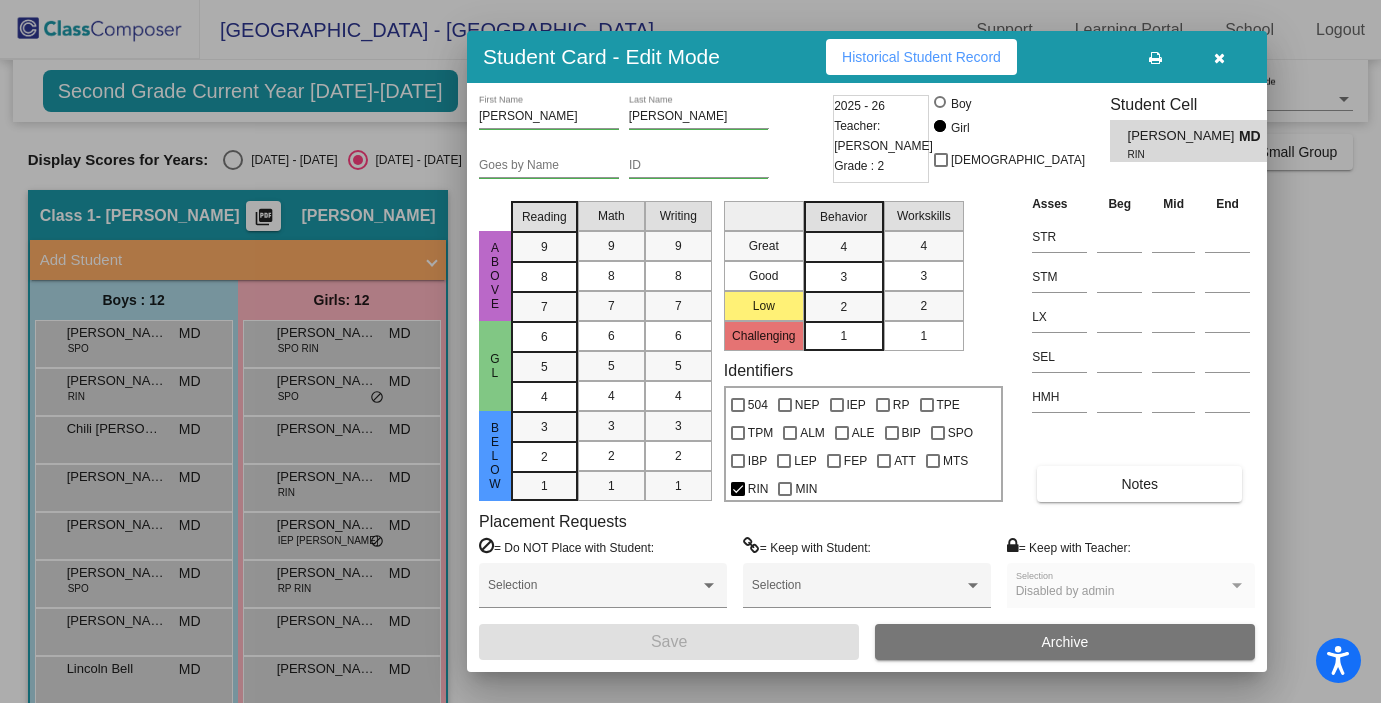 click on "Historical Student Record" at bounding box center (921, 57) 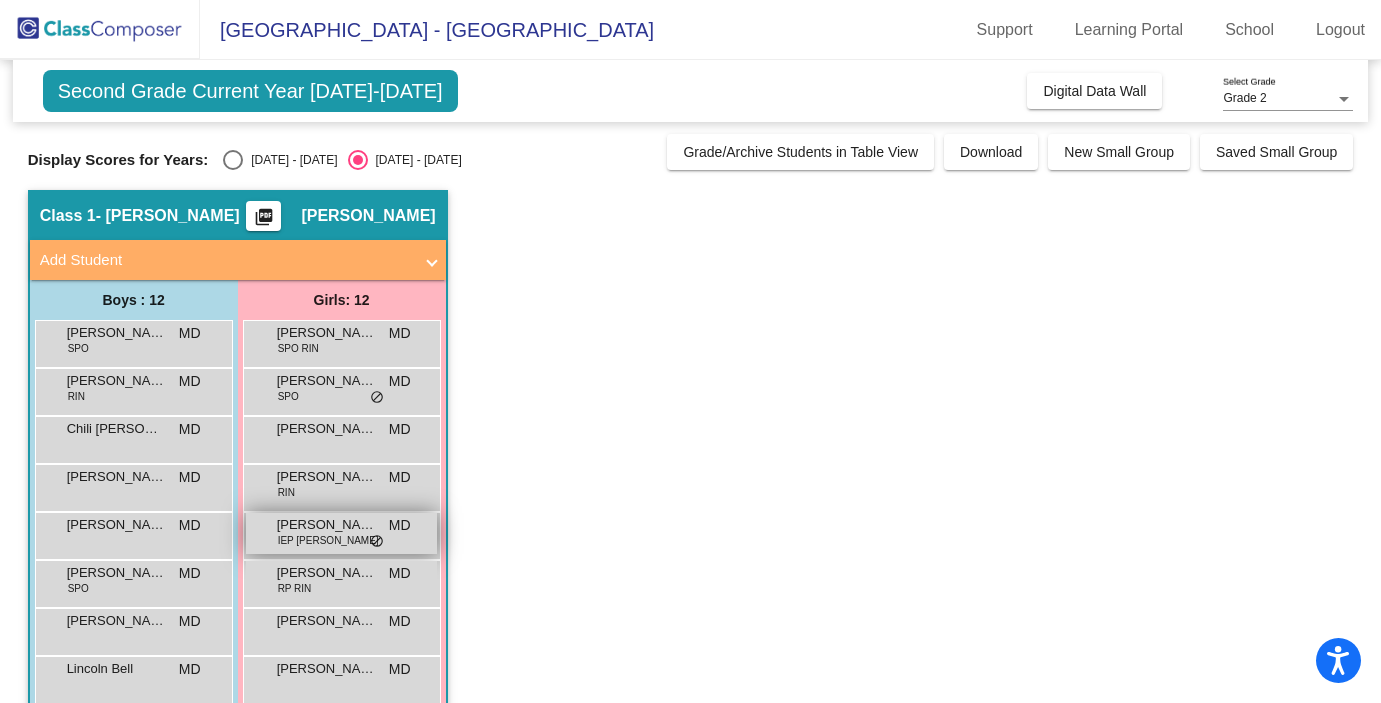 click on "IEP [PERSON_NAME]" at bounding box center [328, 540] 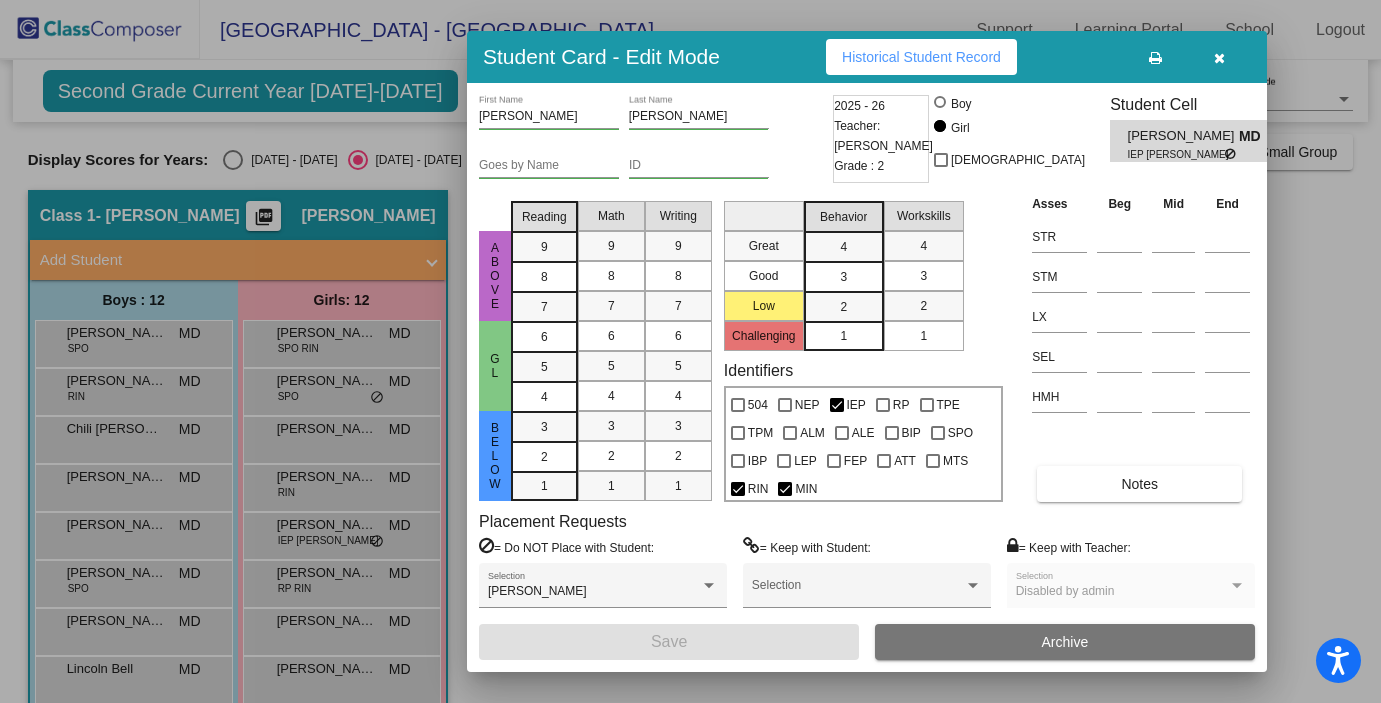 click on "Historical Student Record" at bounding box center (921, 57) 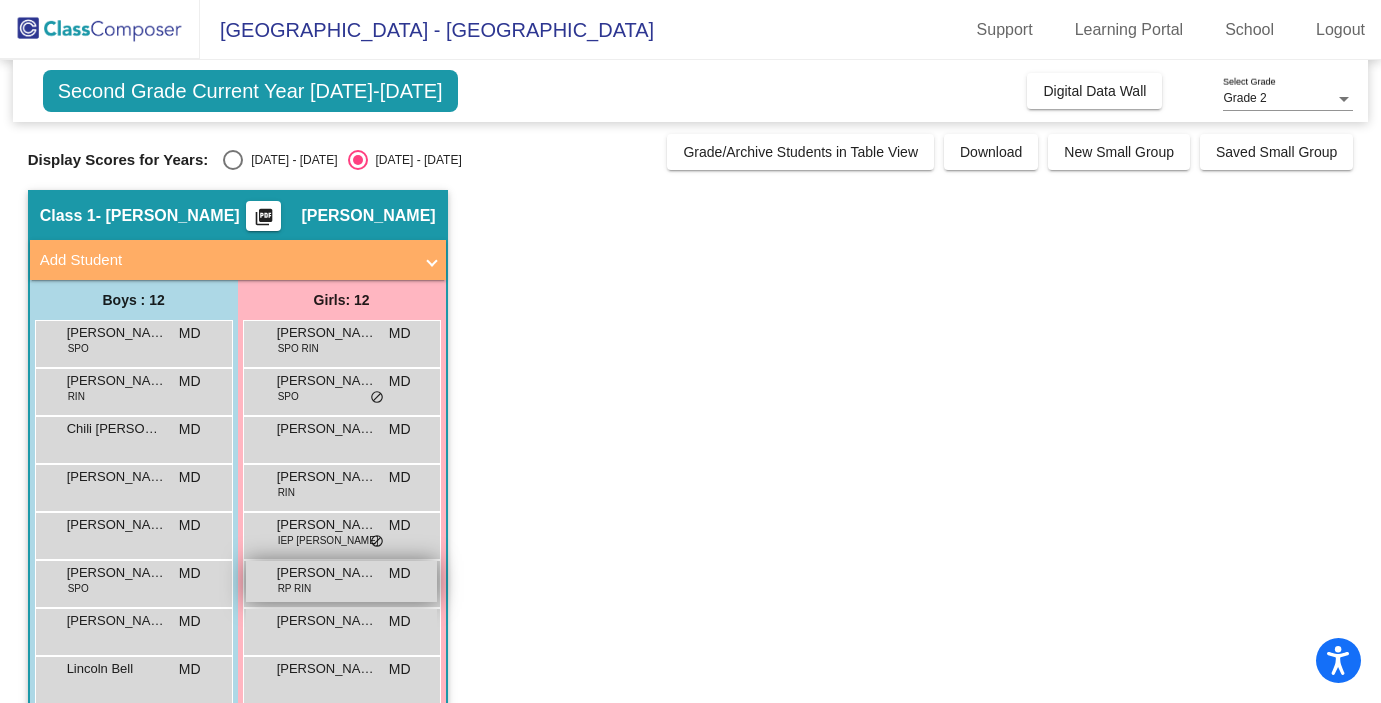 click on "[PERSON_NAME]" at bounding box center [327, 573] 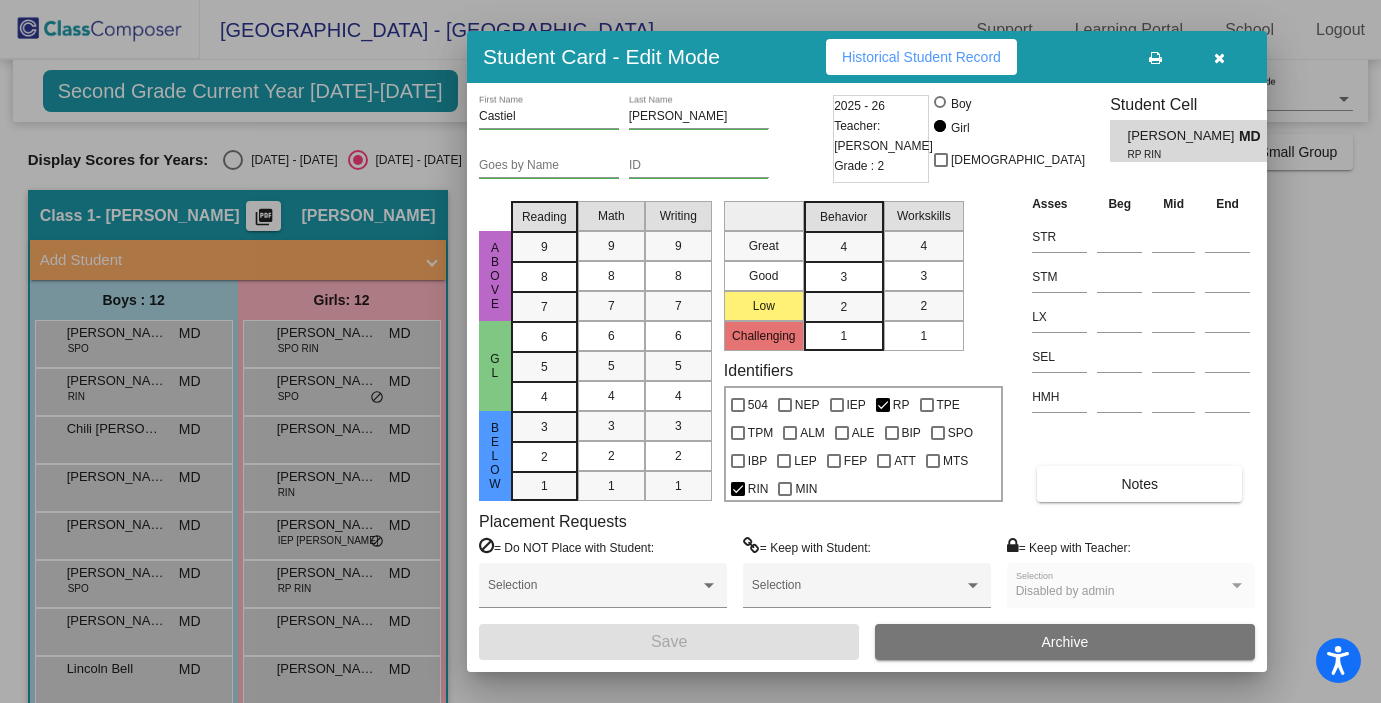 click on "Historical Student Record" at bounding box center [921, 57] 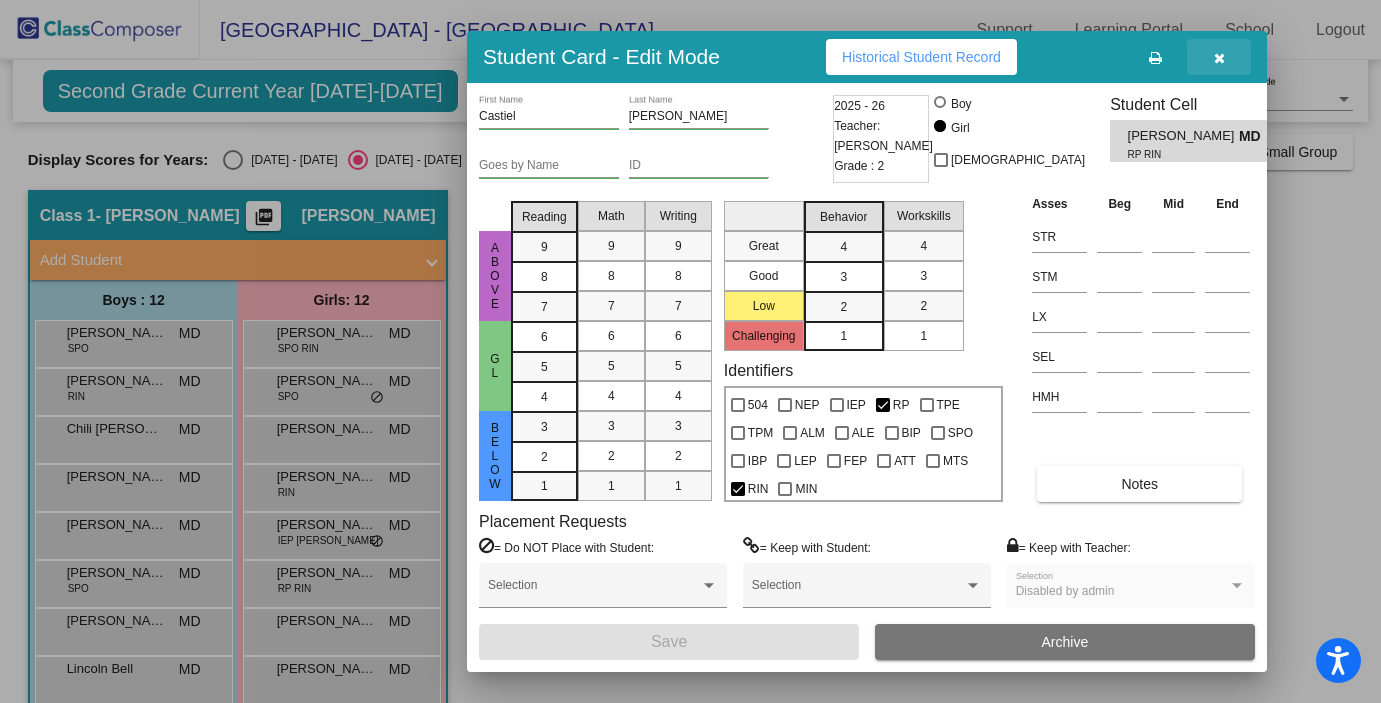 click at bounding box center (1219, 57) 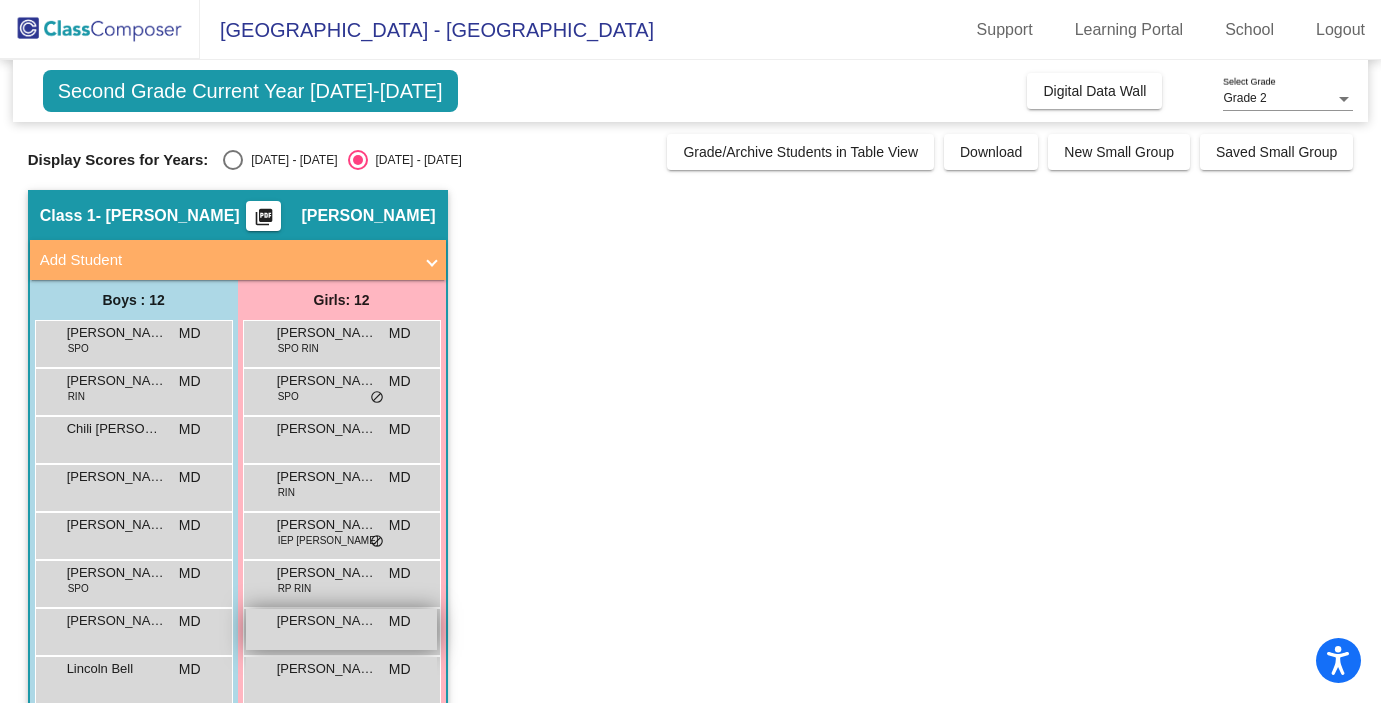 click on "[PERSON_NAME]" at bounding box center [327, 621] 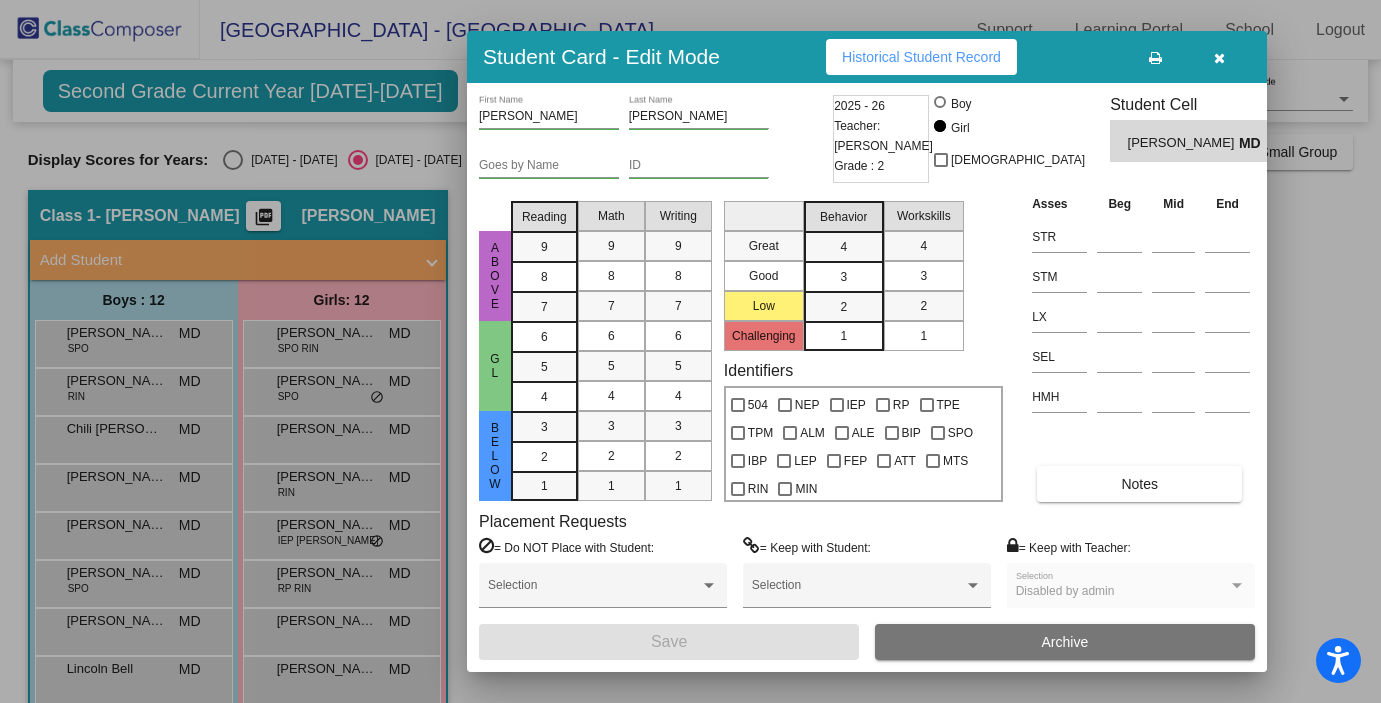 click on "Historical Student Record" at bounding box center (921, 57) 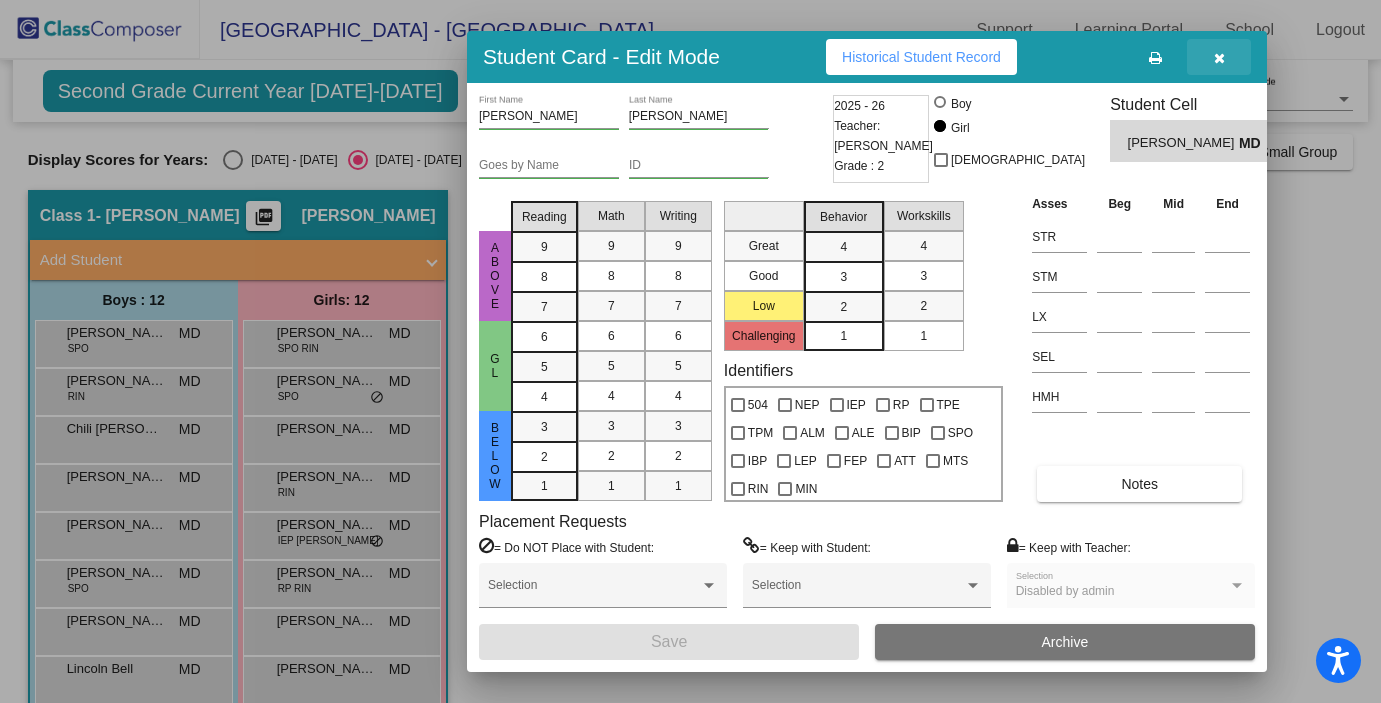 click at bounding box center [1219, 58] 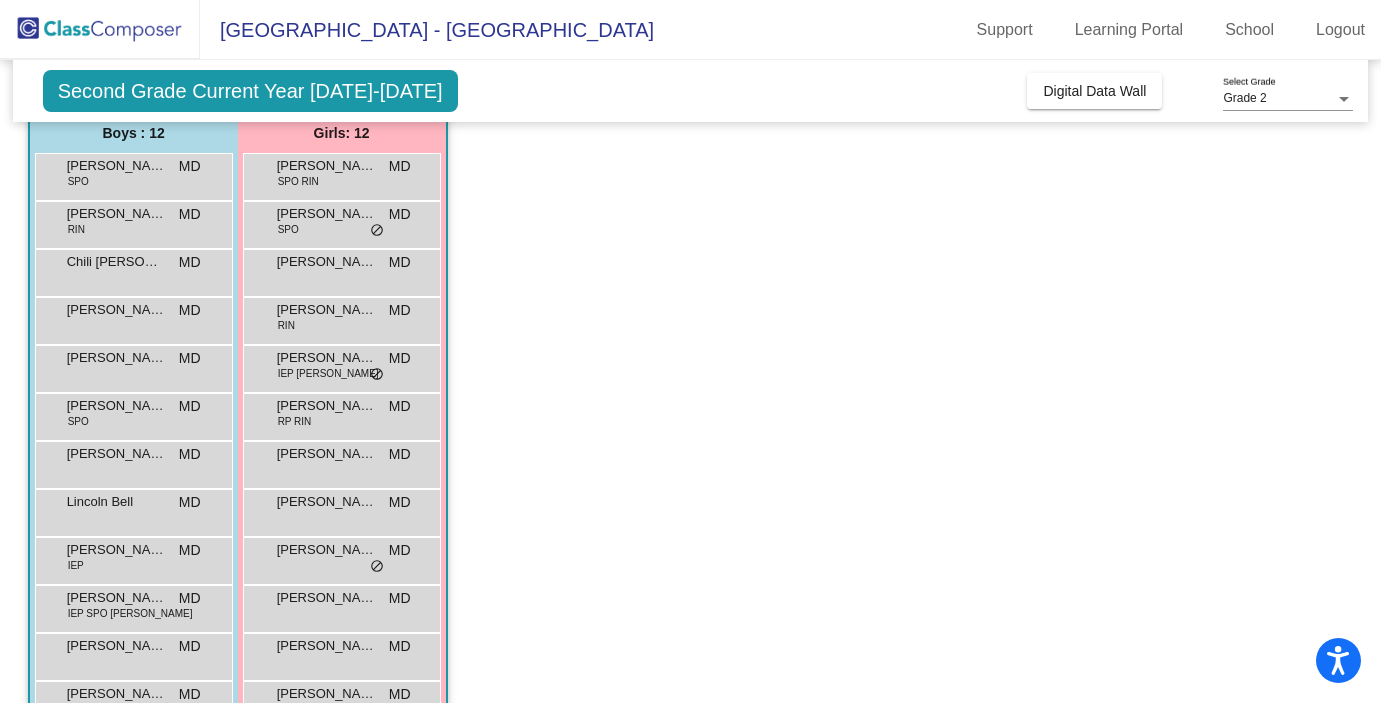 scroll, scrollTop: 225, scrollLeft: 0, axis: vertical 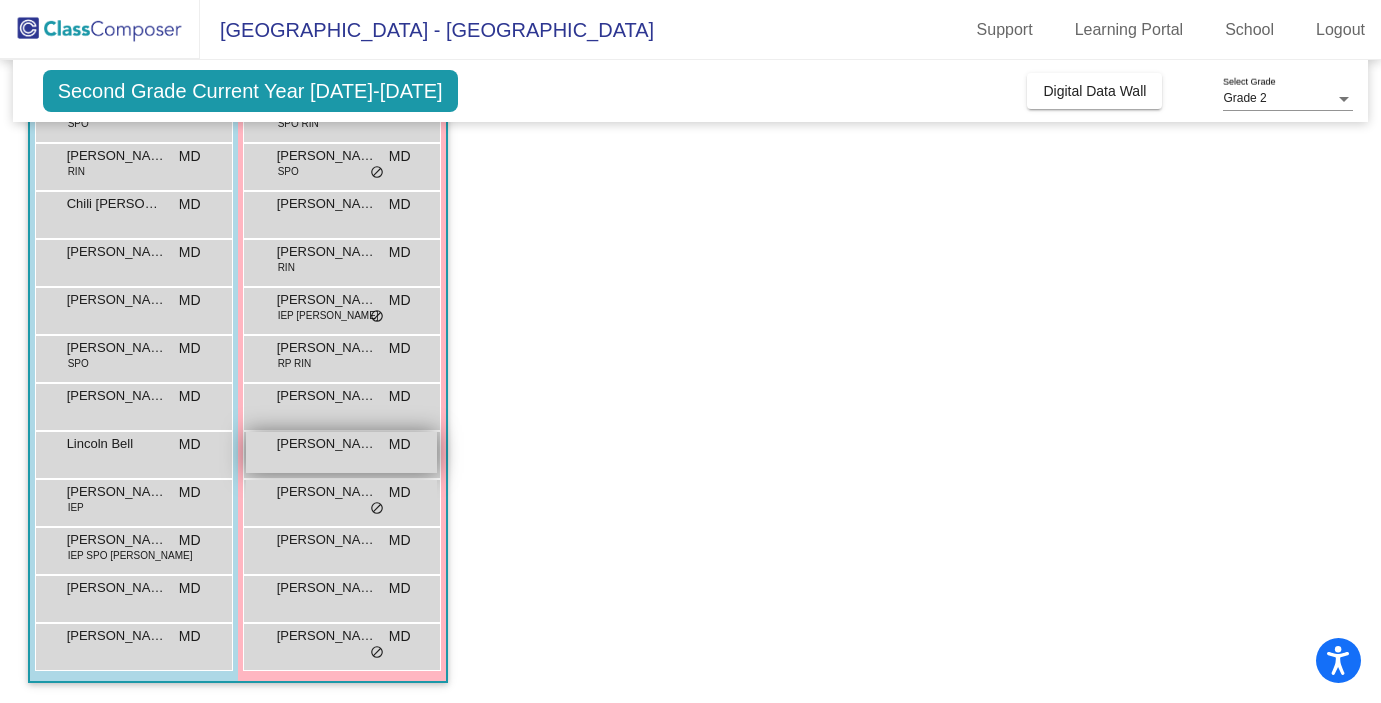 click on "[PERSON_NAME] MD lock do_not_disturb_alt" at bounding box center [341, 452] 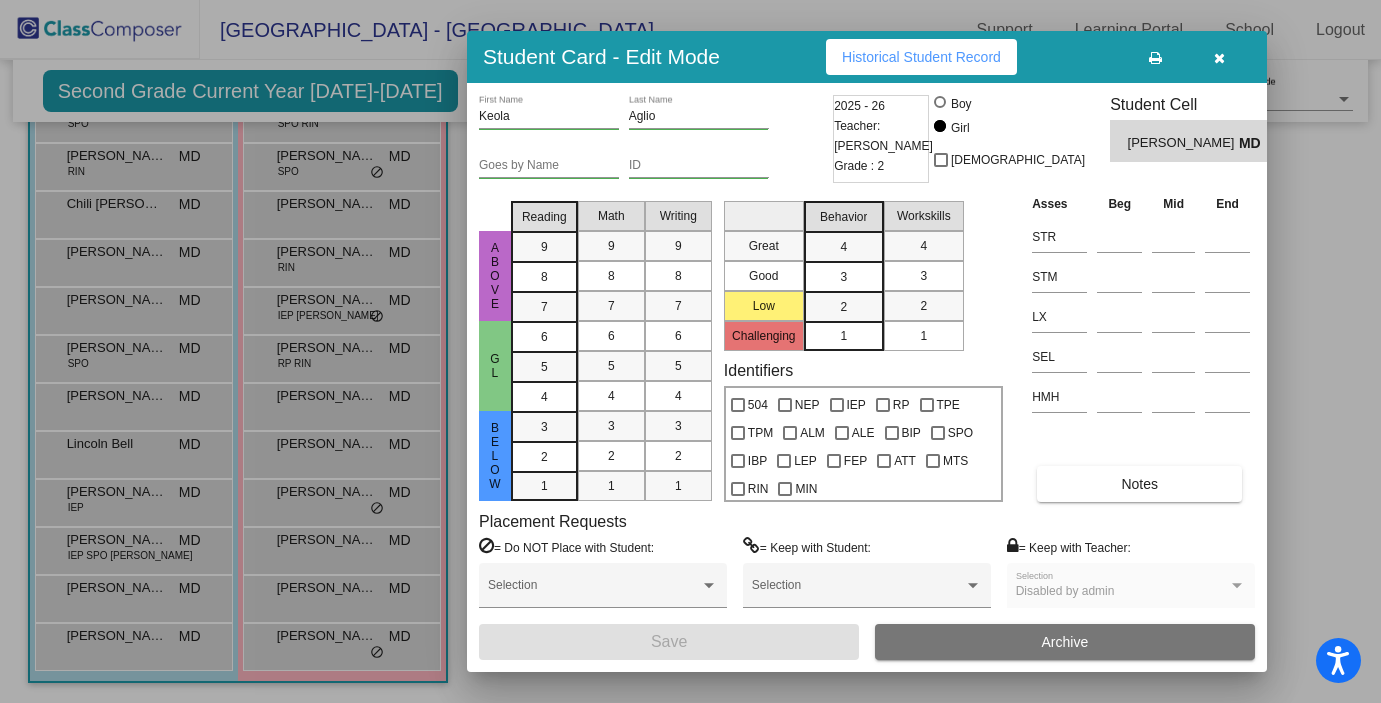 click on "Historical Student Record" at bounding box center (921, 57) 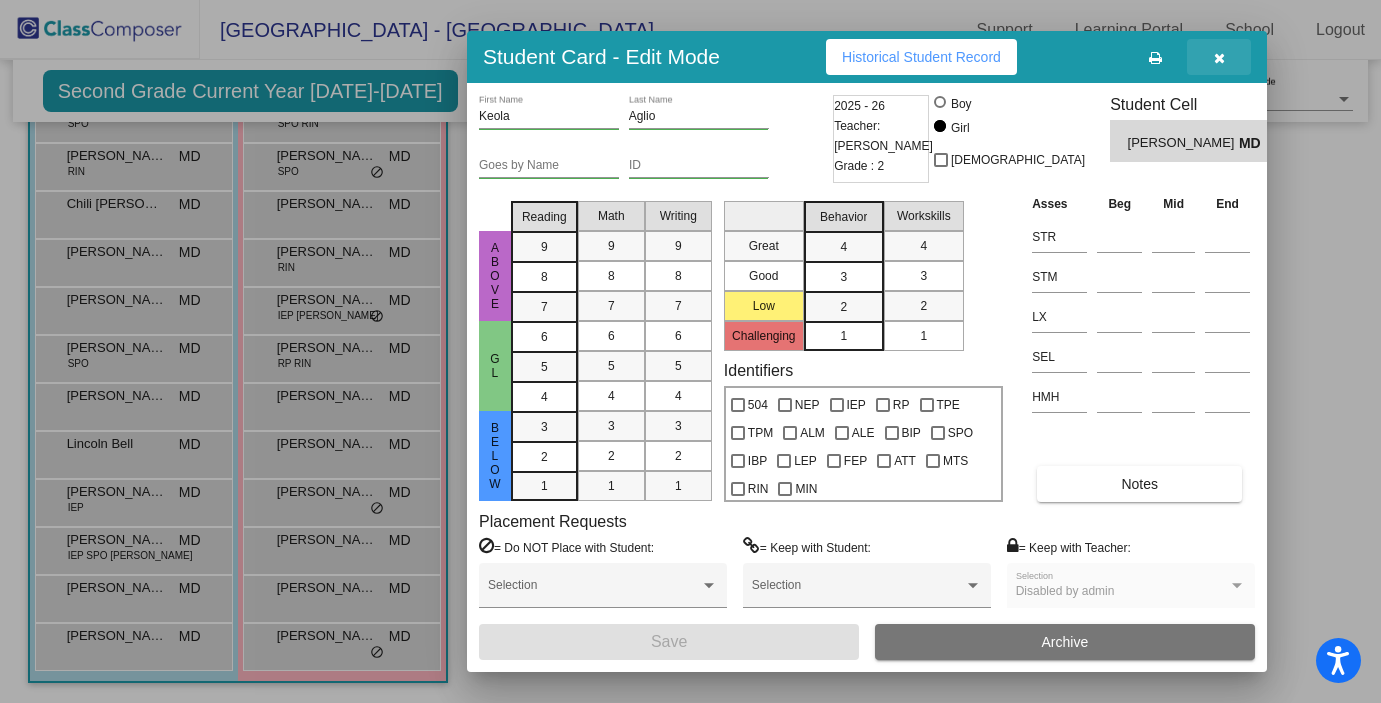 click at bounding box center (1219, 58) 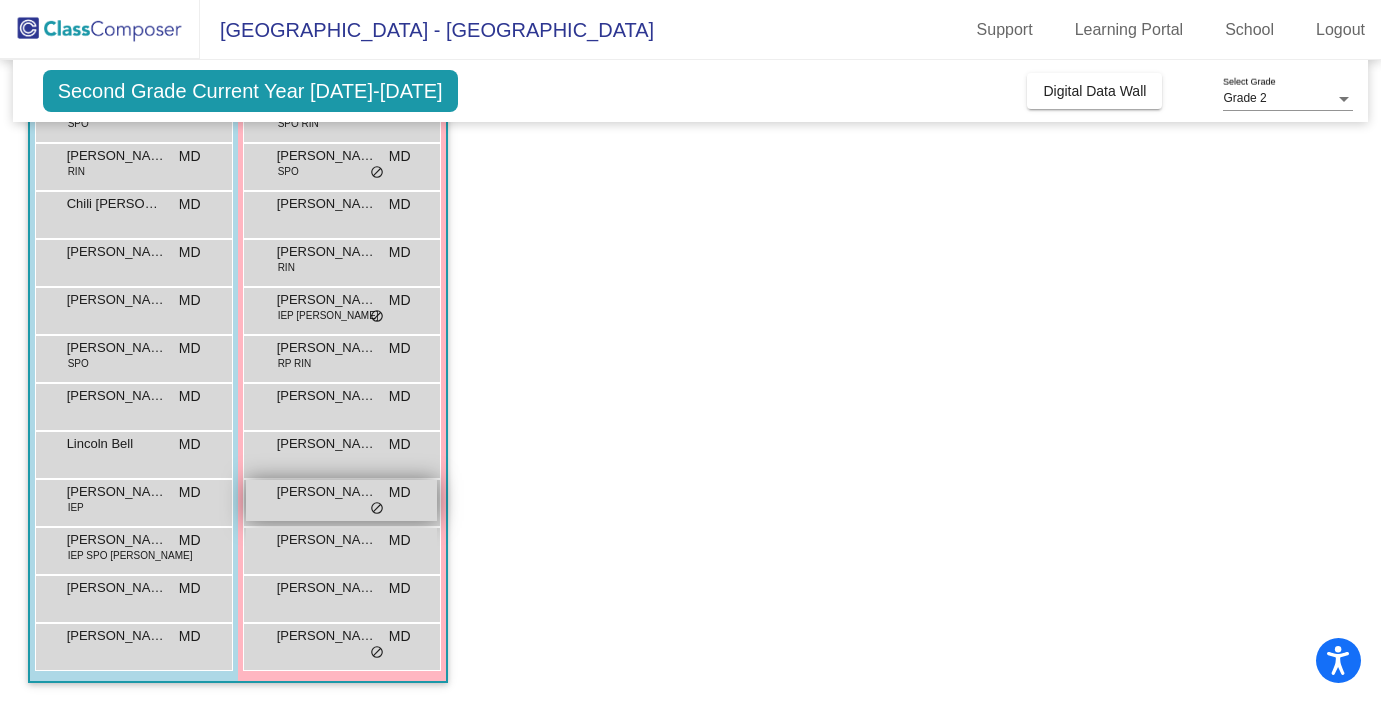 click on "[PERSON_NAME]" at bounding box center (327, 492) 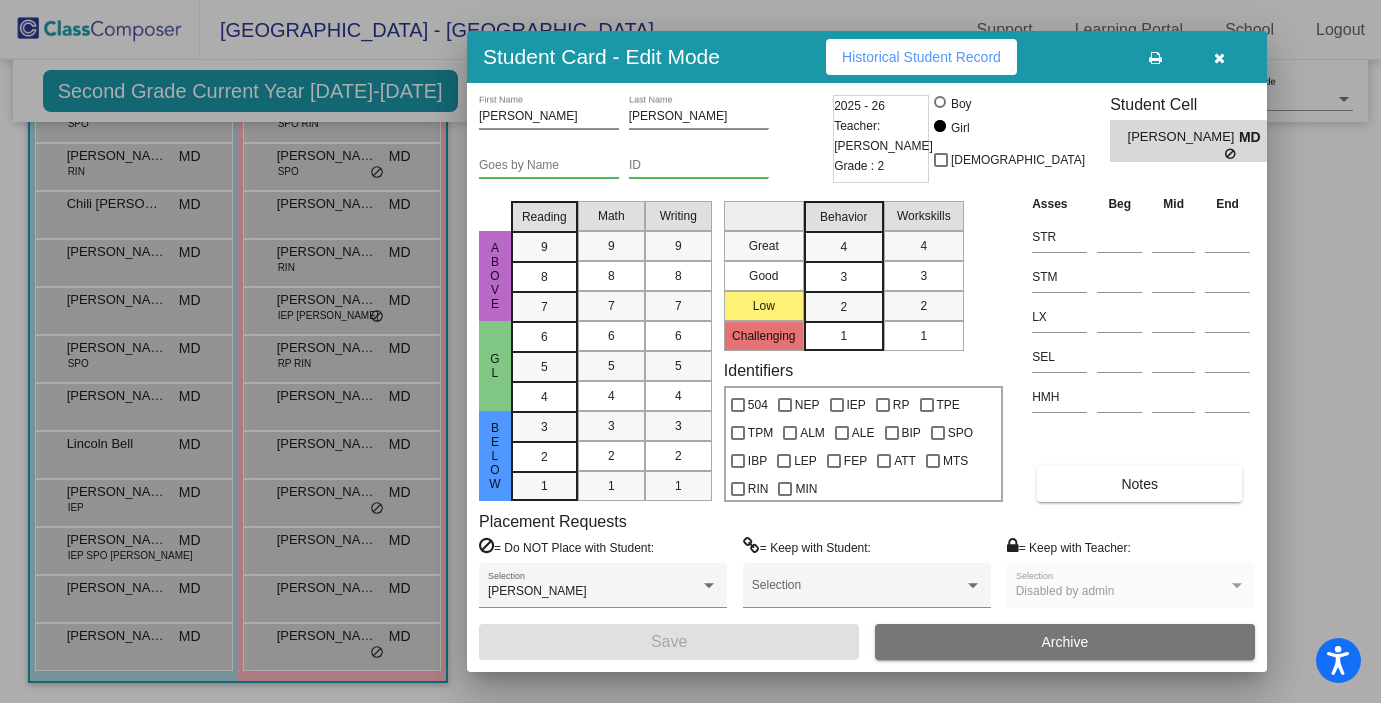 click on "Historical Student Record" at bounding box center (921, 57) 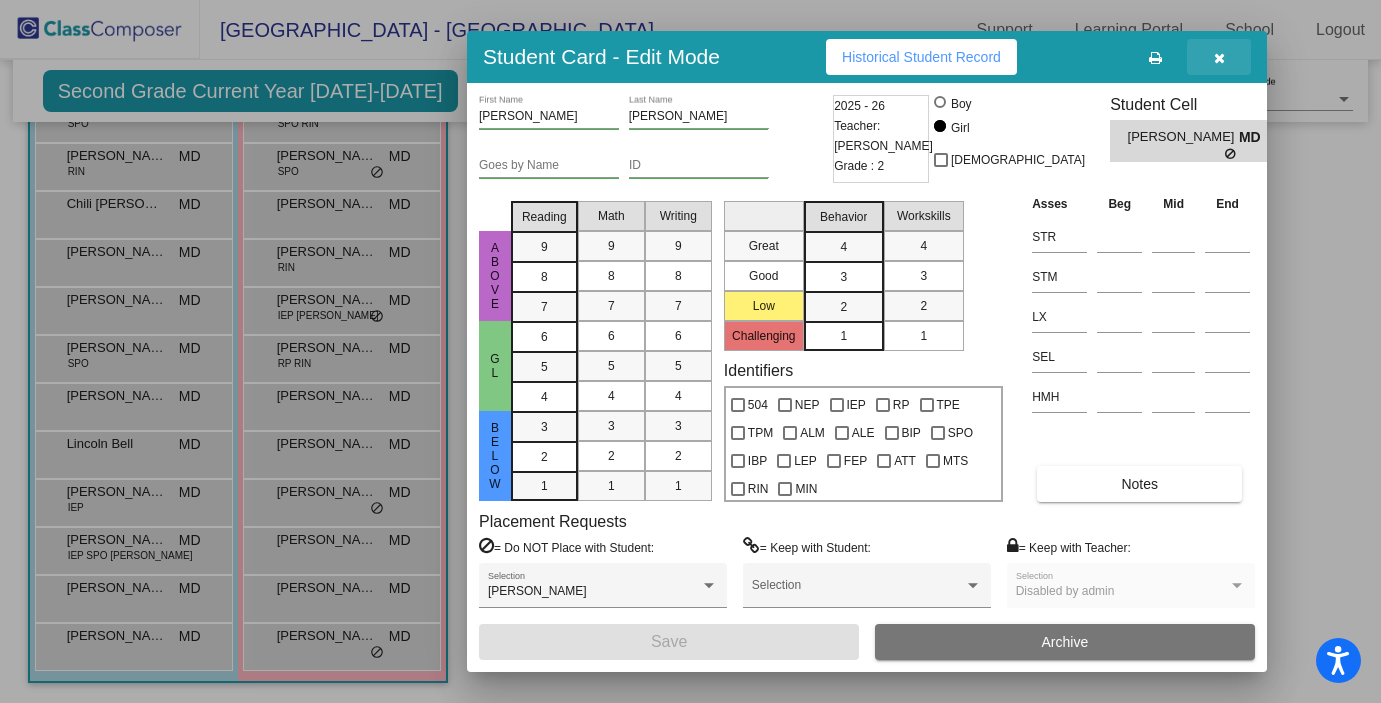 click at bounding box center (1219, 58) 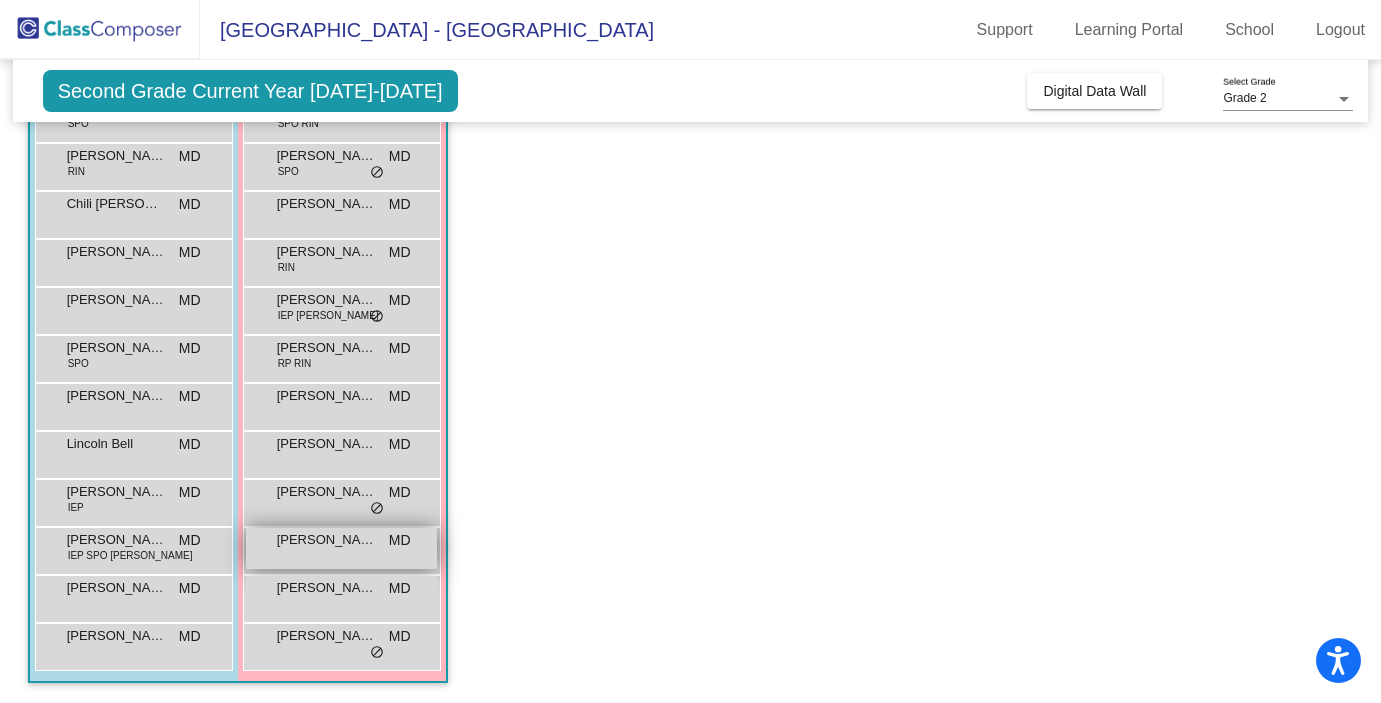 click on "[PERSON_NAME] MD lock do_not_disturb_alt" at bounding box center [341, 548] 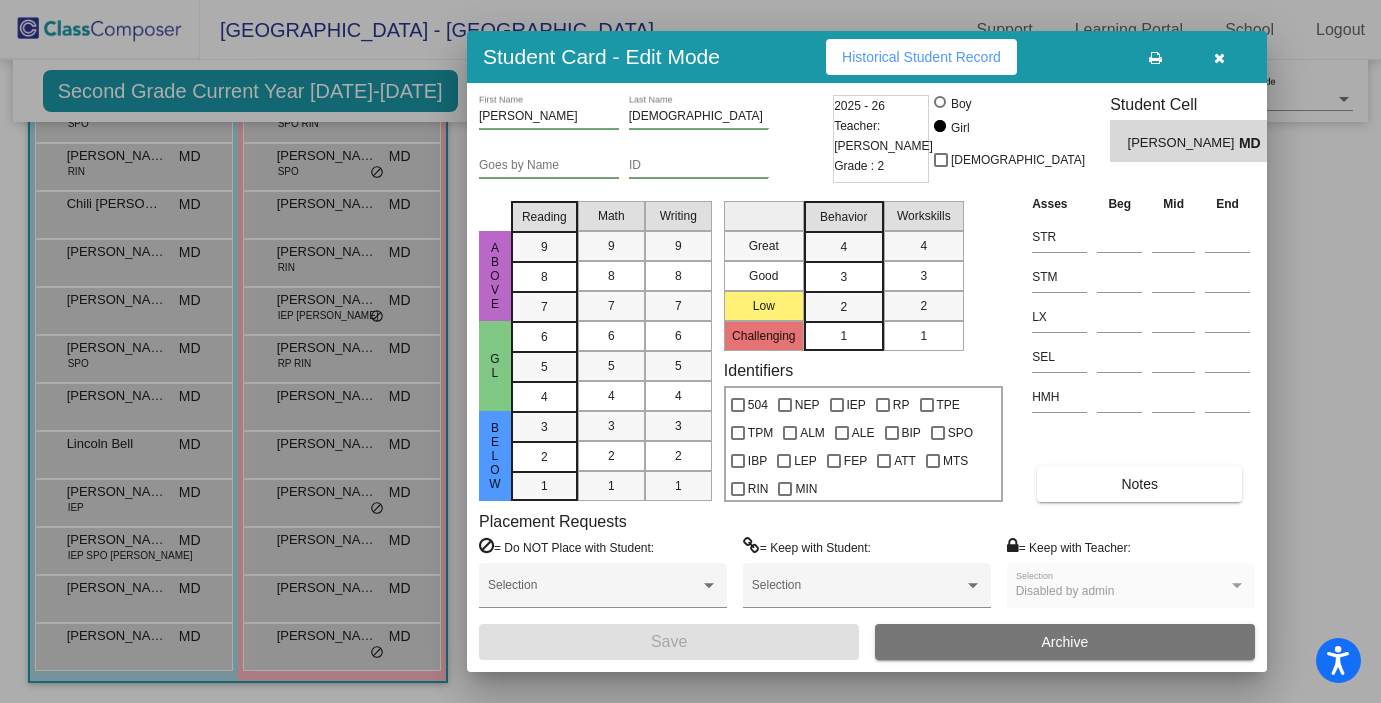click on "Historical Student Record" at bounding box center (921, 57) 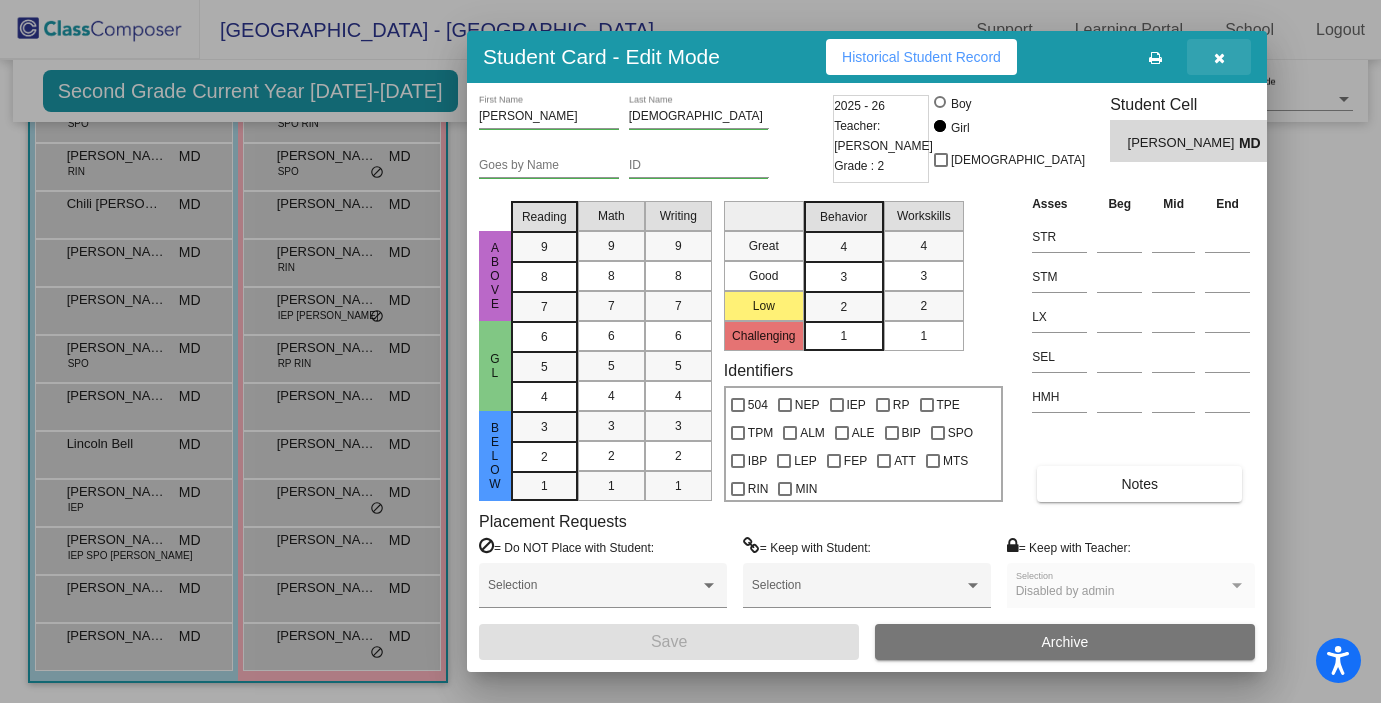 click at bounding box center (1219, 57) 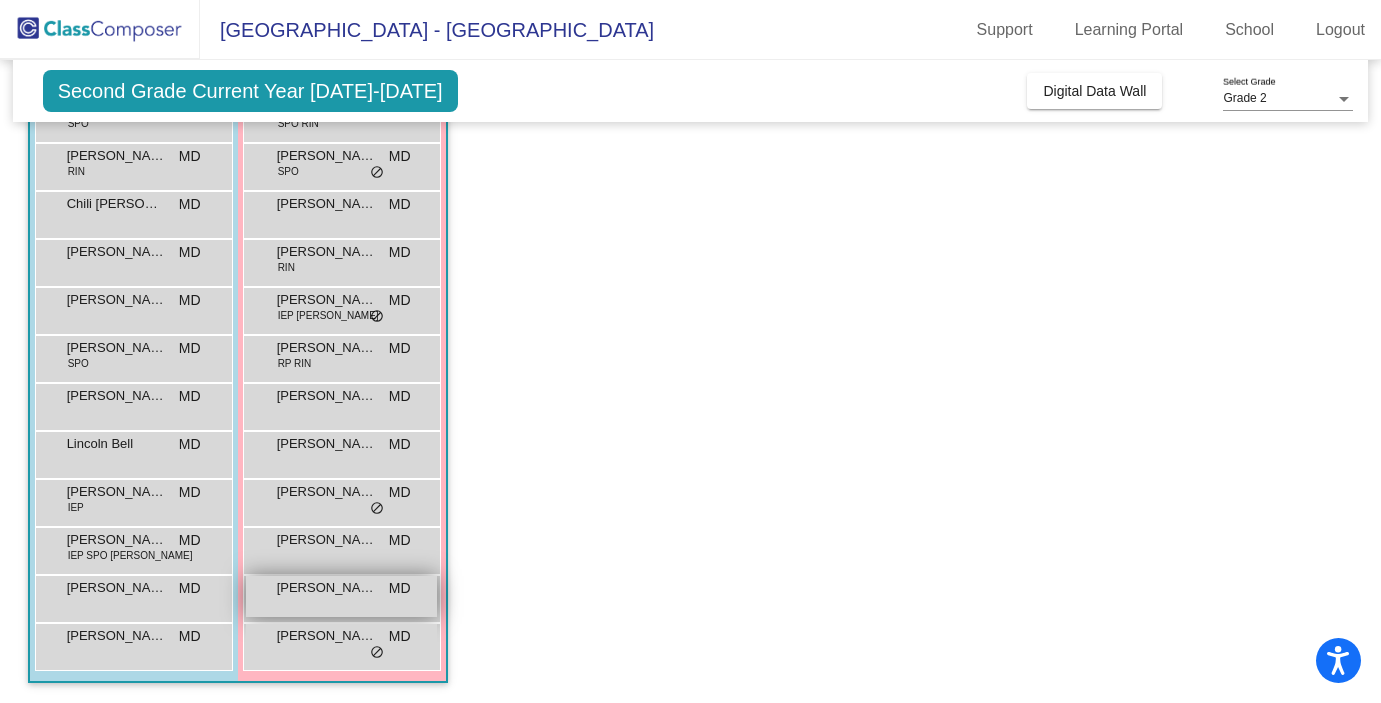 click on "[PERSON_NAME]" at bounding box center [327, 588] 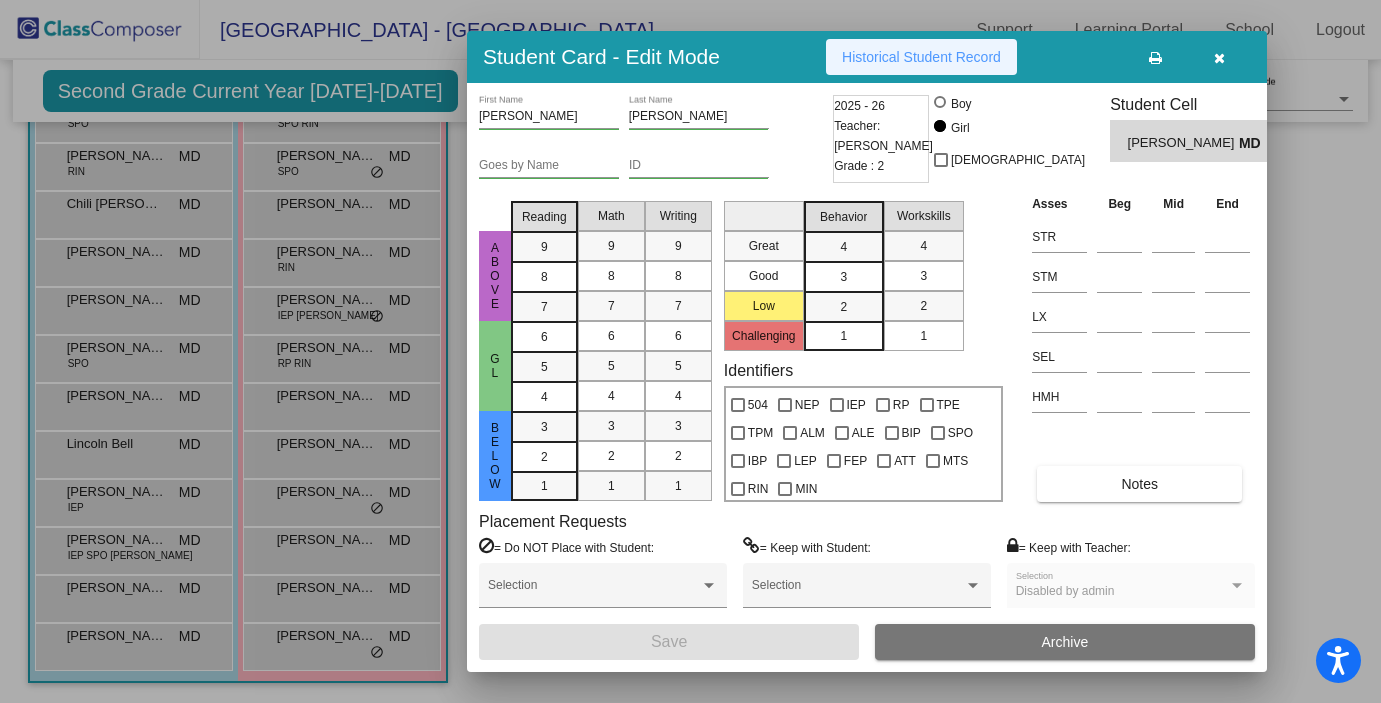 click on "Historical Student Record" at bounding box center (921, 57) 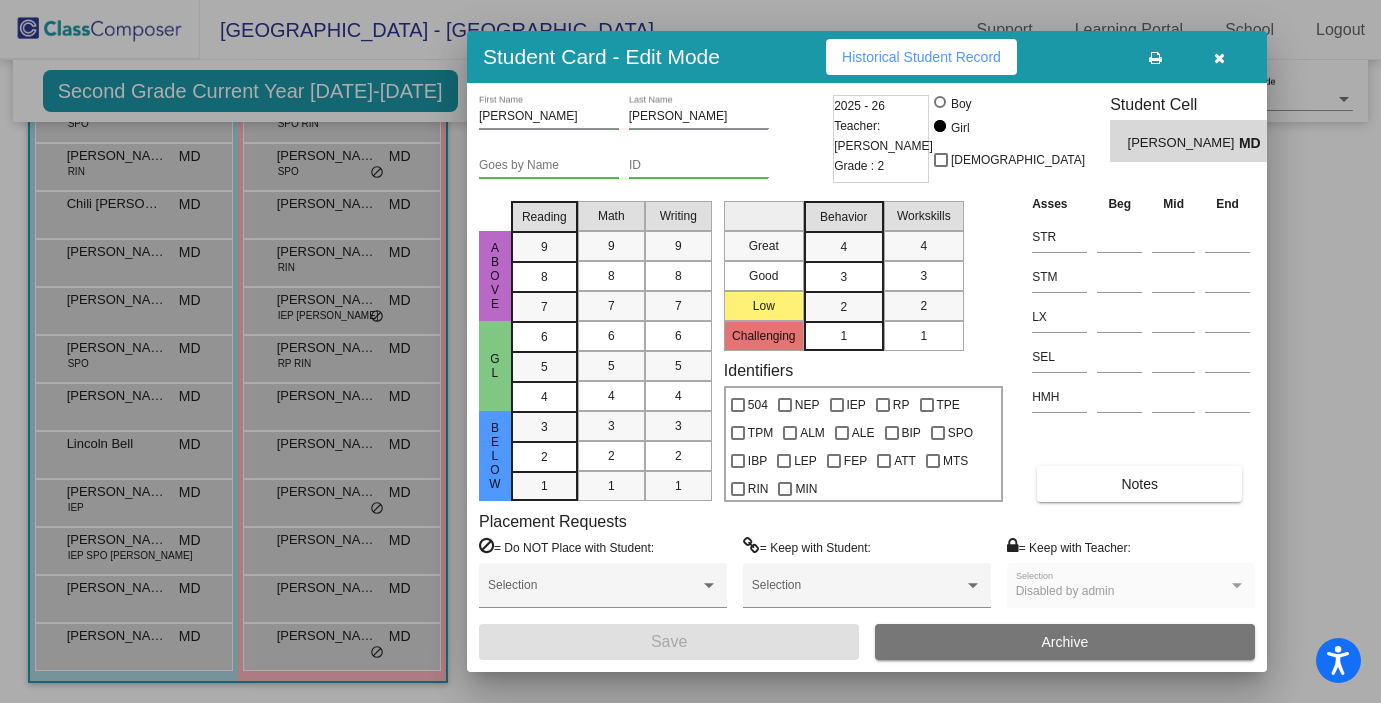 click at bounding box center [1219, 58] 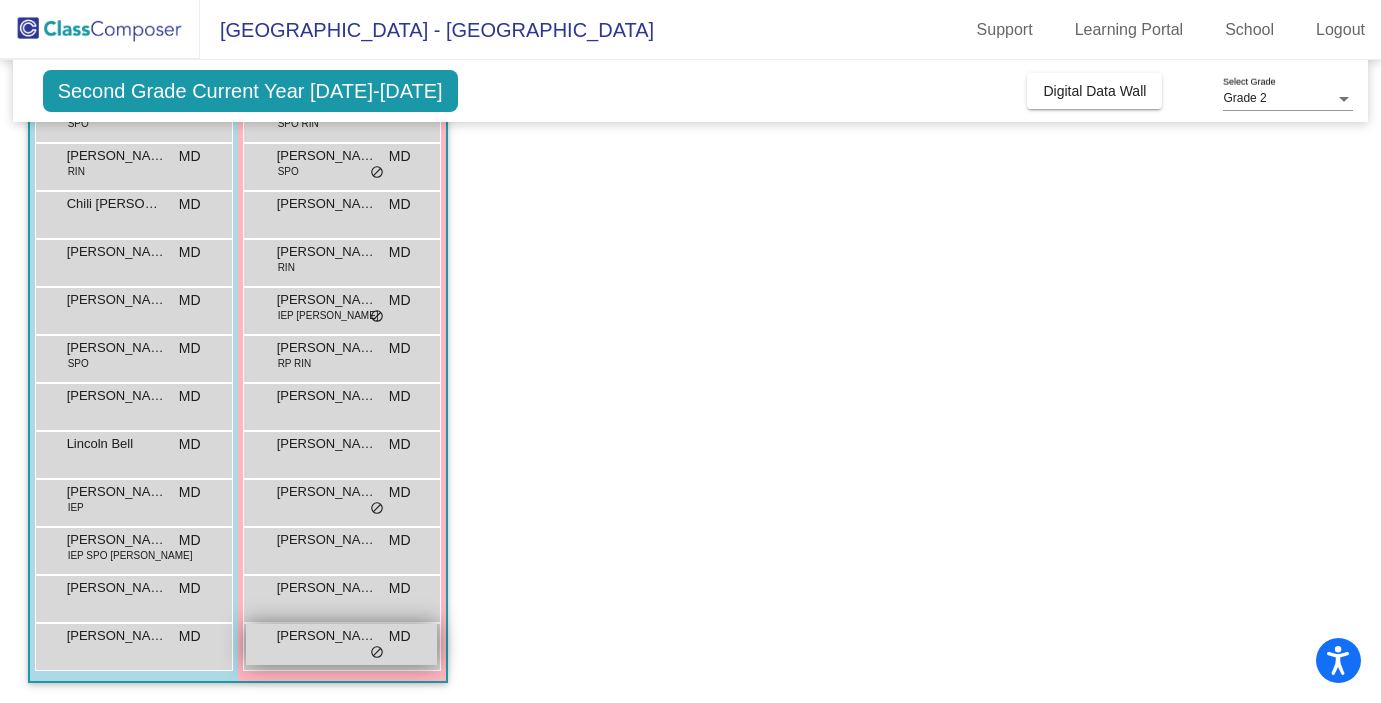 click on "[PERSON_NAME] MD lock do_not_disturb_alt" at bounding box center [341, 644] 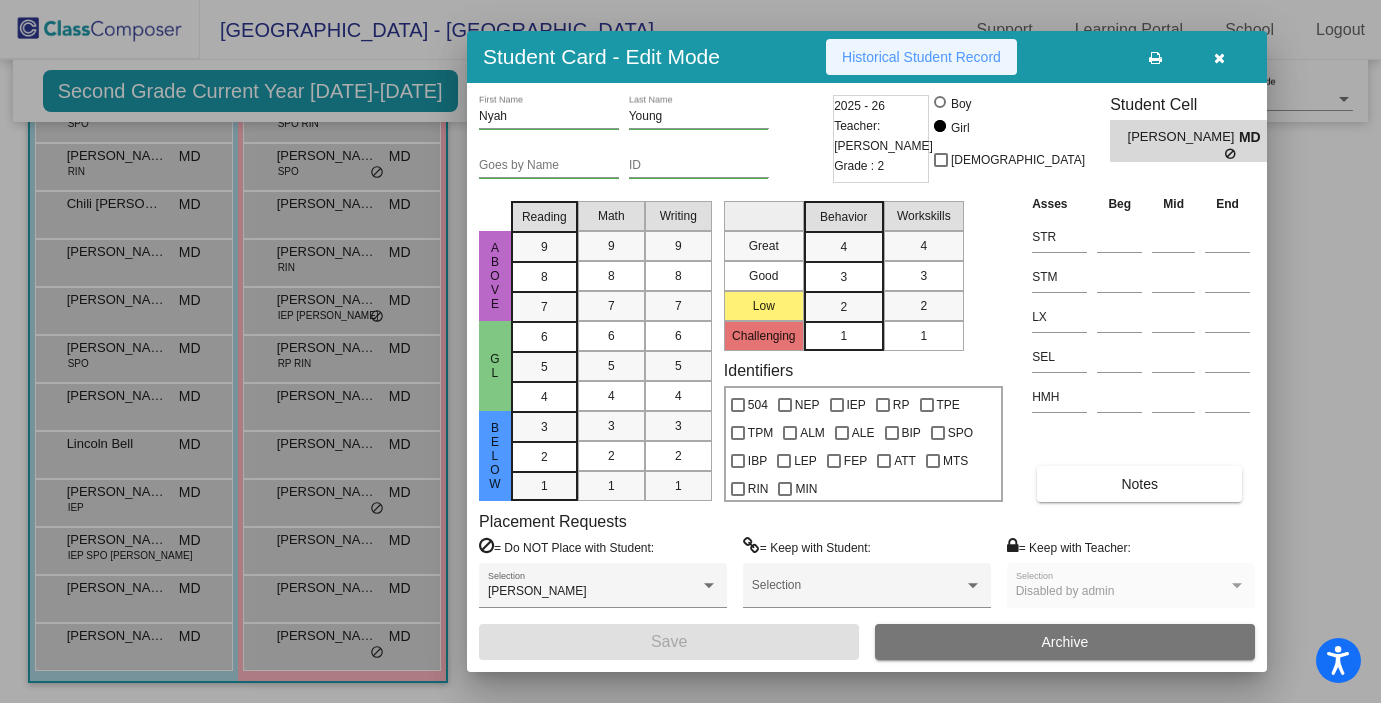 click on "Historical Student Record" at bounding box center [921, 57] 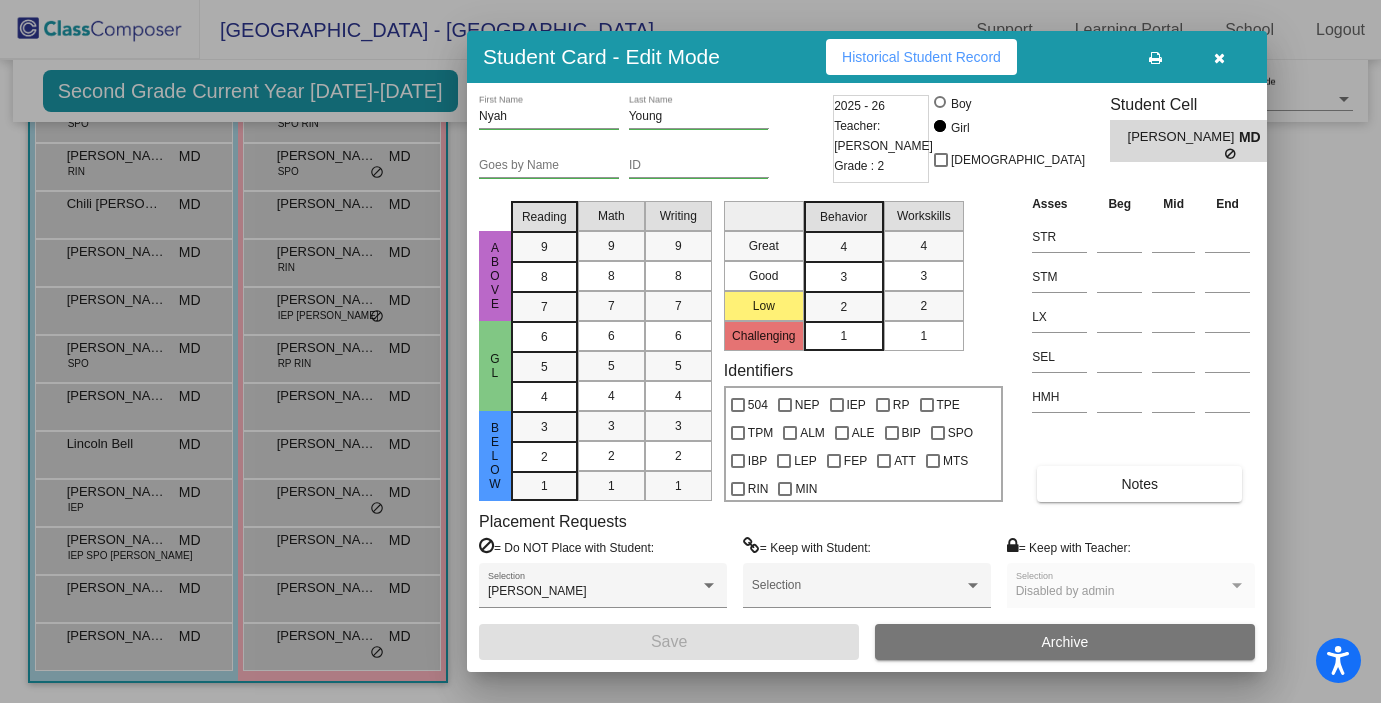 click at bounding box center (1219, 57) 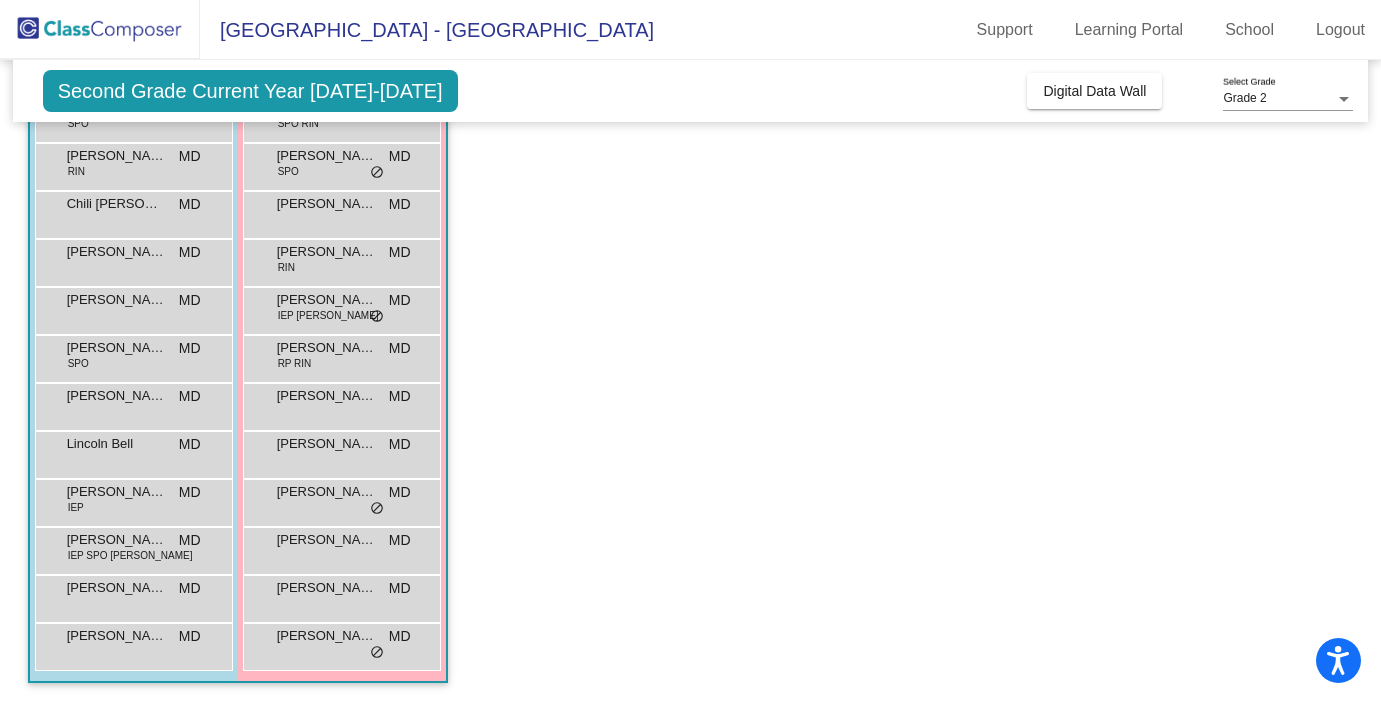 click on "Class 1   - [PERSON_NAME]  picture_as_pdf [PERSON_NAME]  Add Student  First Name Last Name Student Id  (Recommended)   Boy   Girl   [DEMOGRAPHIC_DATA] Add Close  Boys : 12  [PERSON_NAME] SPO MD lock do_not_disturb_alt [PERSON_NAME] MD lock do_not_disturb_alt Chili [PERSON_NAME] MD lock do_not_disturb_alt [PERSON_NAME] MD lock do_not_disturb_alt [PERSON_NAME] MD lock do_not_disturb_alt [PERSON_NAME] SPO MD lock do_not_disturb_alt [PERSON_NAME] MD lock do_not_disturb_alt Lincoln Bell MD lock do_not_disturb_alt Maximus [PERSON_NAME] IEP MD lock do_not_disturb_alt [PERSON_NAME] IEP SPO RIN MIN MD lock do_not_disturb_alt [PERSON_NAME] MD lock do_not_disturb_alt [PERSON_NAME] MD lock do_not_disturb_alt Girls: 12 [PERSON_NAME] SPO RIN MD lock do_not_disturb_alt [PERSON_NAME] SPO MD lock do_not_disturb_alt [PERSON_NAME] MD lock do_not_disturb_alt [PERSON_NAME] RIN MD lock do_not_disturb_alt [PERSON_NAME] IEP RIN MIN MD lock do_not_disturb_alt Castiel [PERSON_NAME] RIN MD lock do_not_disturb_alt [PERSON_NAME] MD lock do_not_disturb_alt [PERSON_NAME]" 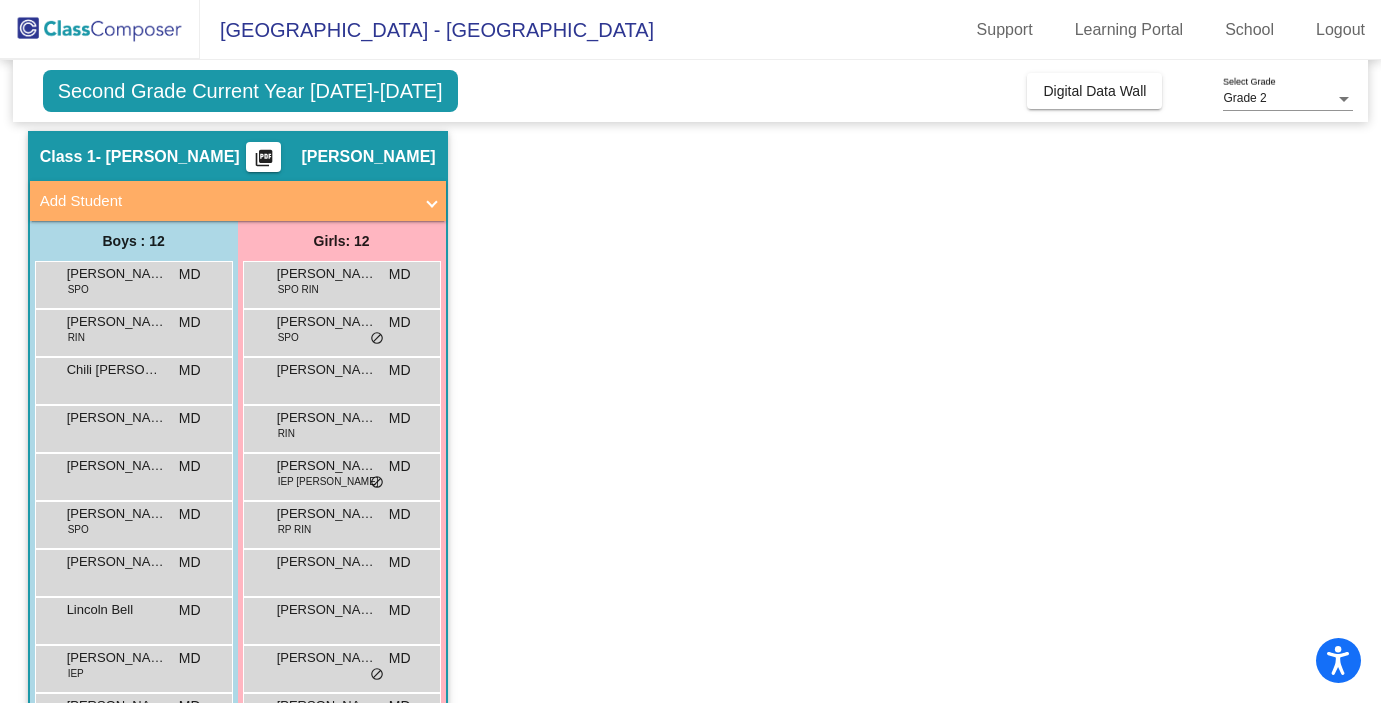 scroll, scrollTop: 0, scrollLeft: 0, axis: both 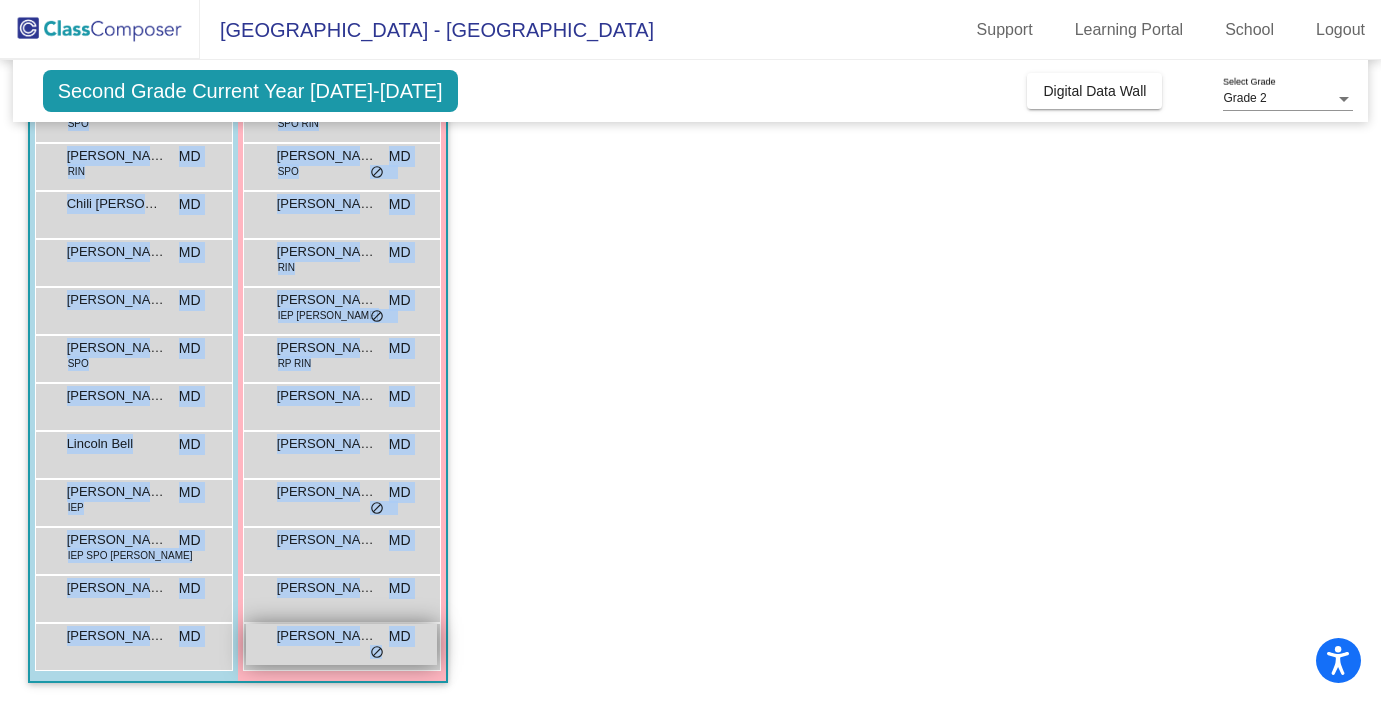 drag, startPoint x: 34, startPoint y: 214, endPoint x: 381, endPoint y: 654, distance: 560.36505 